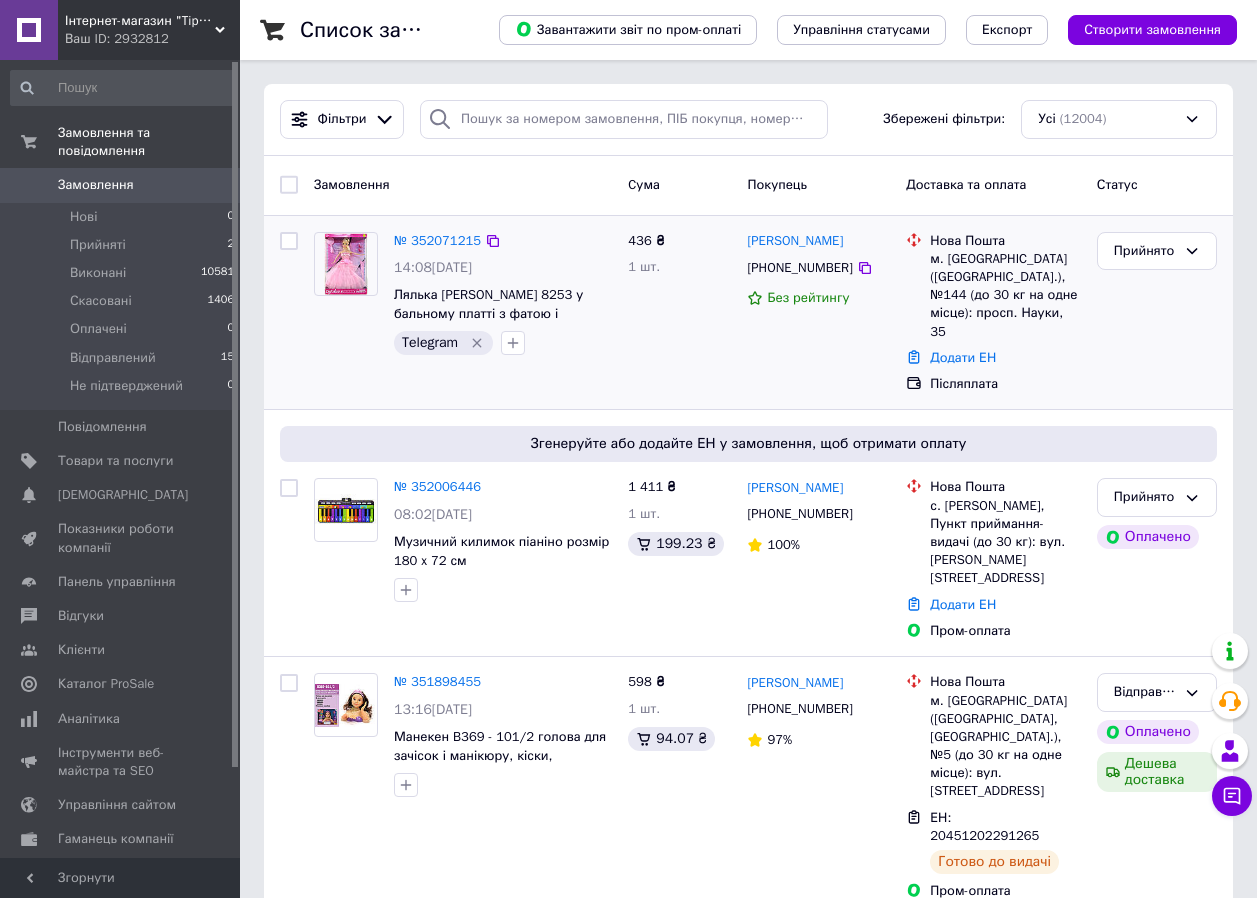 scroll, scrollTop: 0, scrollLeft: 0, axis: both 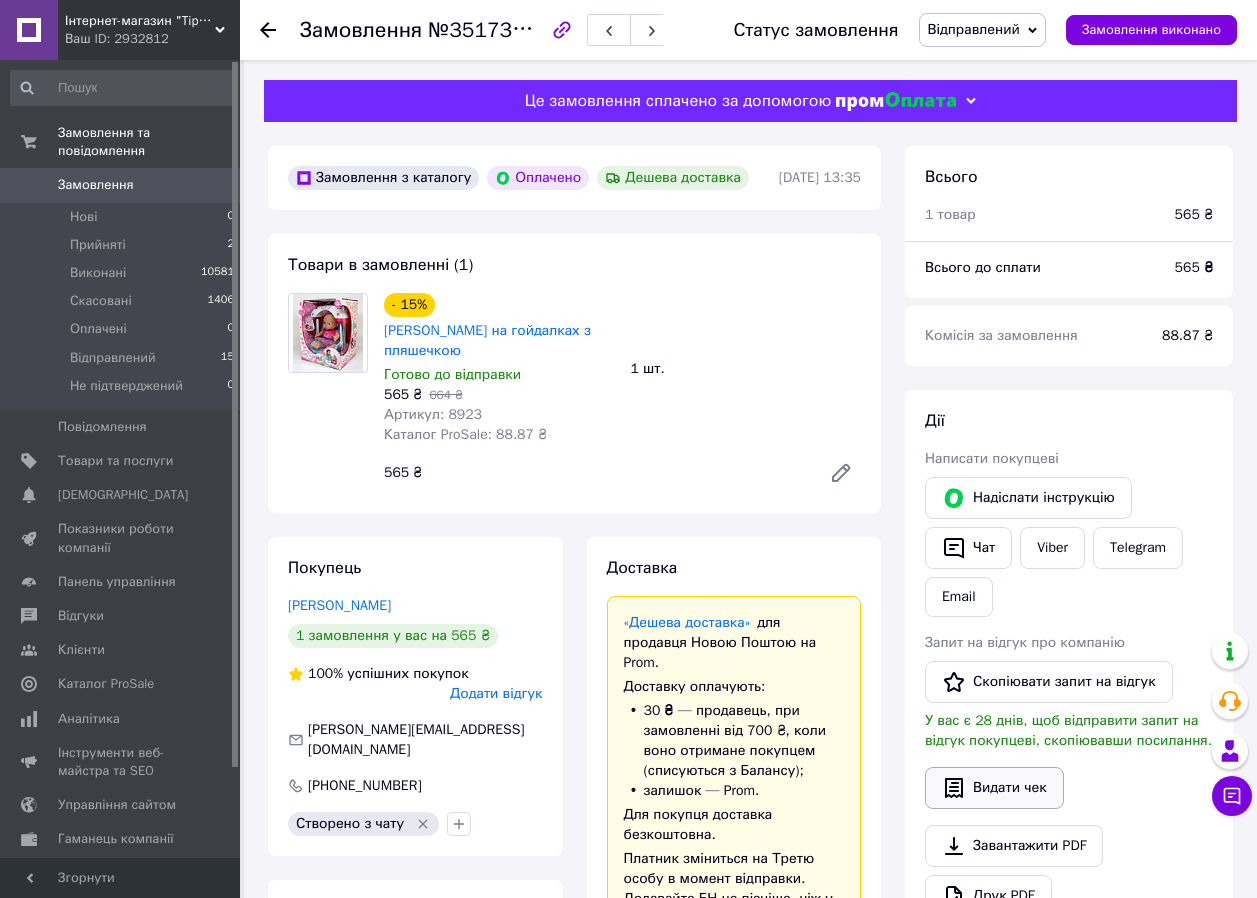 click on "Видати чек" at bounding box center [994, 788] 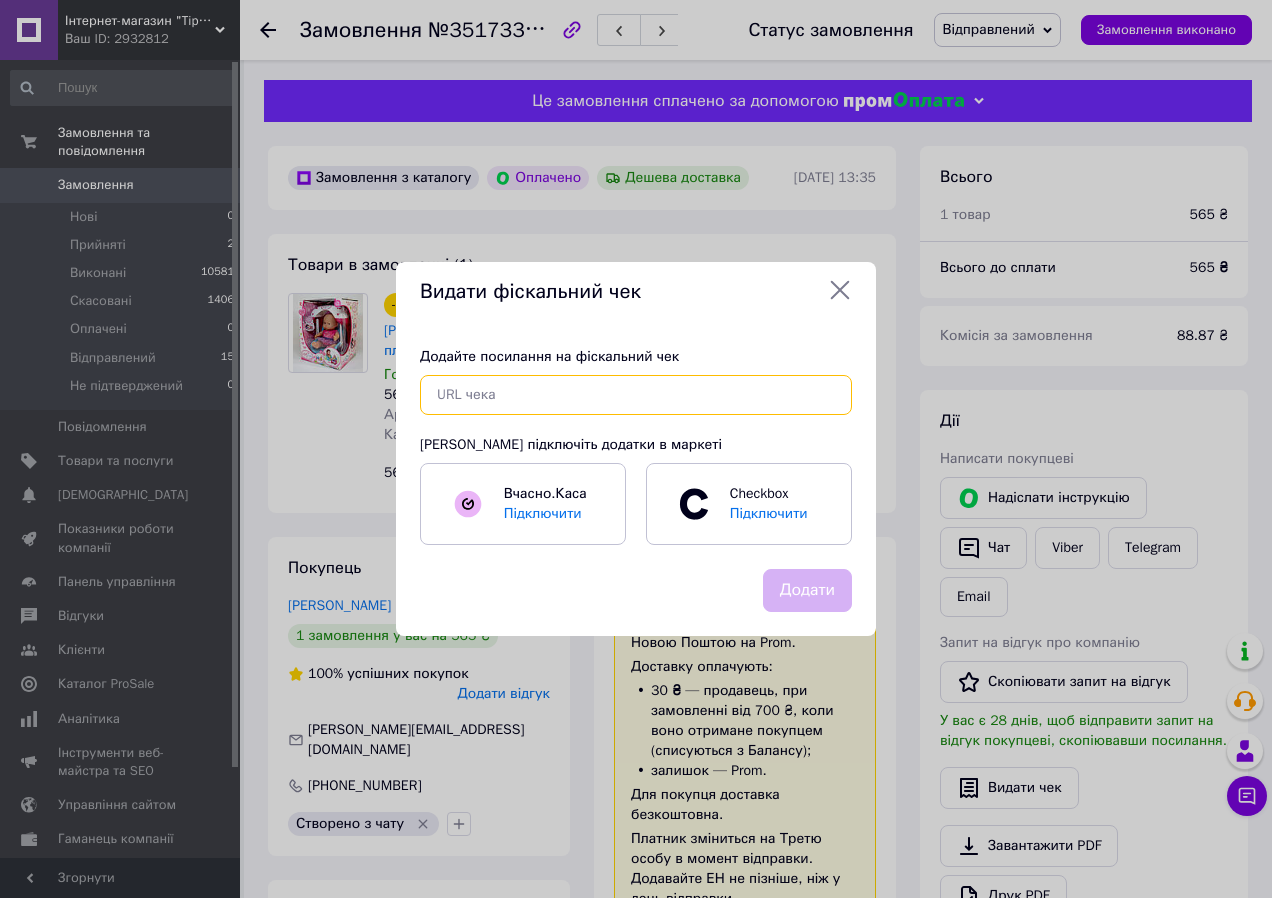 paste on "https://cabinet.tax.gov.ua/cashregs/check?fn=4000208363&id=4759371756&date=20250710&time=153836&sm=565.00" 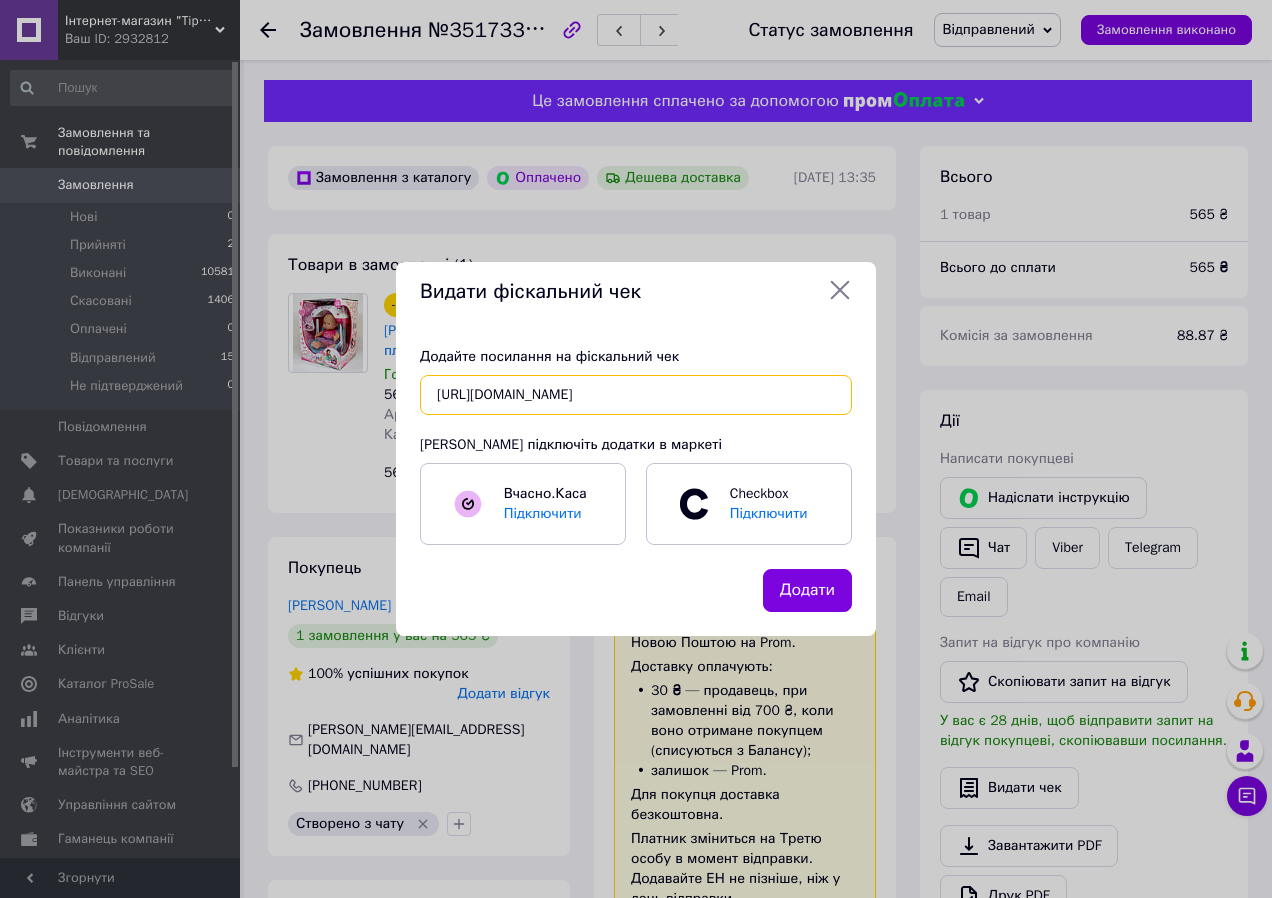 scroll, scrollTop: 0, scrollLeft: 351, axis: horizontal 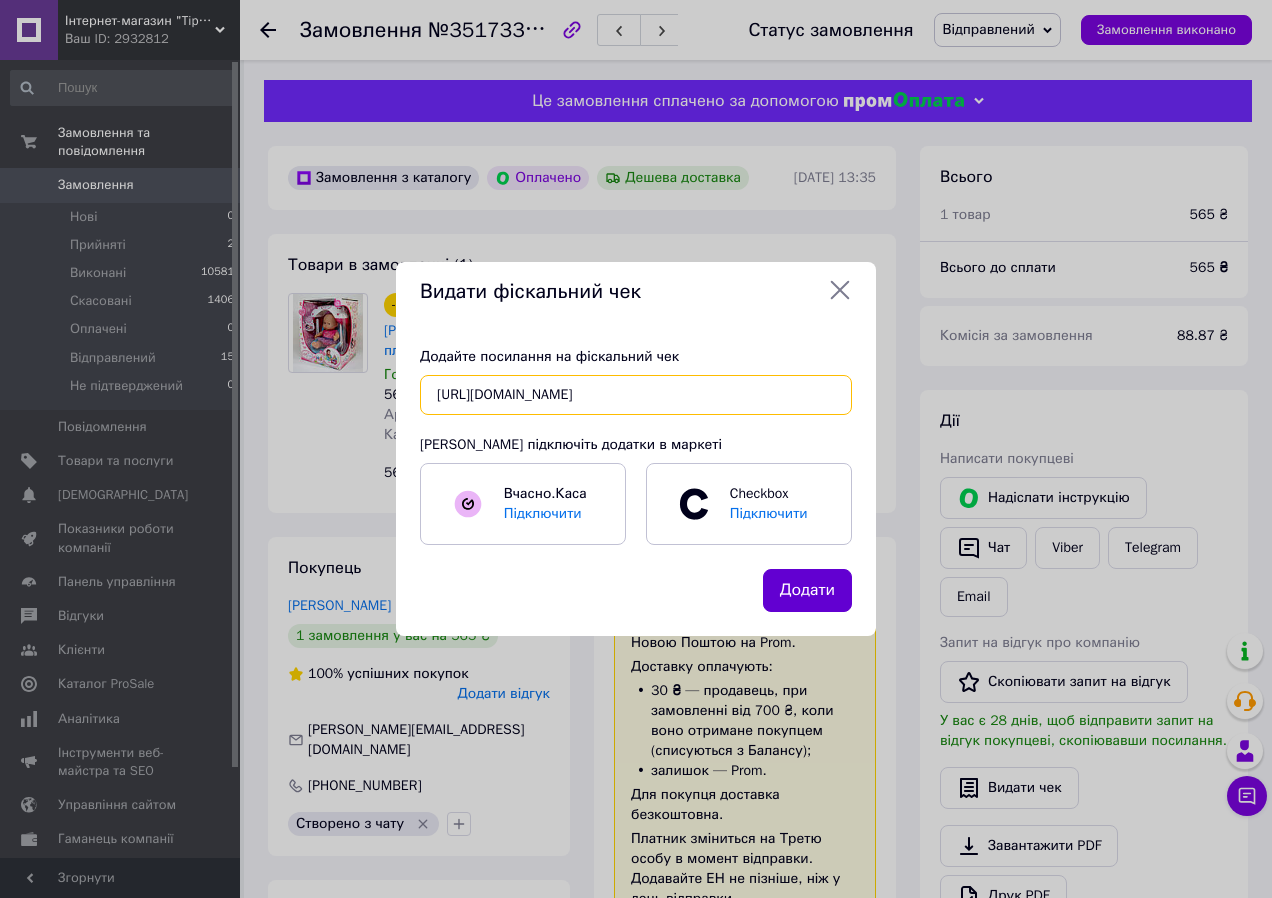 type on "https://cabinet.tax.gov.ua/cashregs/check?fn=4000208363&id=4759371756&date=20250710&time=153836&sm=565.00" 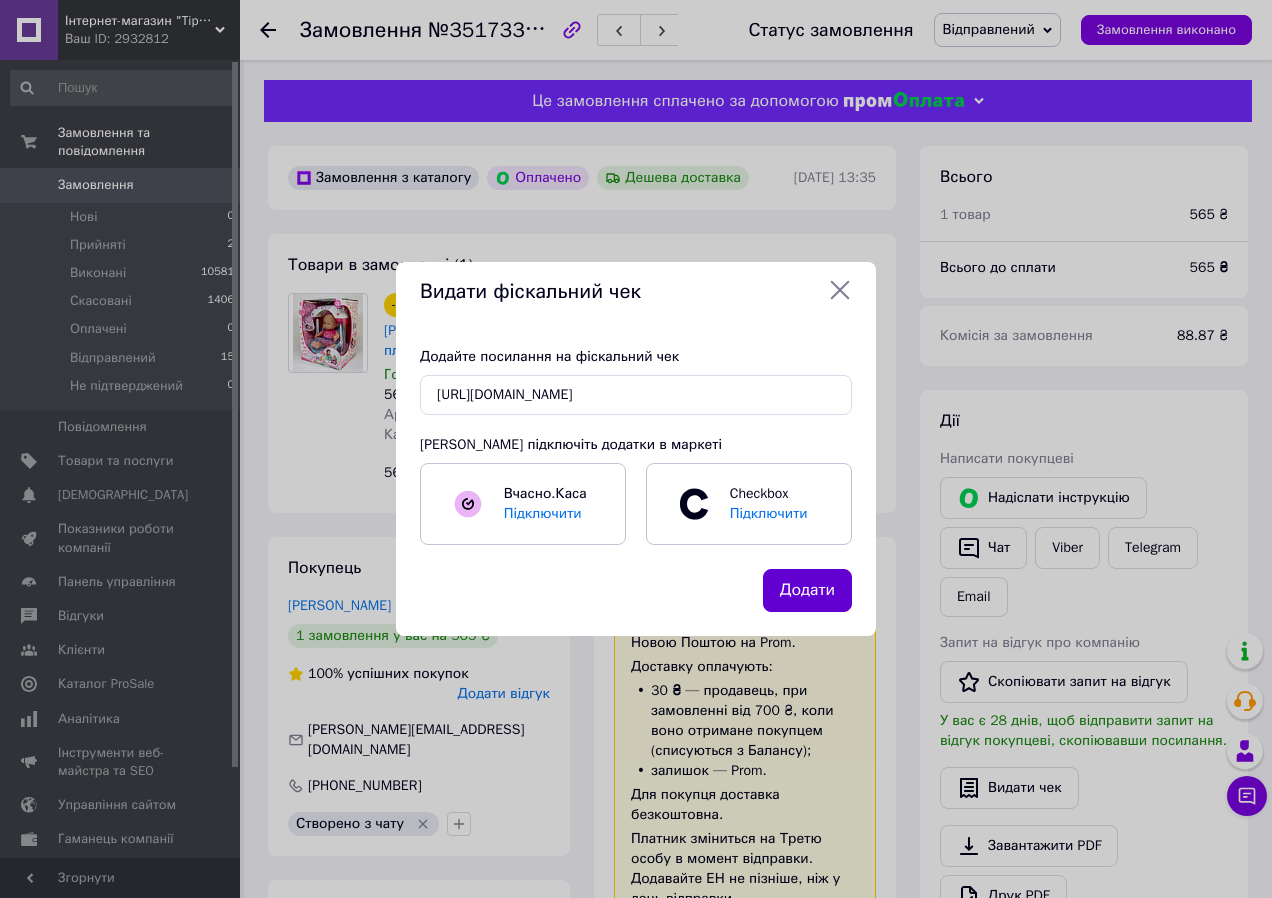 click on "Додати" at bounding box center (807, 590) 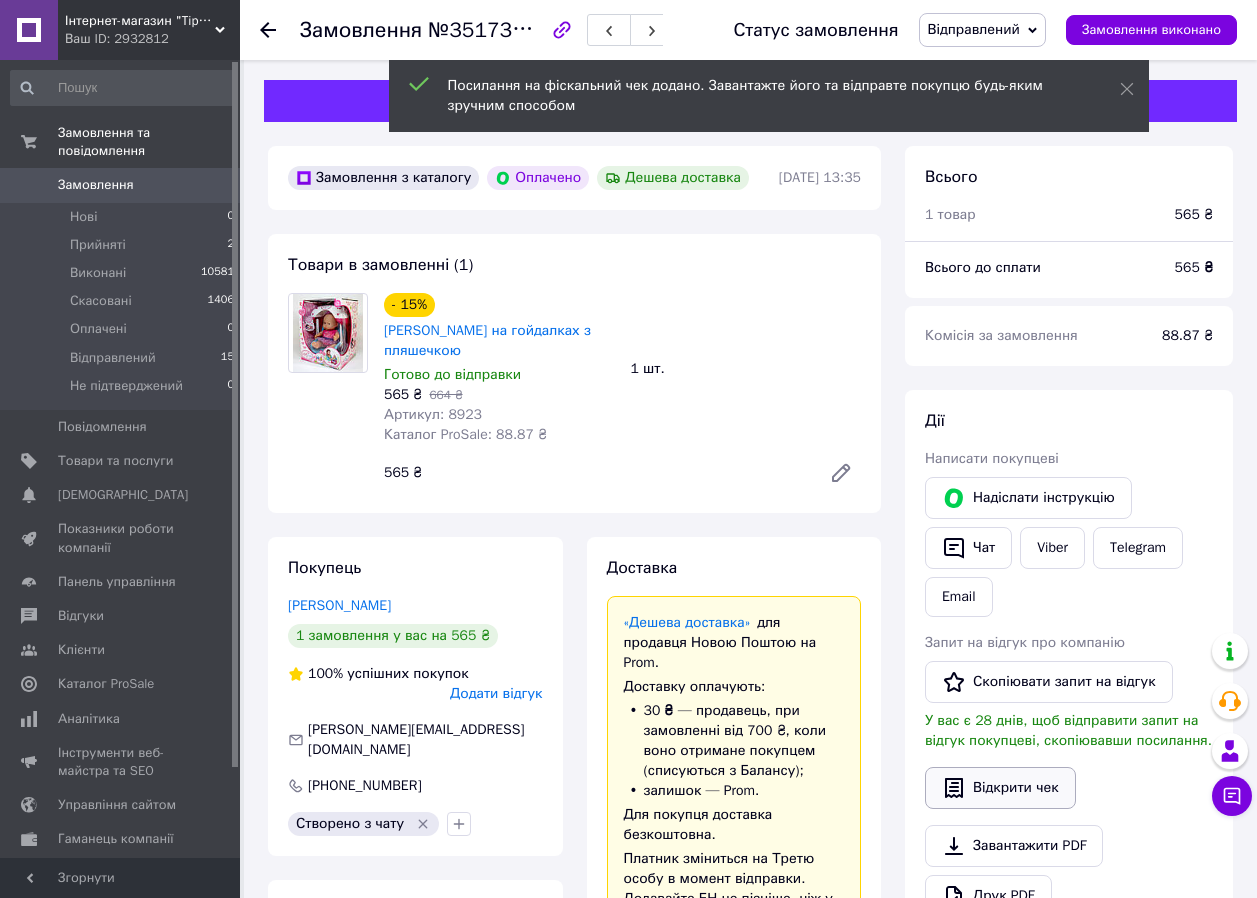 click on "Відкрити чек" at bounding box center (1000, 788) 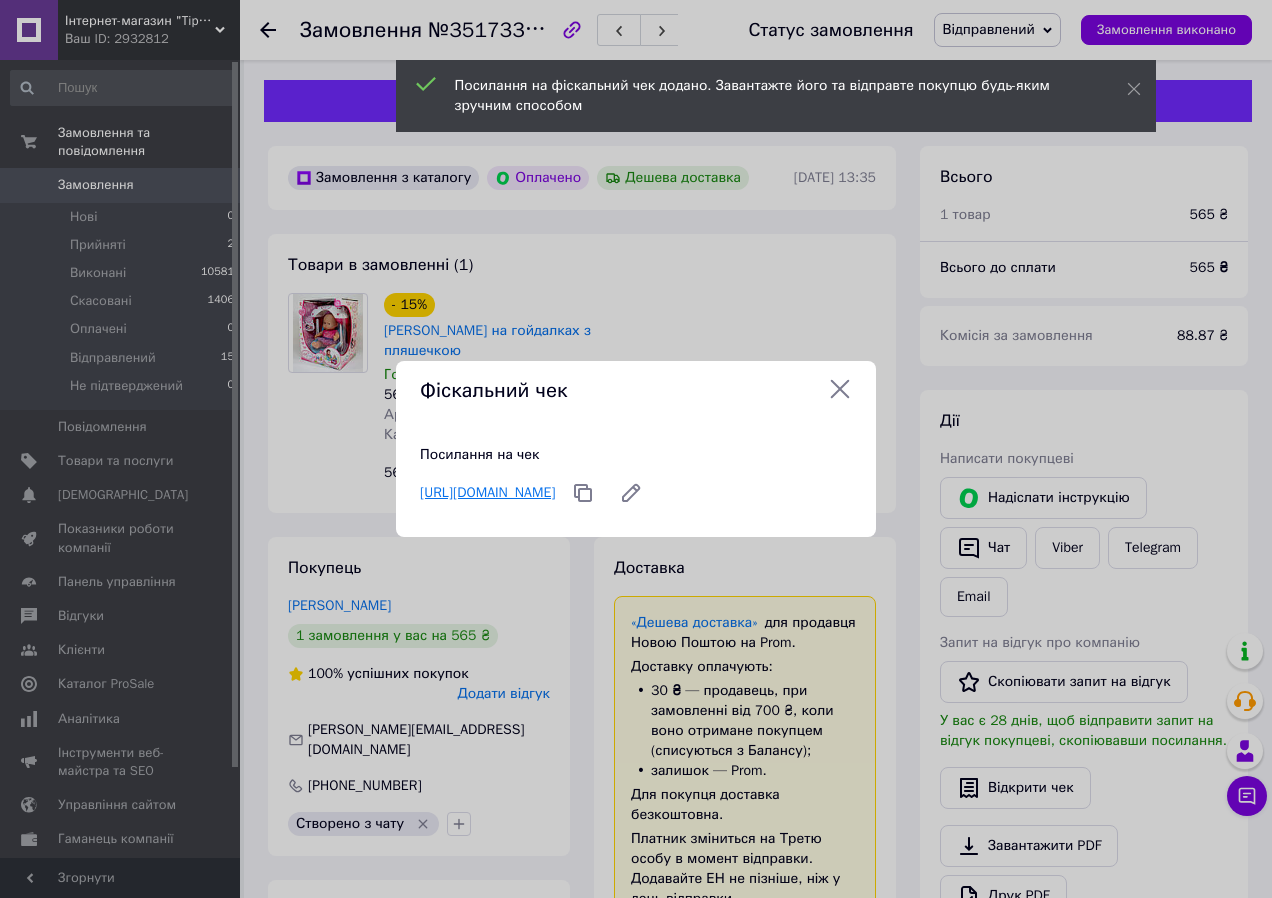 click on "https://cabinet.tax.gov.ua/cashregs/check?fn=4000208363&id=4759371756&date=20250710&time=153836&sm=565.00" at bounding box center [487, 492] 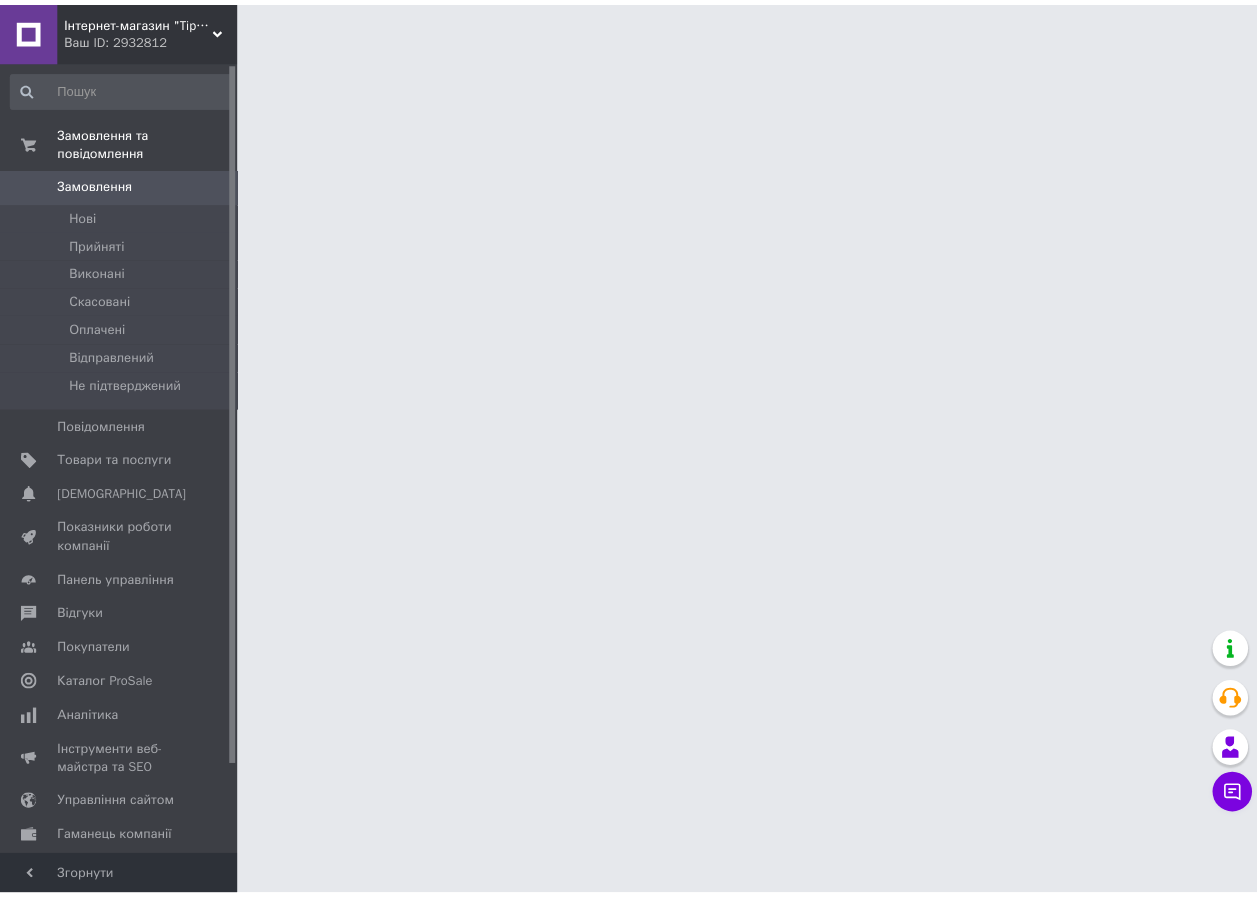 scroll, scrollTop: 0, scrollLeft: 0, axis: both 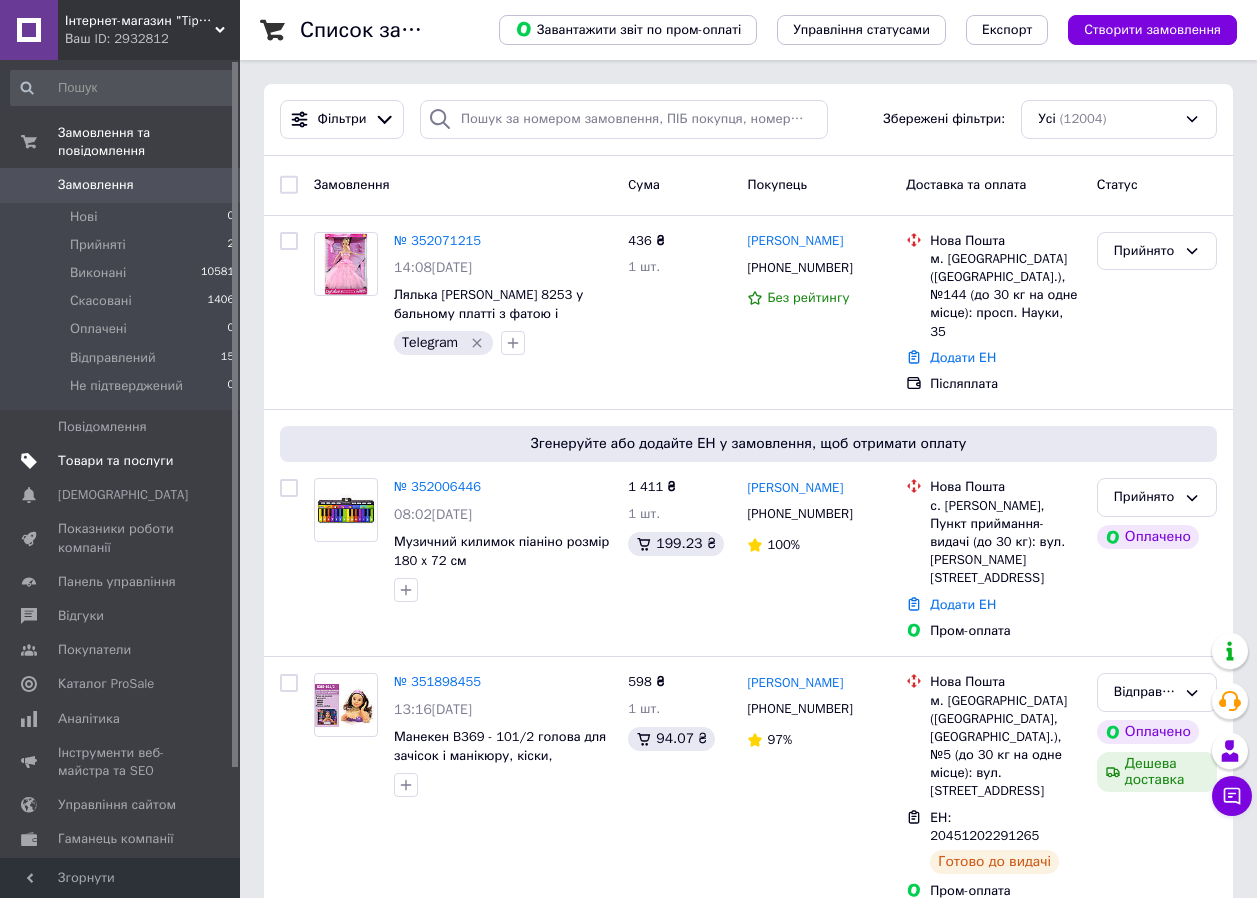 drag, startPoint x: 92, startPoint y: 345, endPoint x: 188, endPoint y: 429, distance: 127.56175 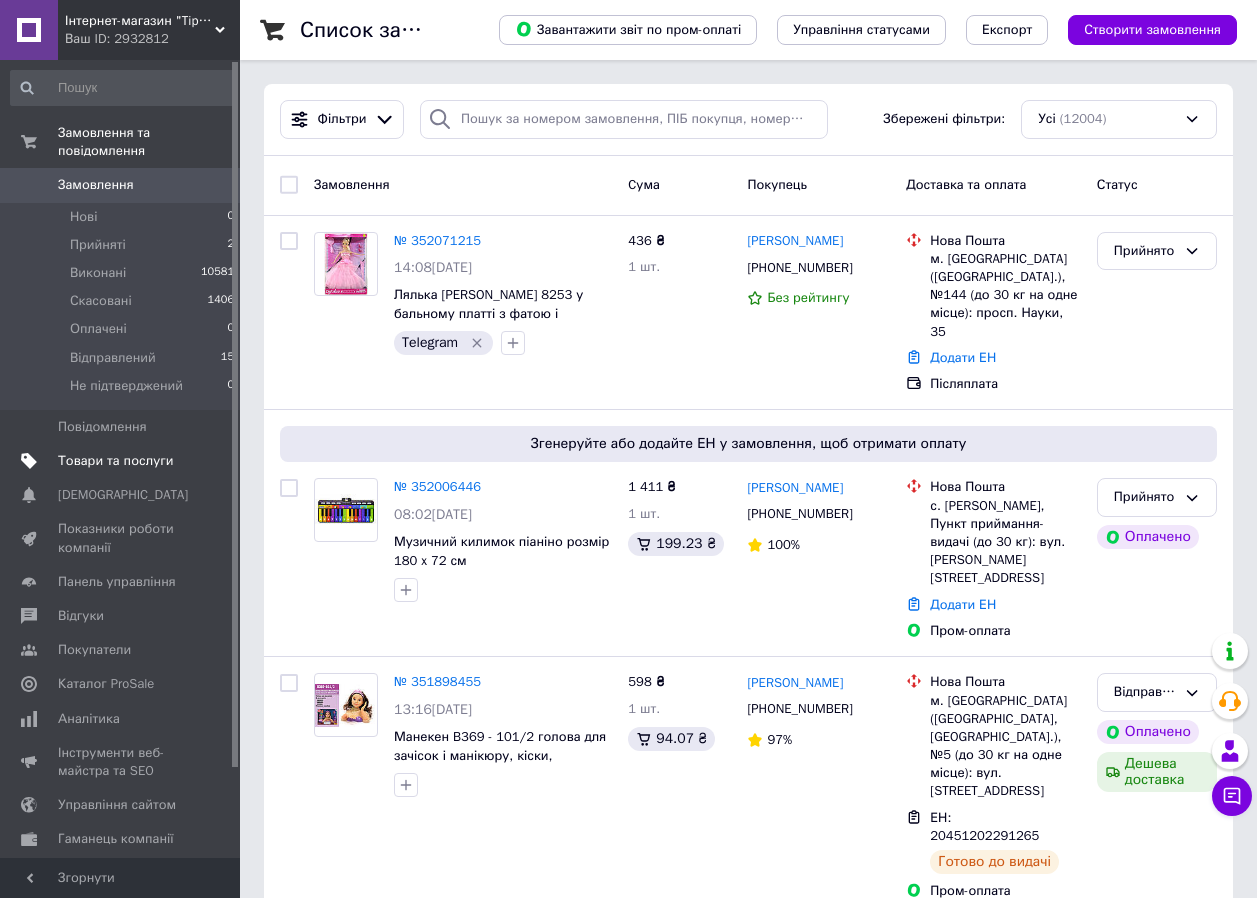 click on "Відправлений" at bounding box center (113, 358) 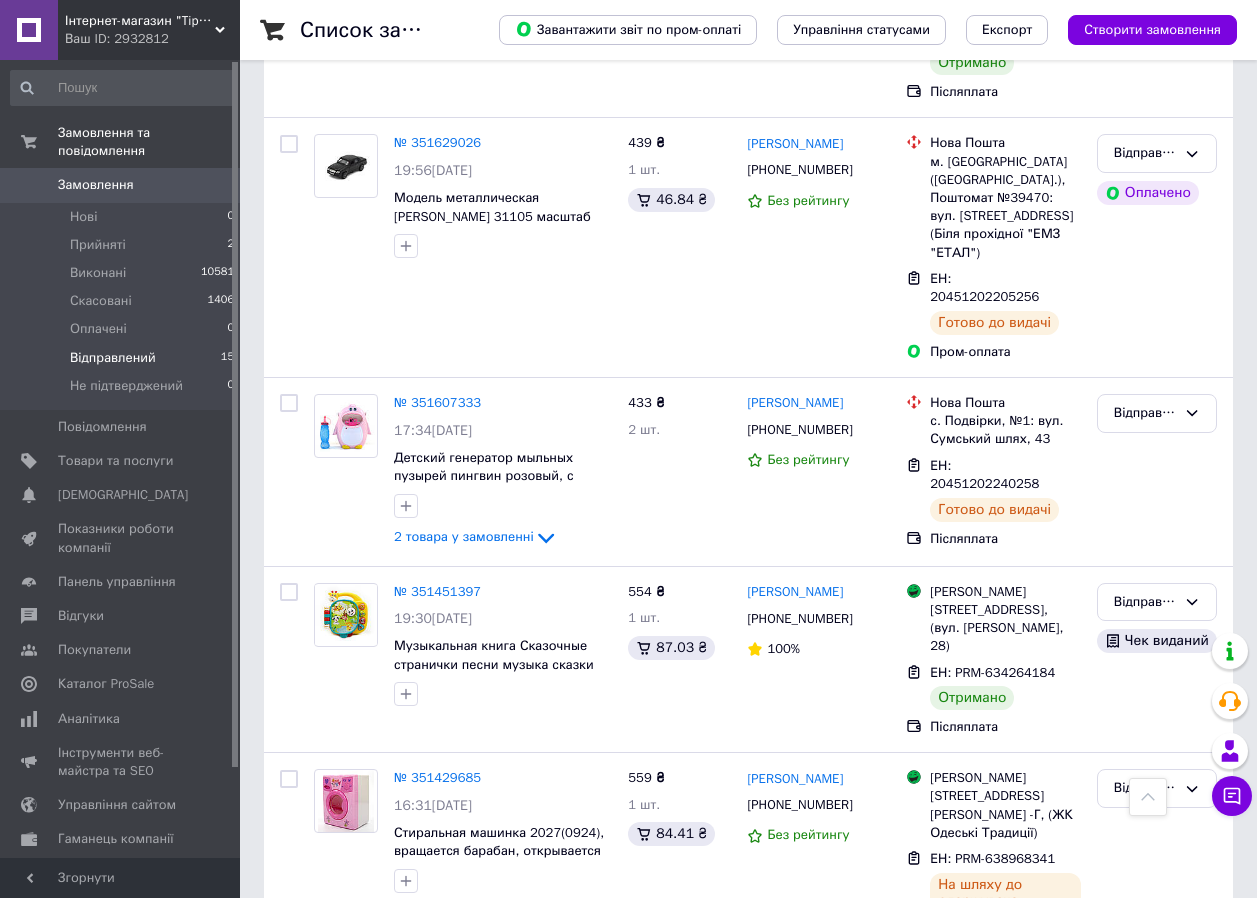 scroll, scrollTop: 2435, scrollLeft: 0, axis: vertical 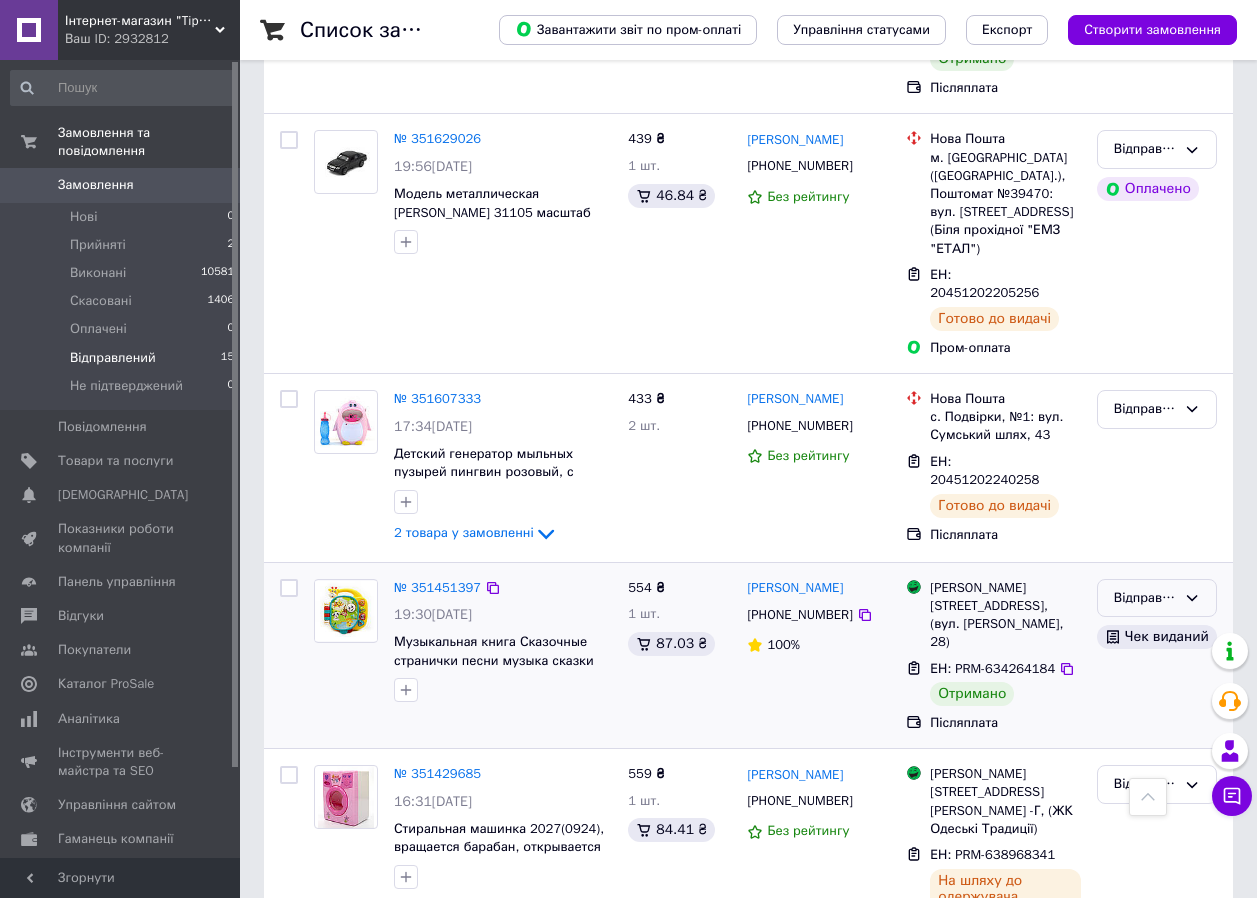 click on "Відправлений" at bounding box center [1145, 598] 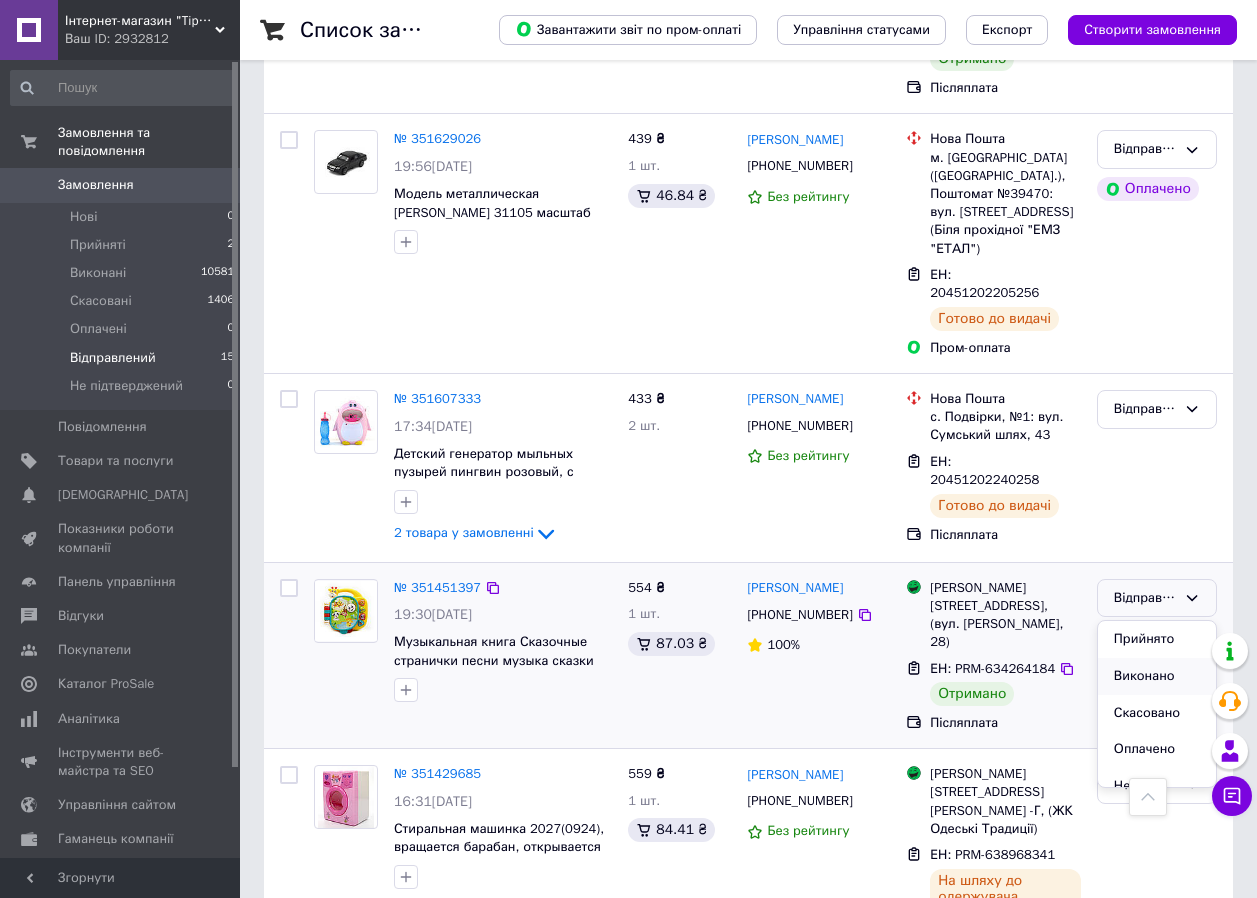 click on "Виконано" at bounding box center [1157, 676] 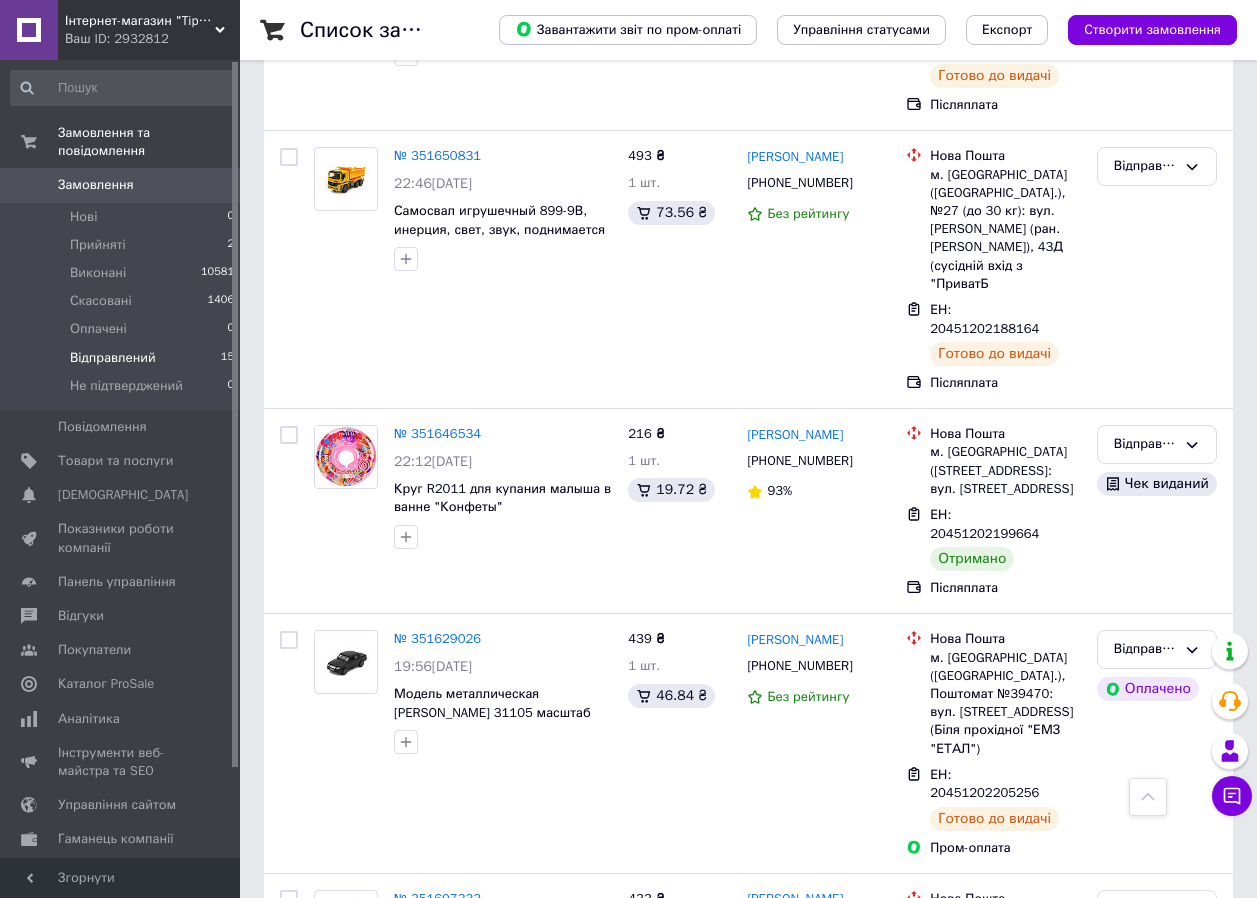 scroll, scrollTop: 1768, scrollLeft: 0, axis: vertical 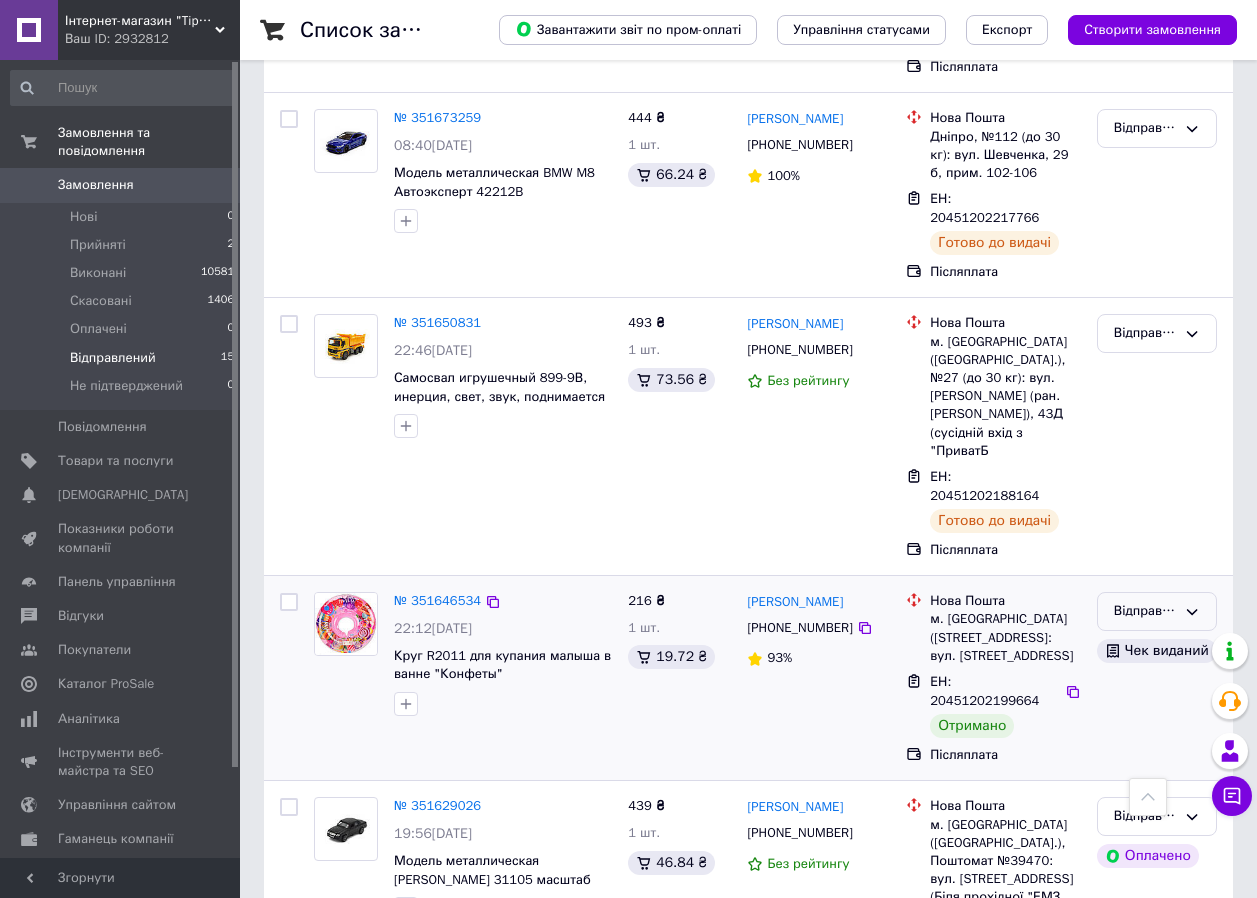 click on "Відправлений" at bounding box center (1145, 611) 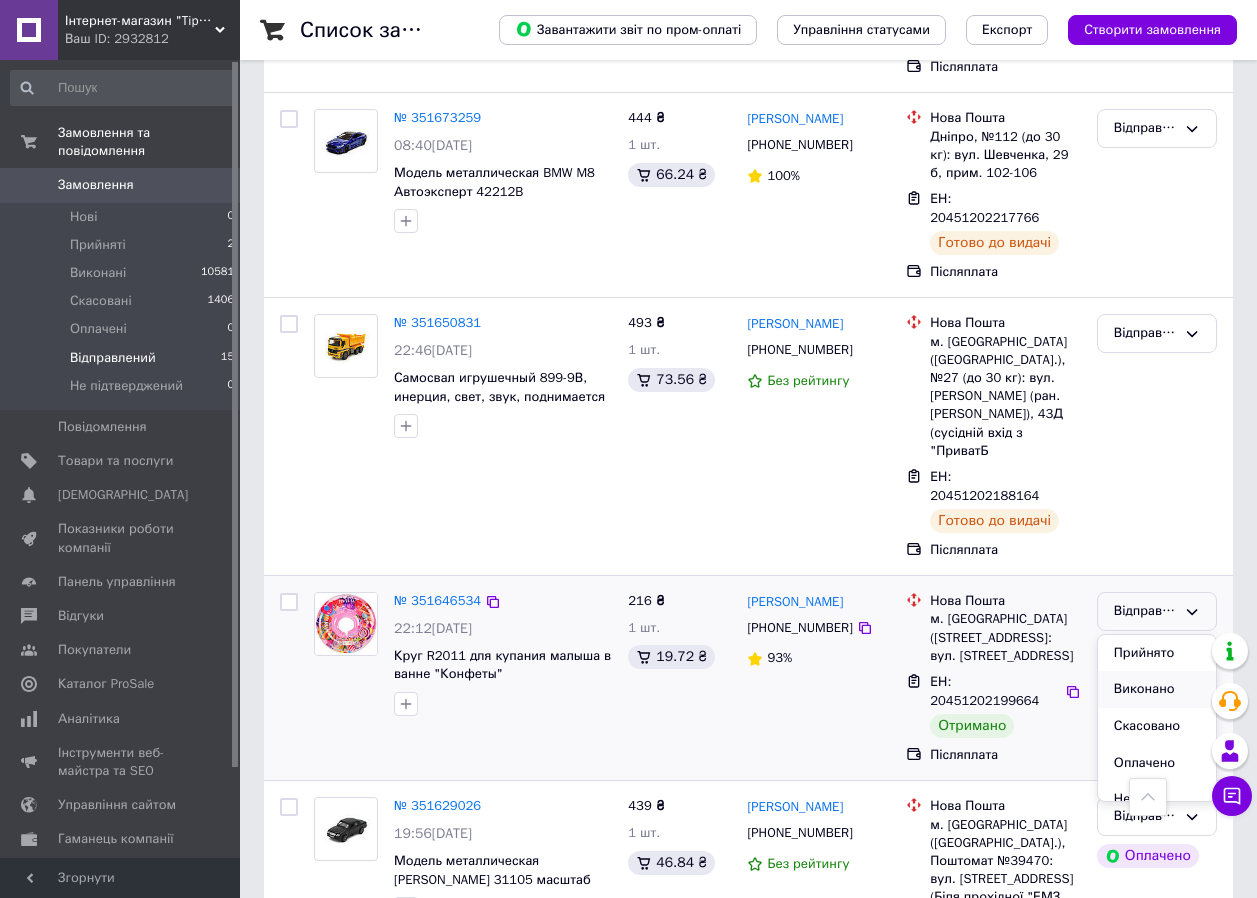 click on "Виконано" at bounding box center (1157, 689) 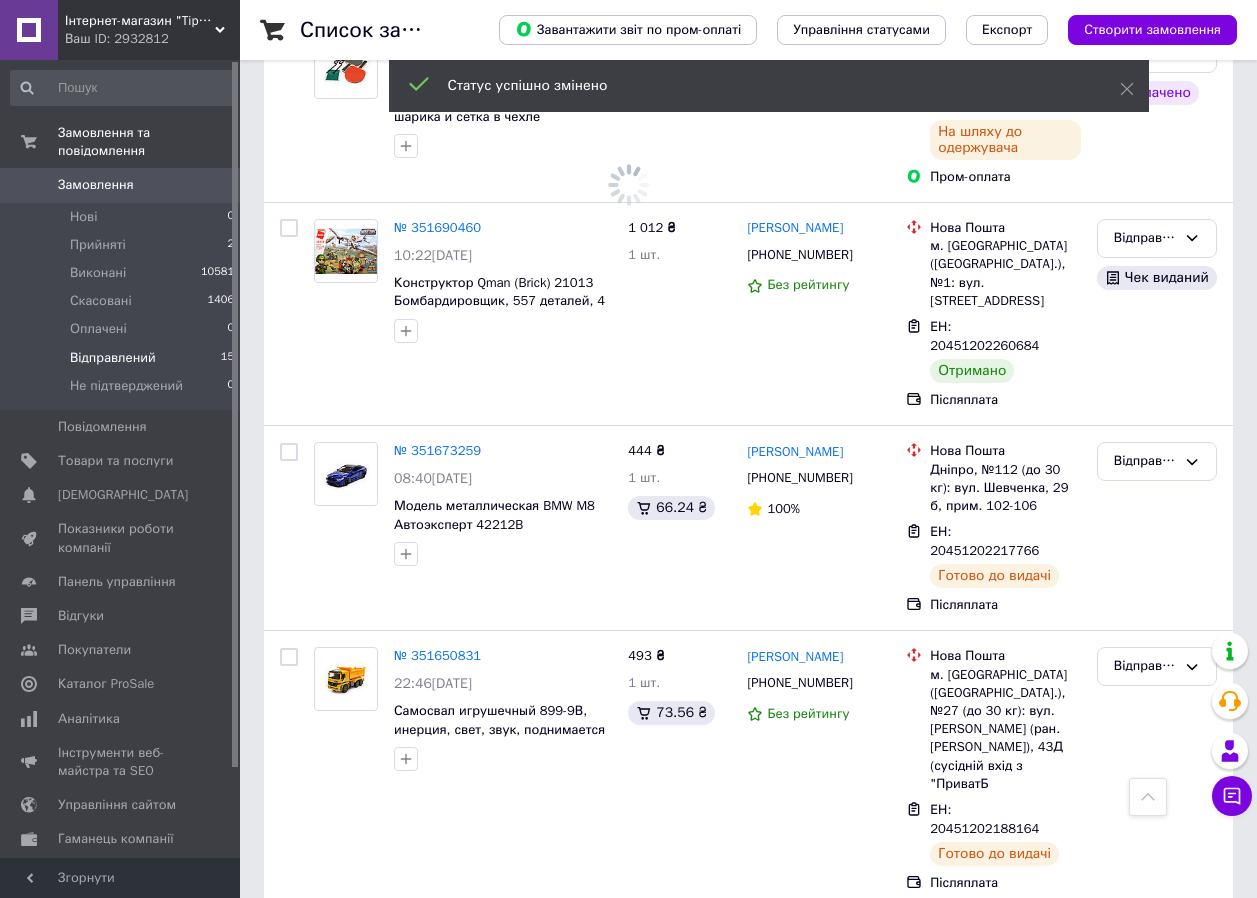 scroll, scrollTop: 1268, scrollLeft: 0, axis: vertical 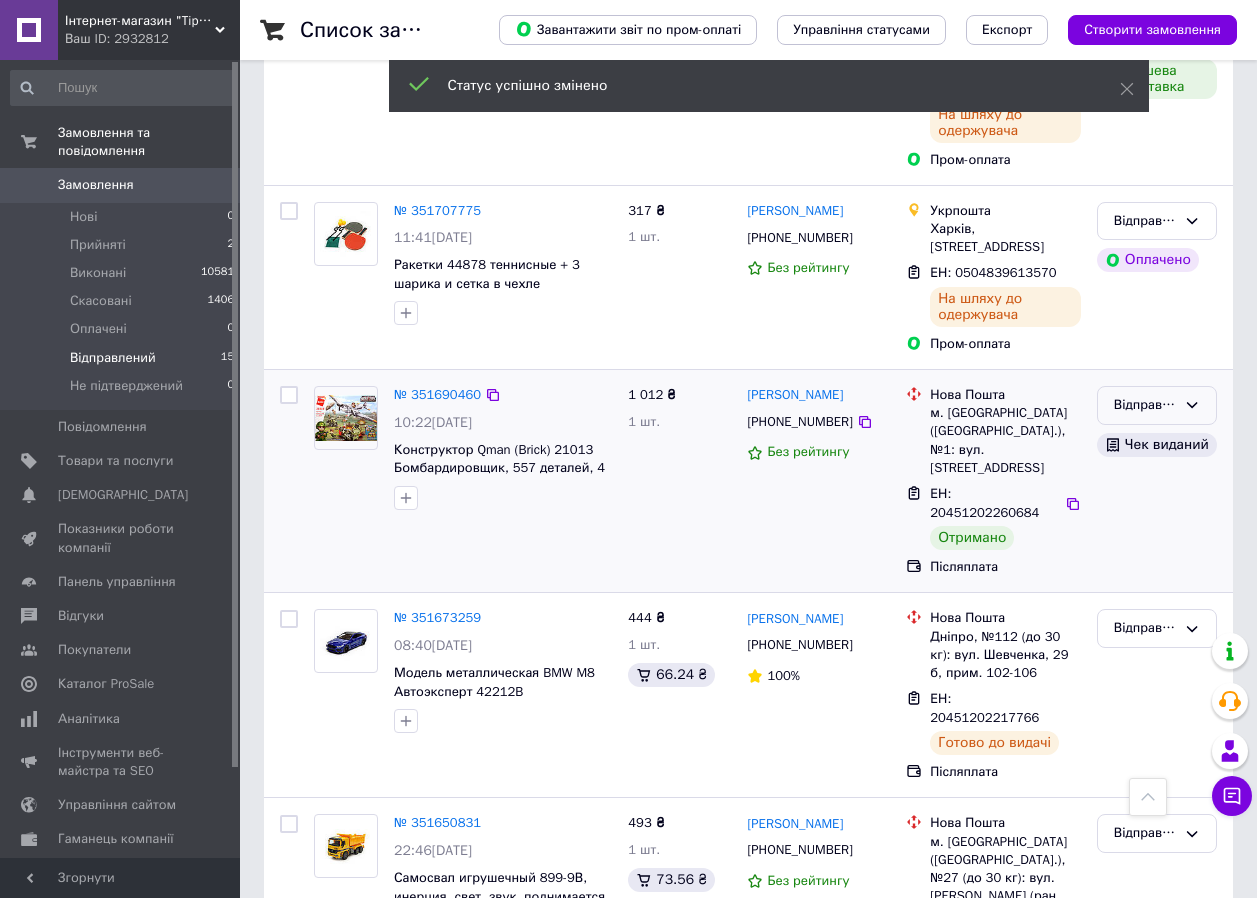 click on "Відправлений" at bounding box center [1145, 405] 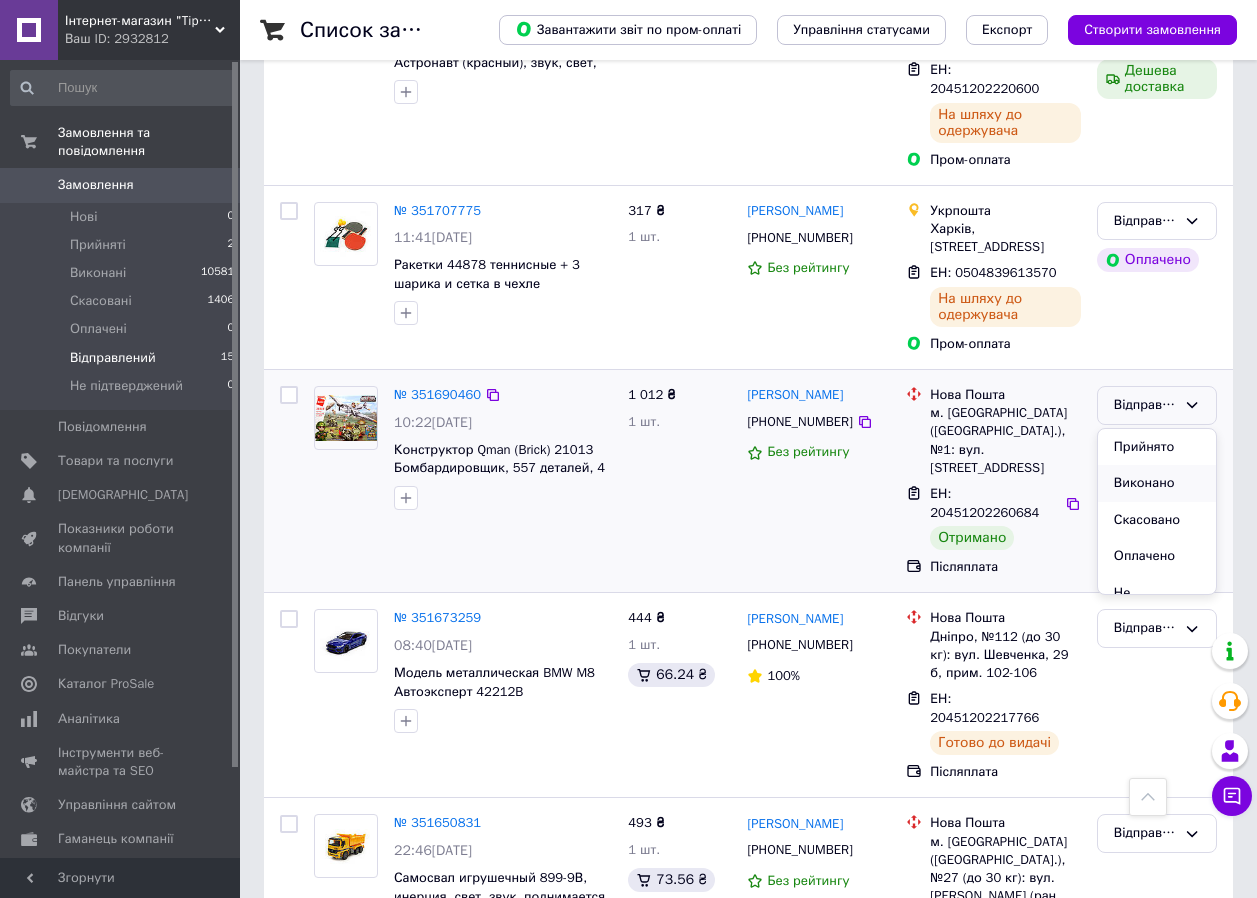 click on "Виконано" at bounding box center [1157, 483] 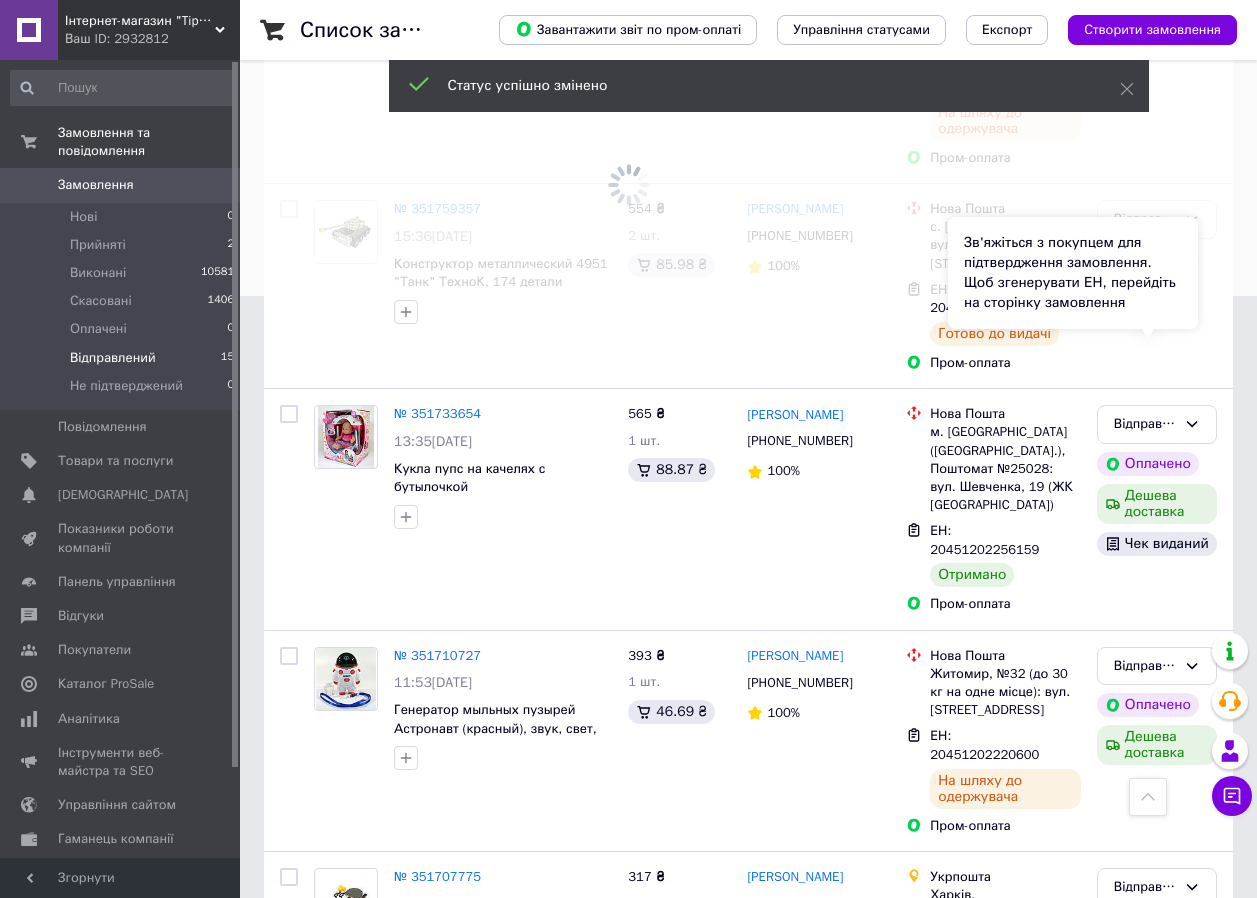 scroll, scrollTop: 435, scrollLeft: 0, axis: vertical 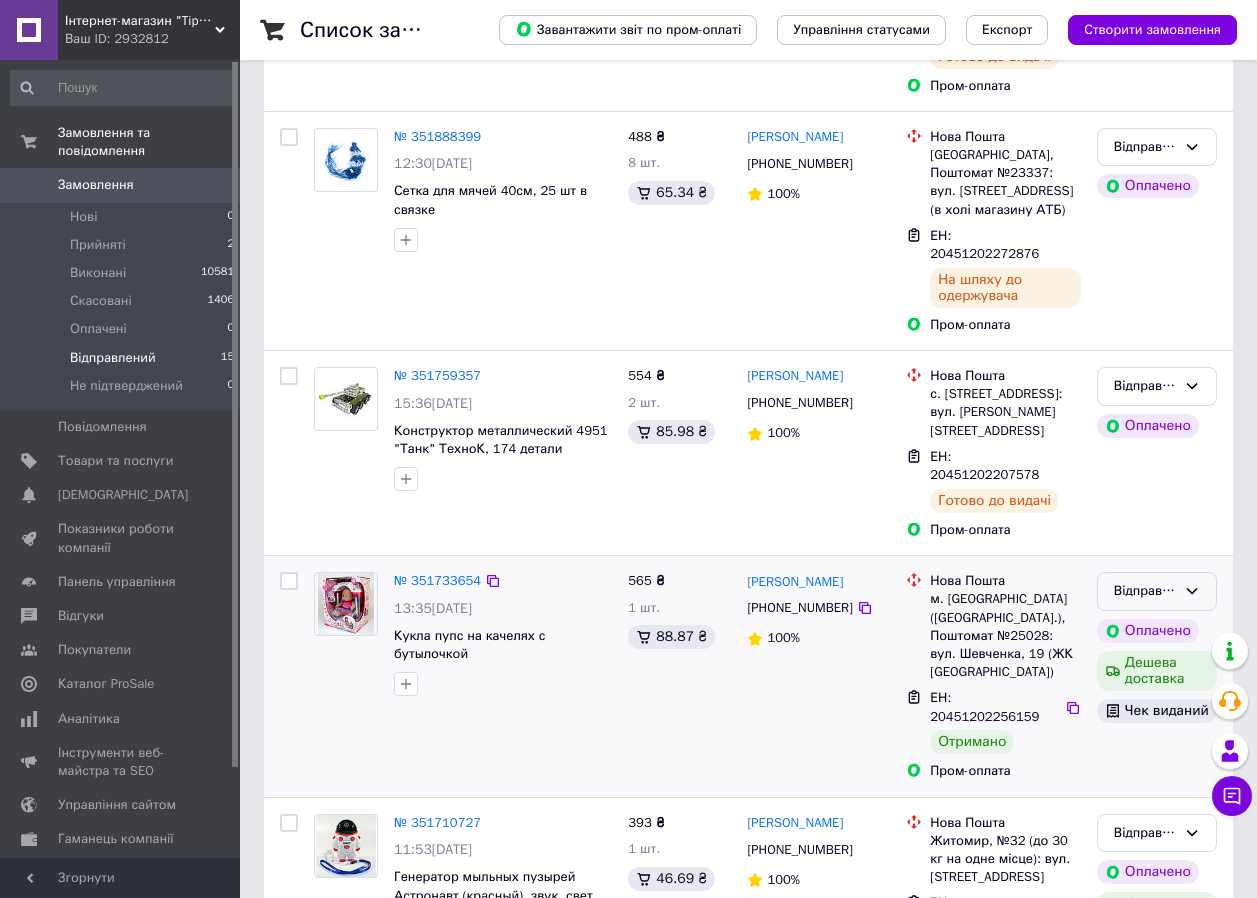 click on "Відправлений" at bounding box center (1145, 591) 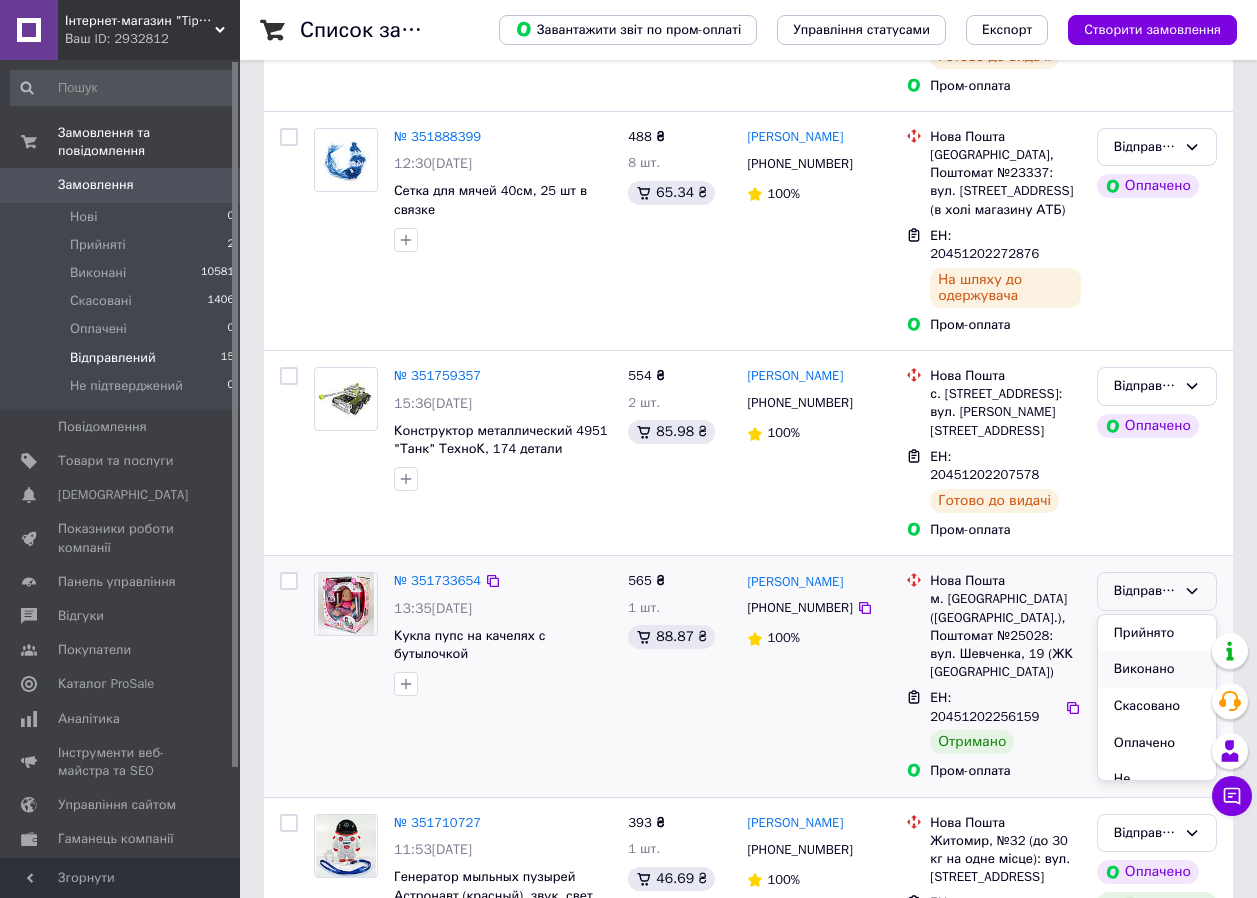 click on "Виконано" at bounding box center [1157, 669] 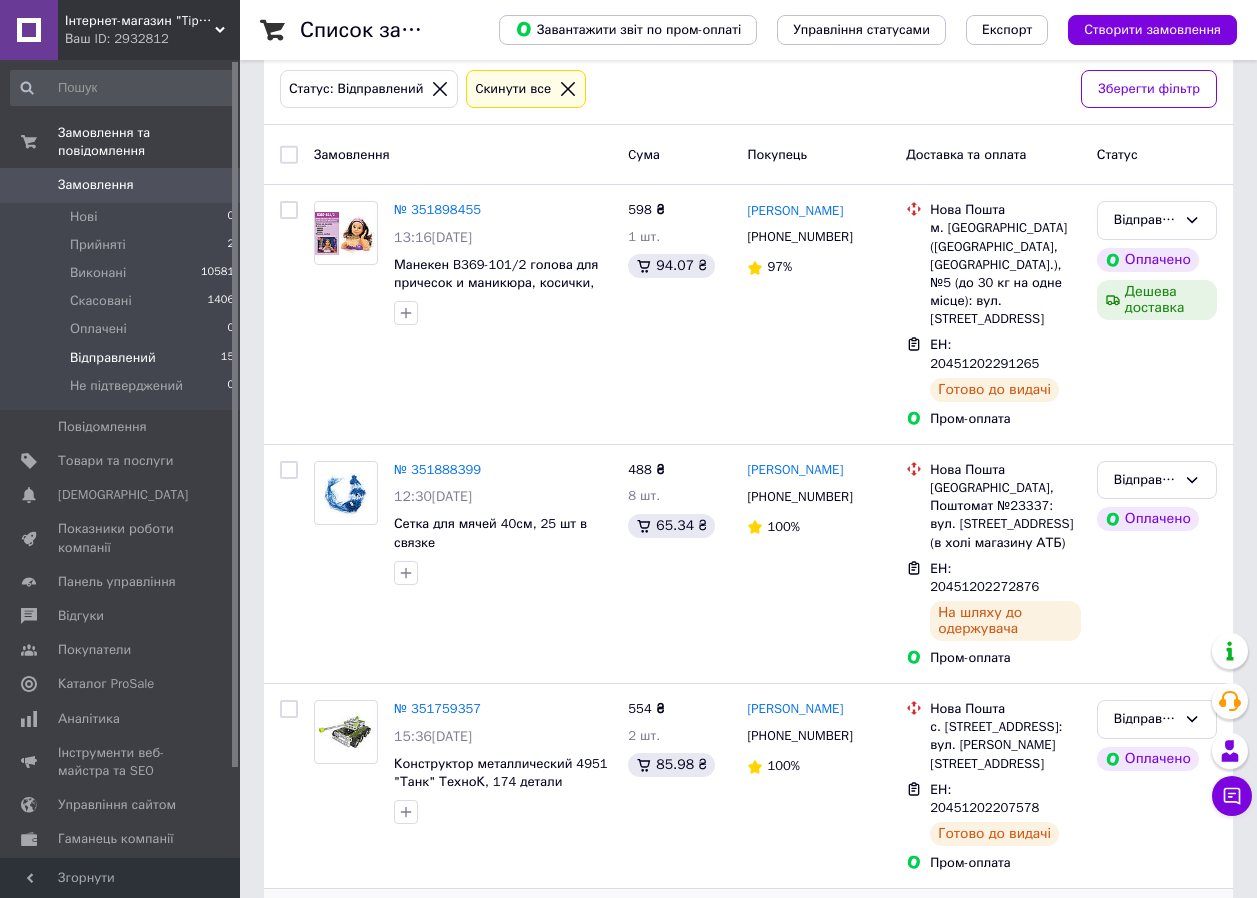 scroll, scrollTop: 0, scrollLeft: 0, axis: both 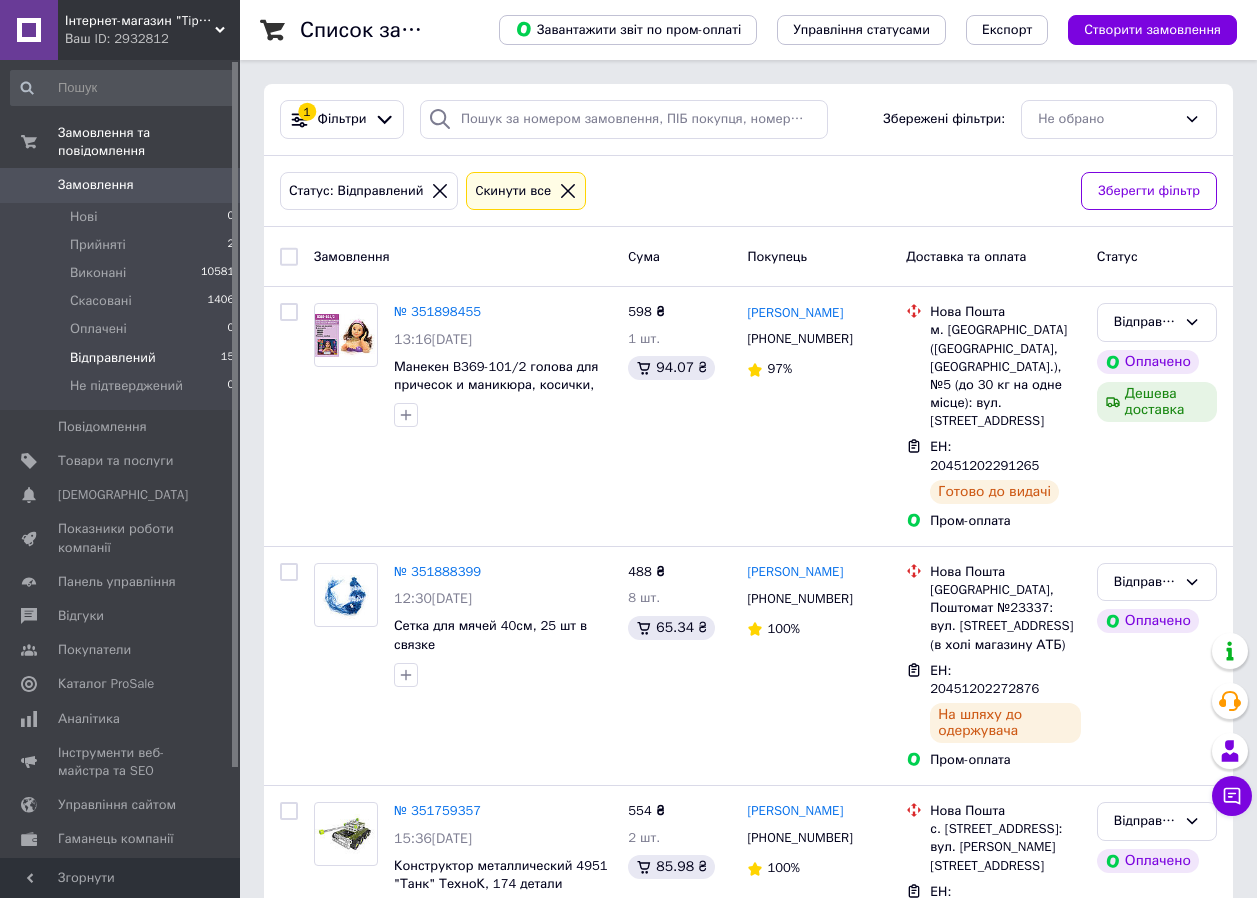 click 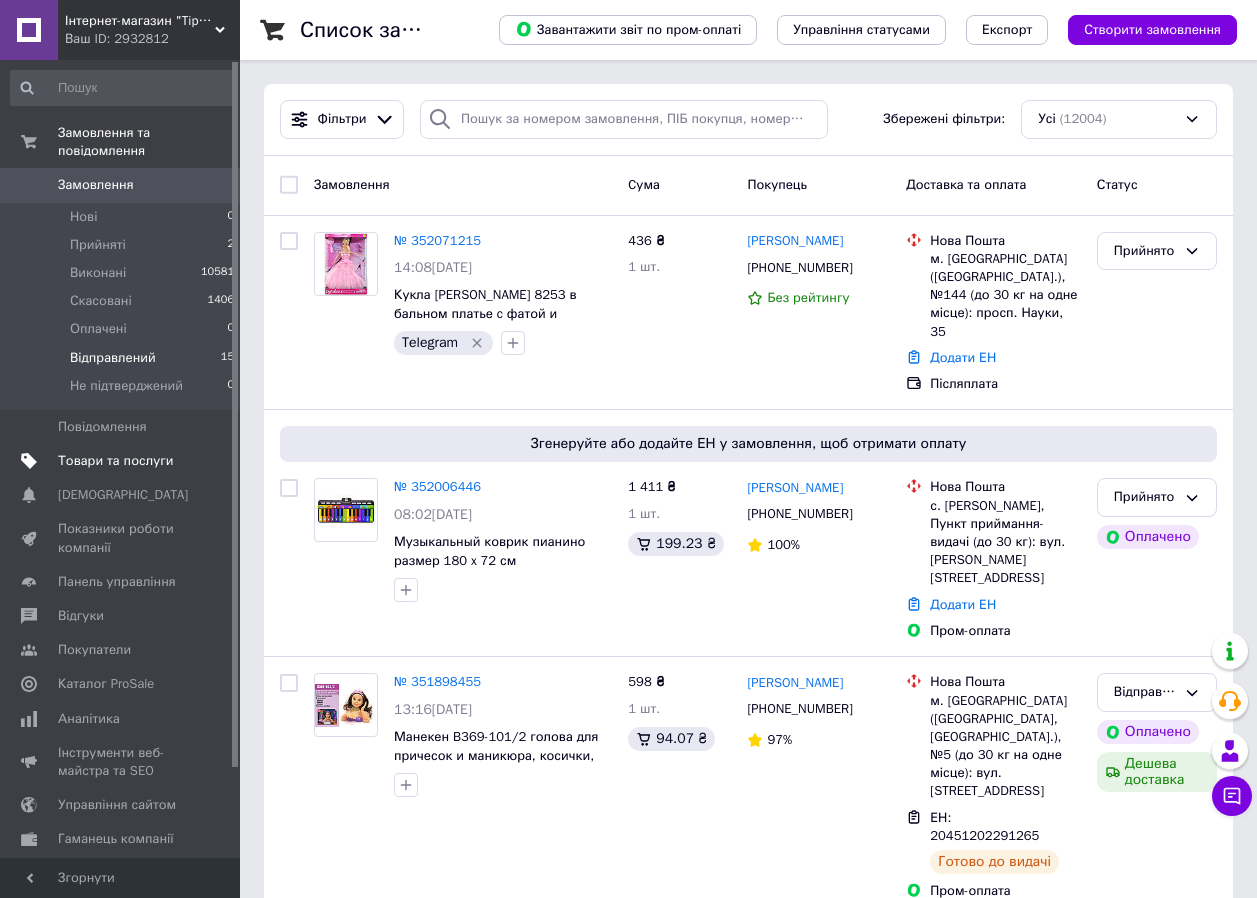 click on "Товари та послуги" at bounding box center (115, 461) 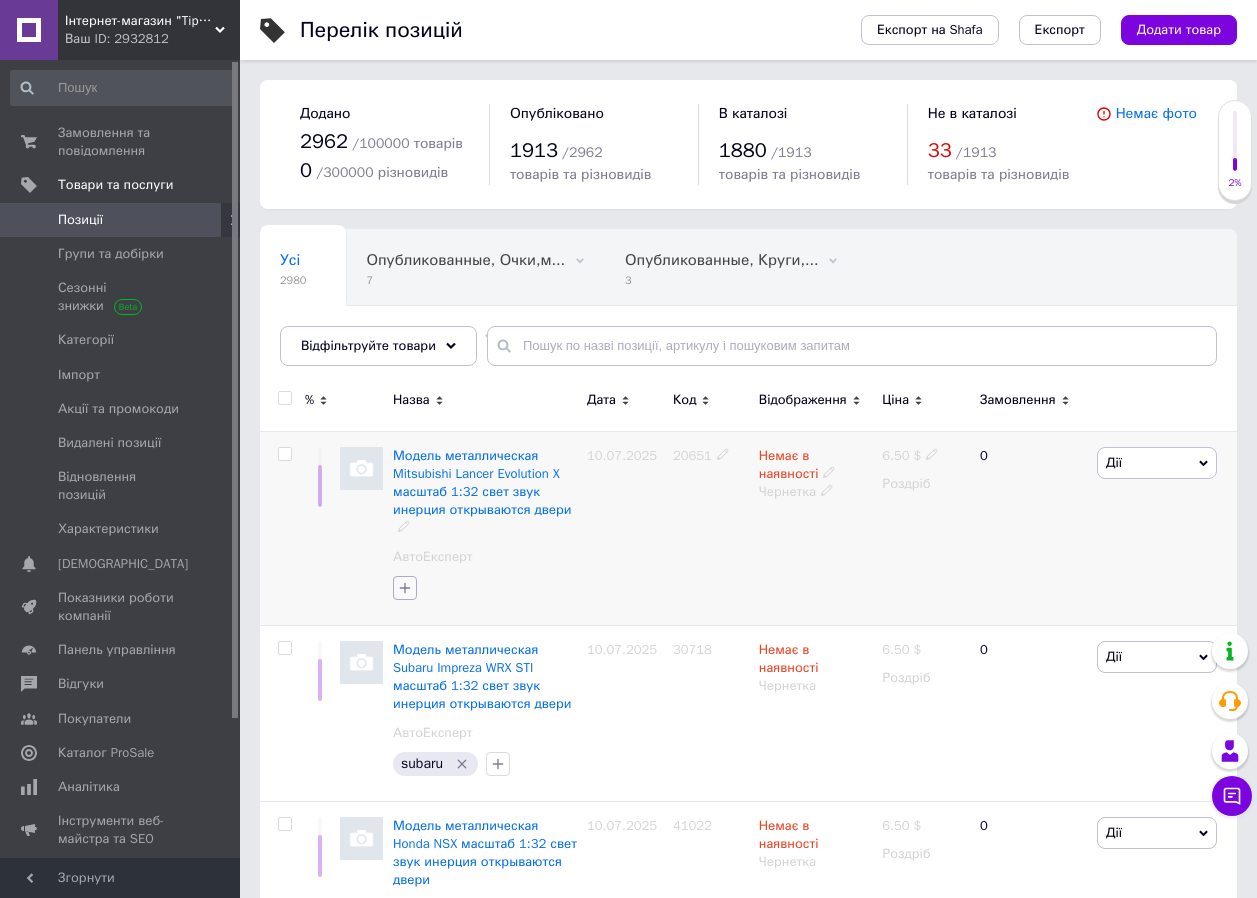 click 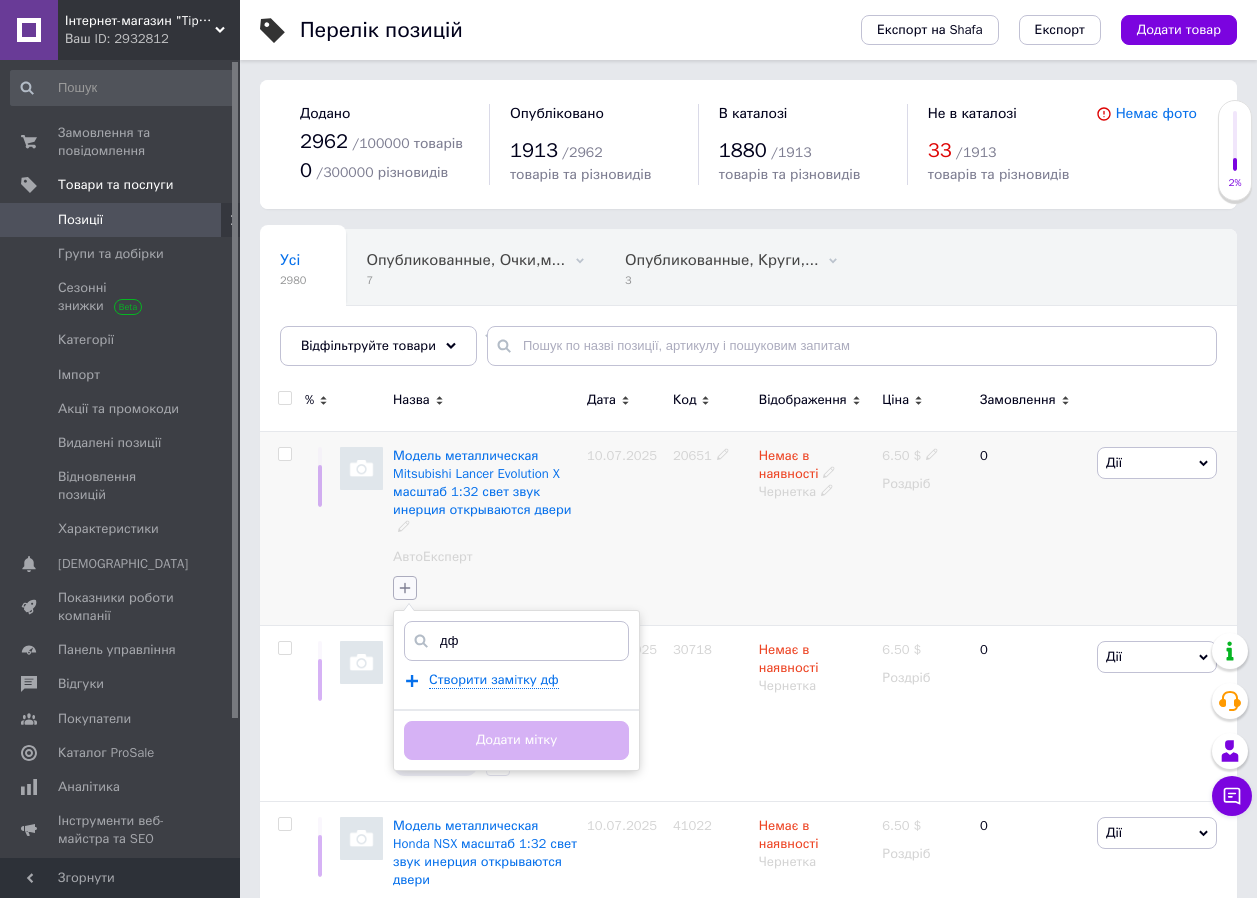 type on "д" 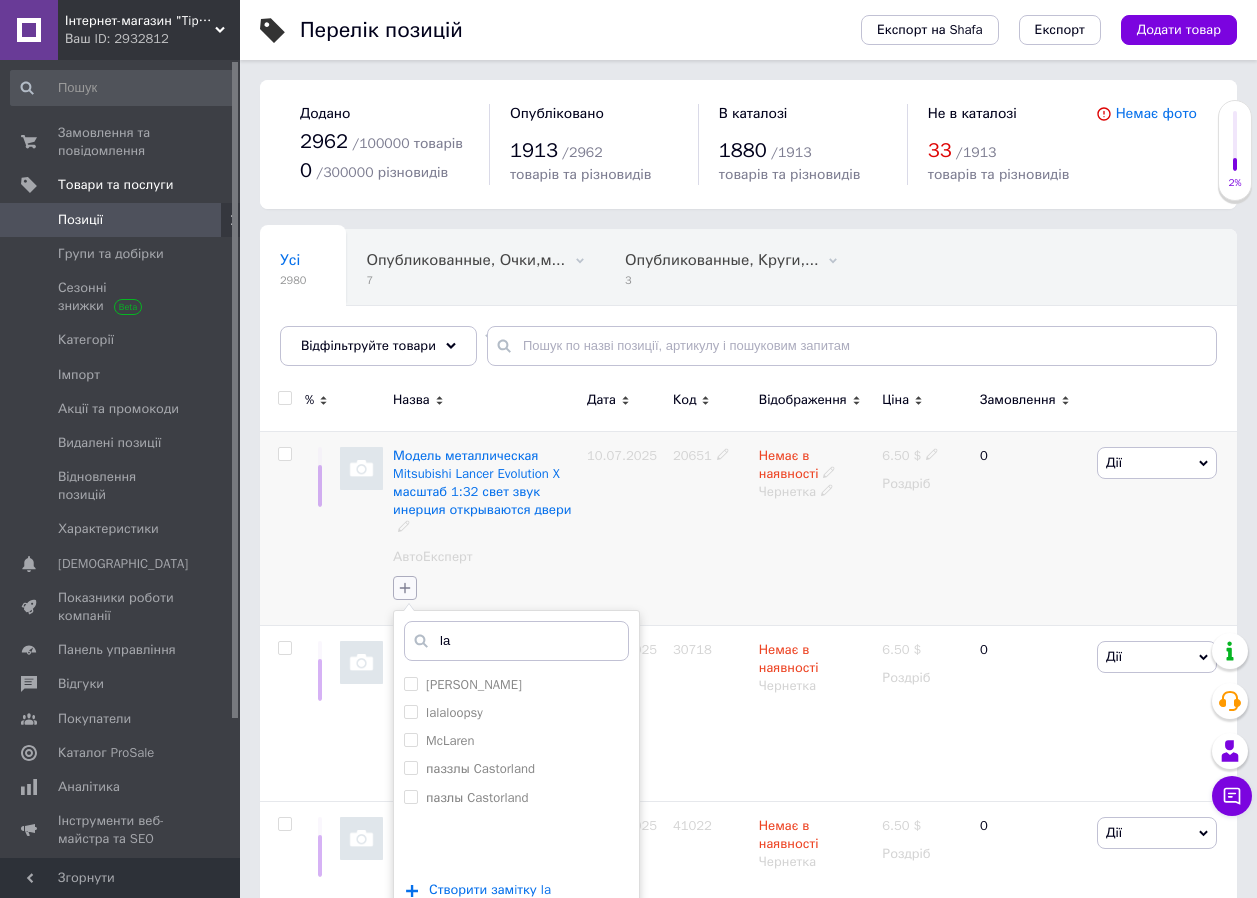 type on "l" 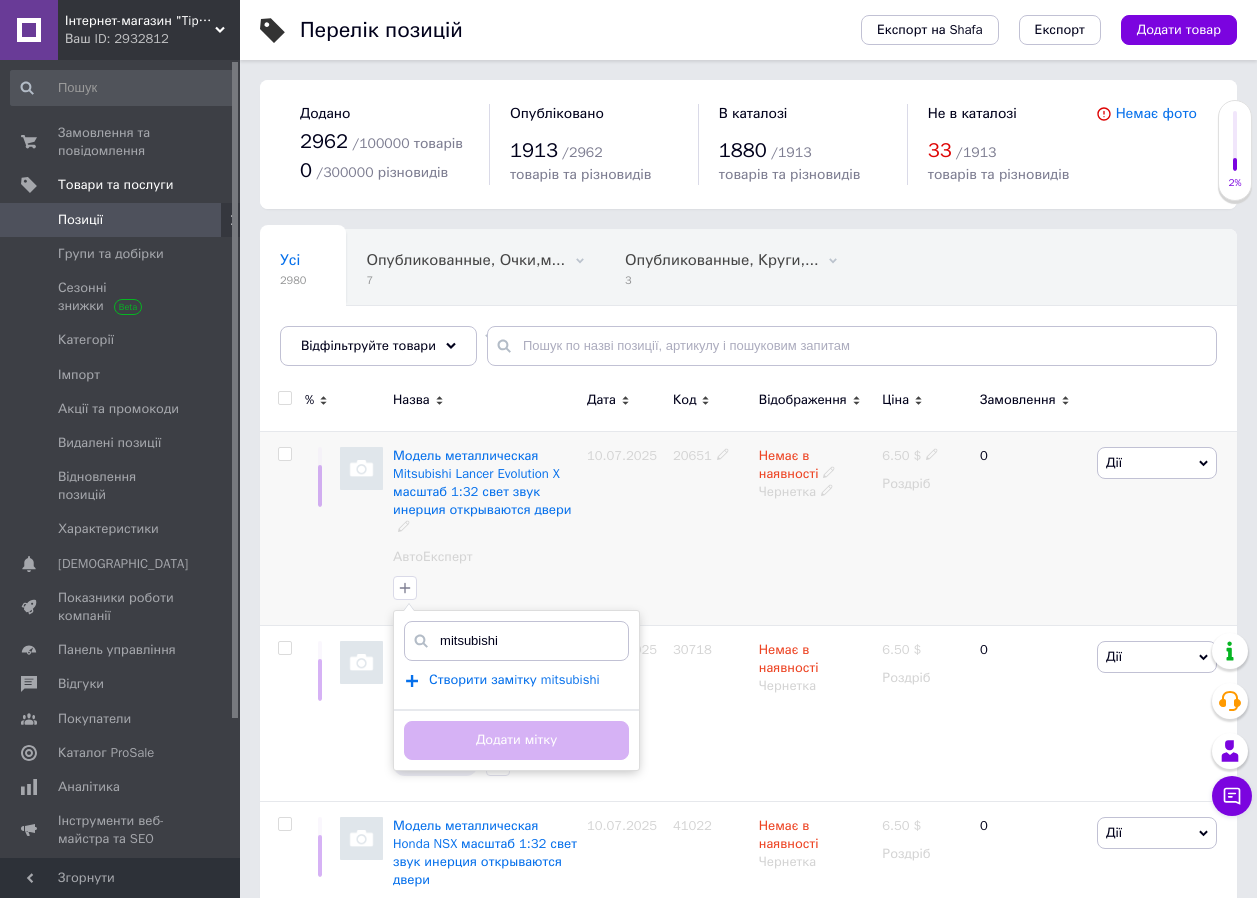 type on "mitsubishi" 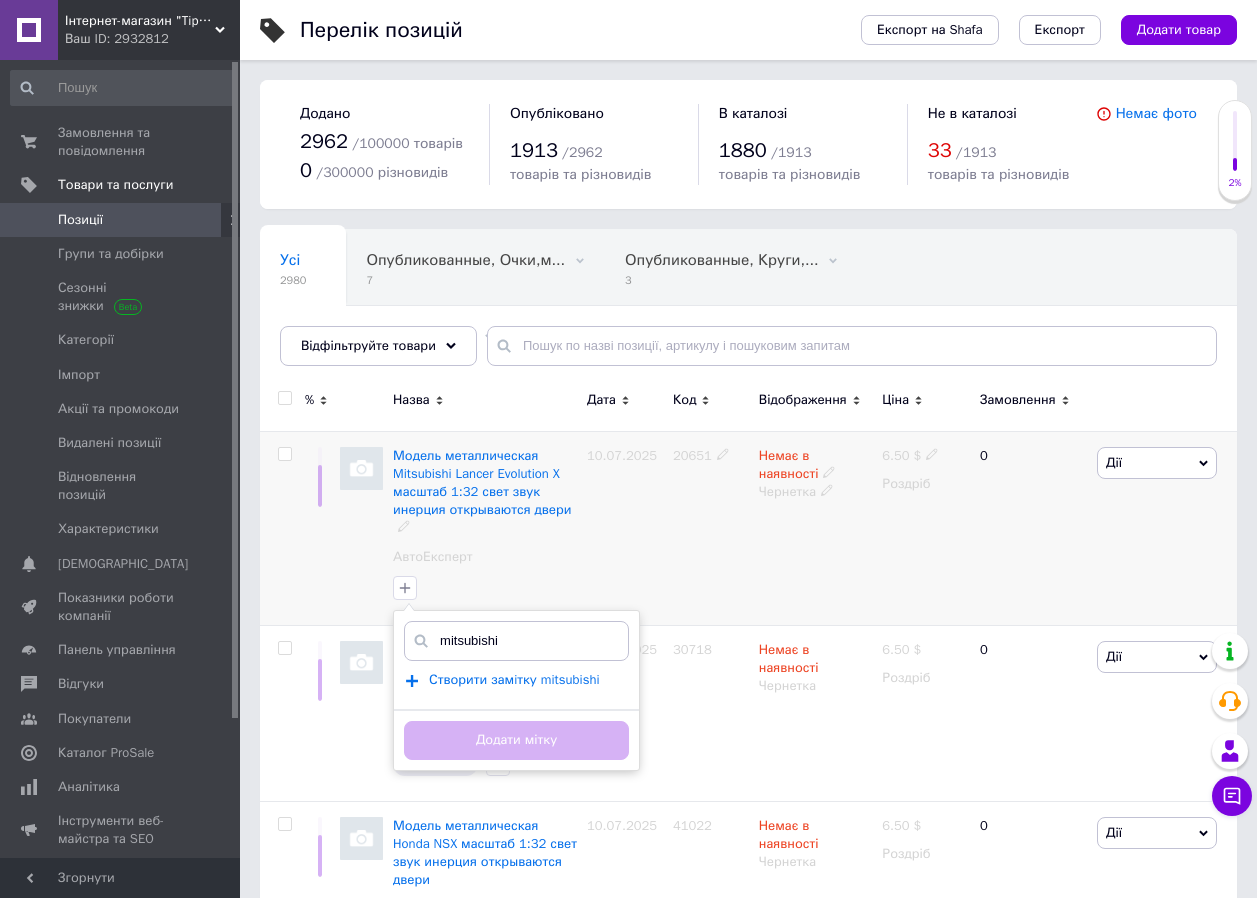 click on "Створити замiтку   mitsubishi" at bounding box center (514, 680) 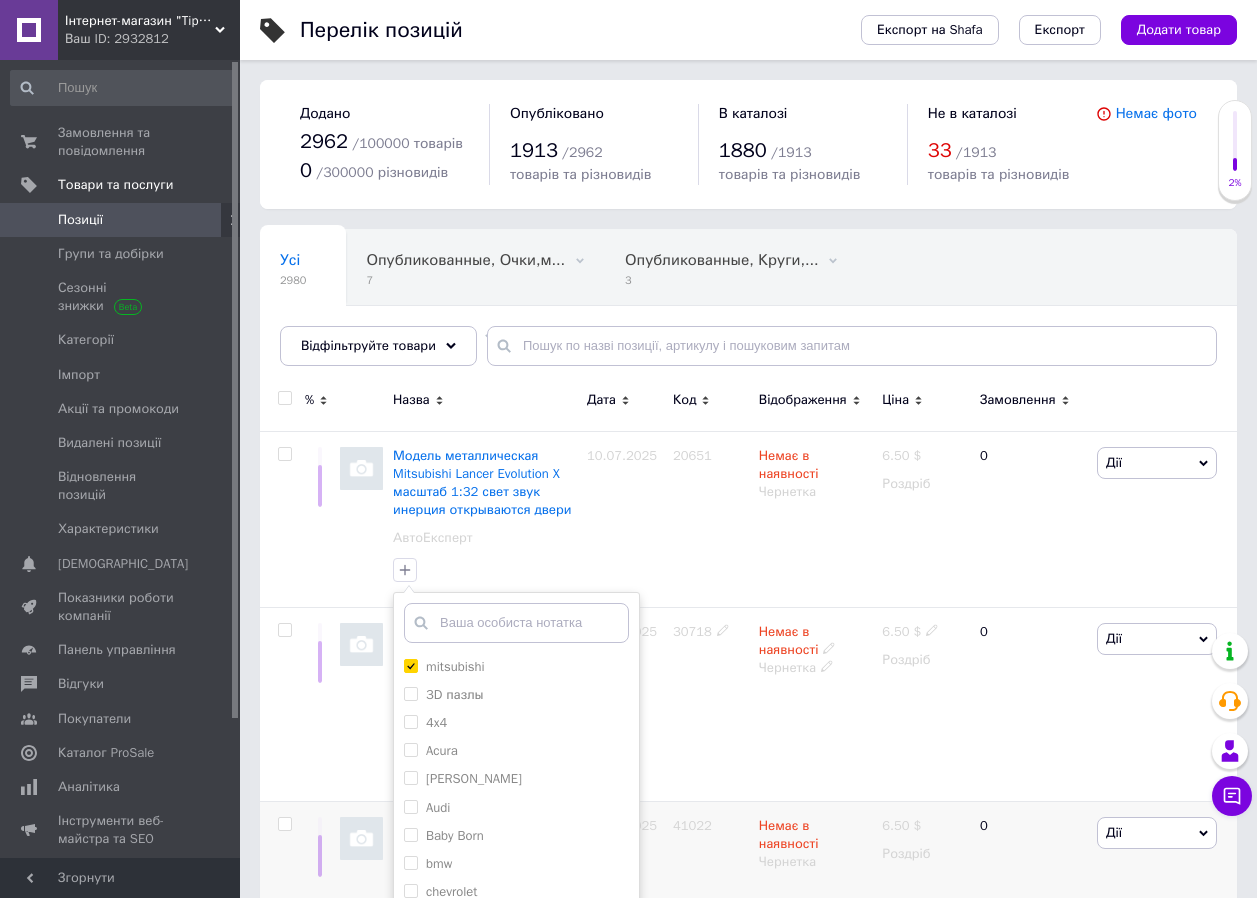 scroll, scrollTop: 167, scrollLeft: 0, axis: vertical 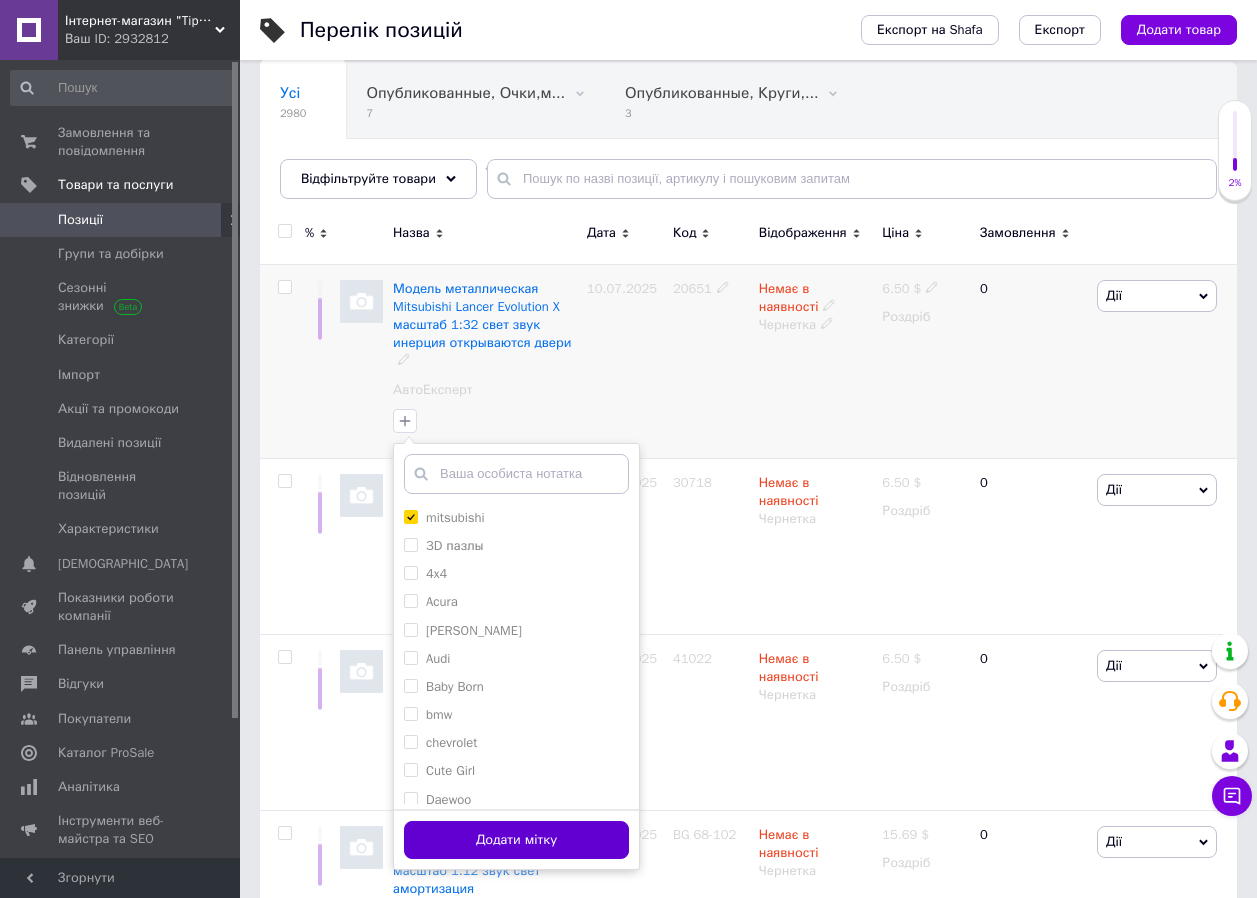 click on "Додати мітку" at bounding box center [516, 840] 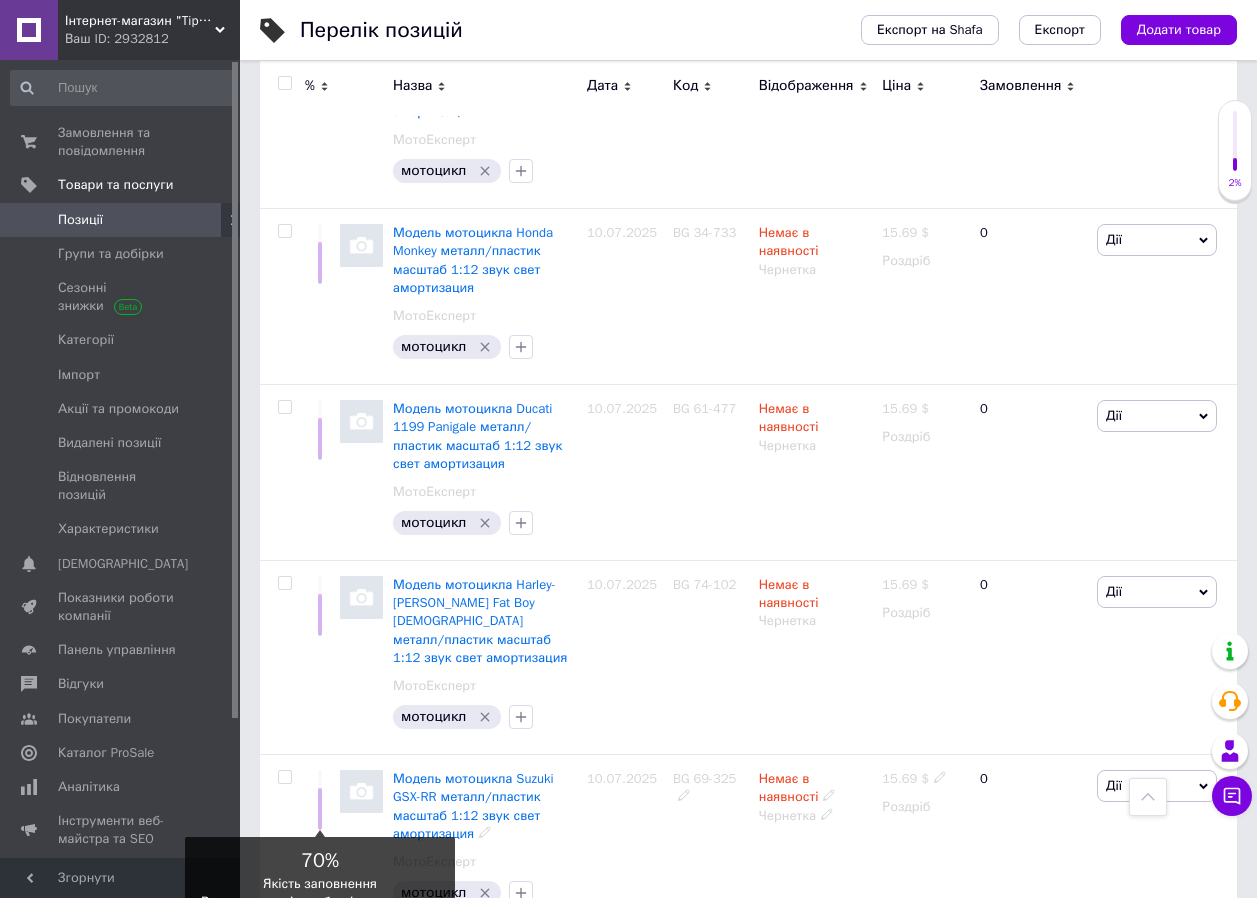 scroll, scrollTop: 2167, scrollLeft: 0, axis: vertical 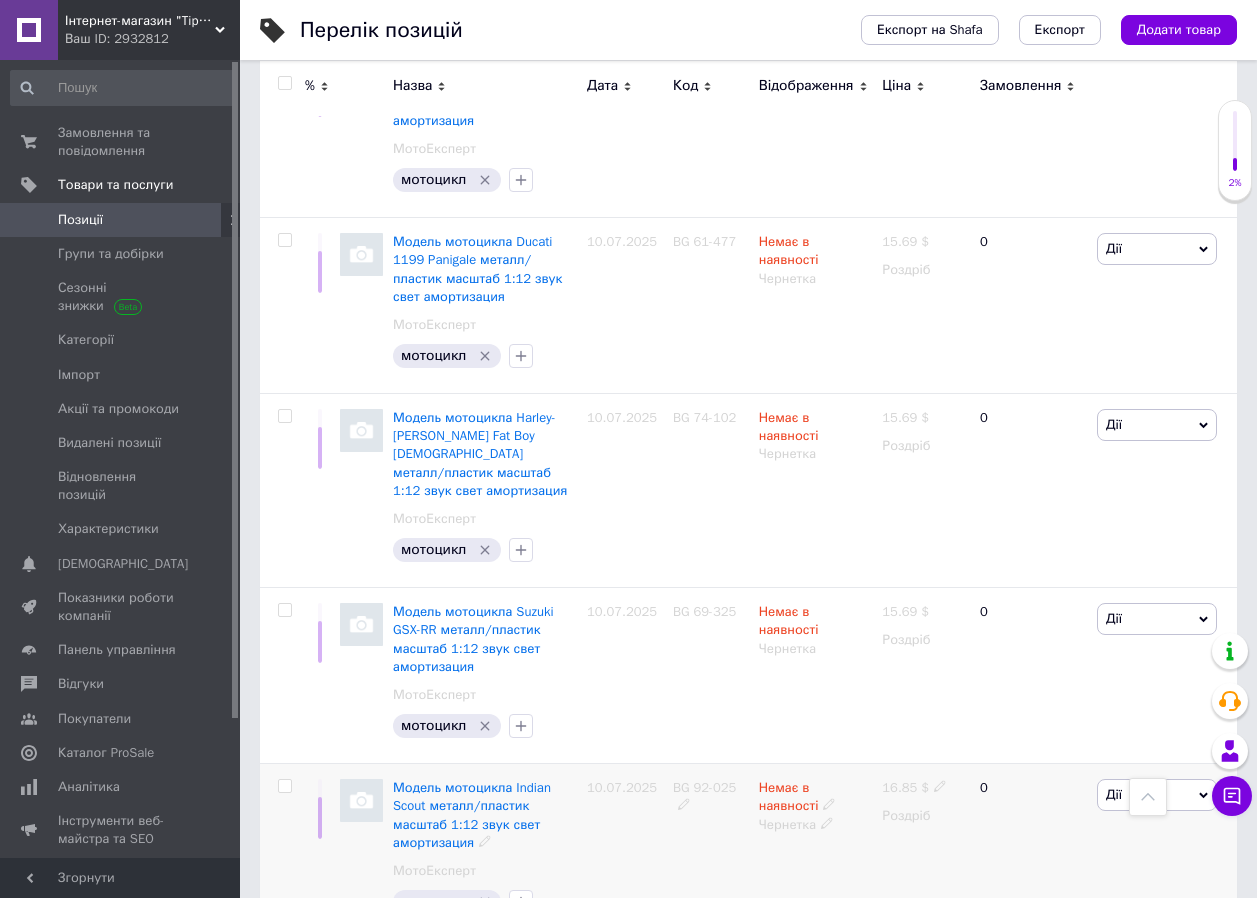 click at bounding box center [284, 786] 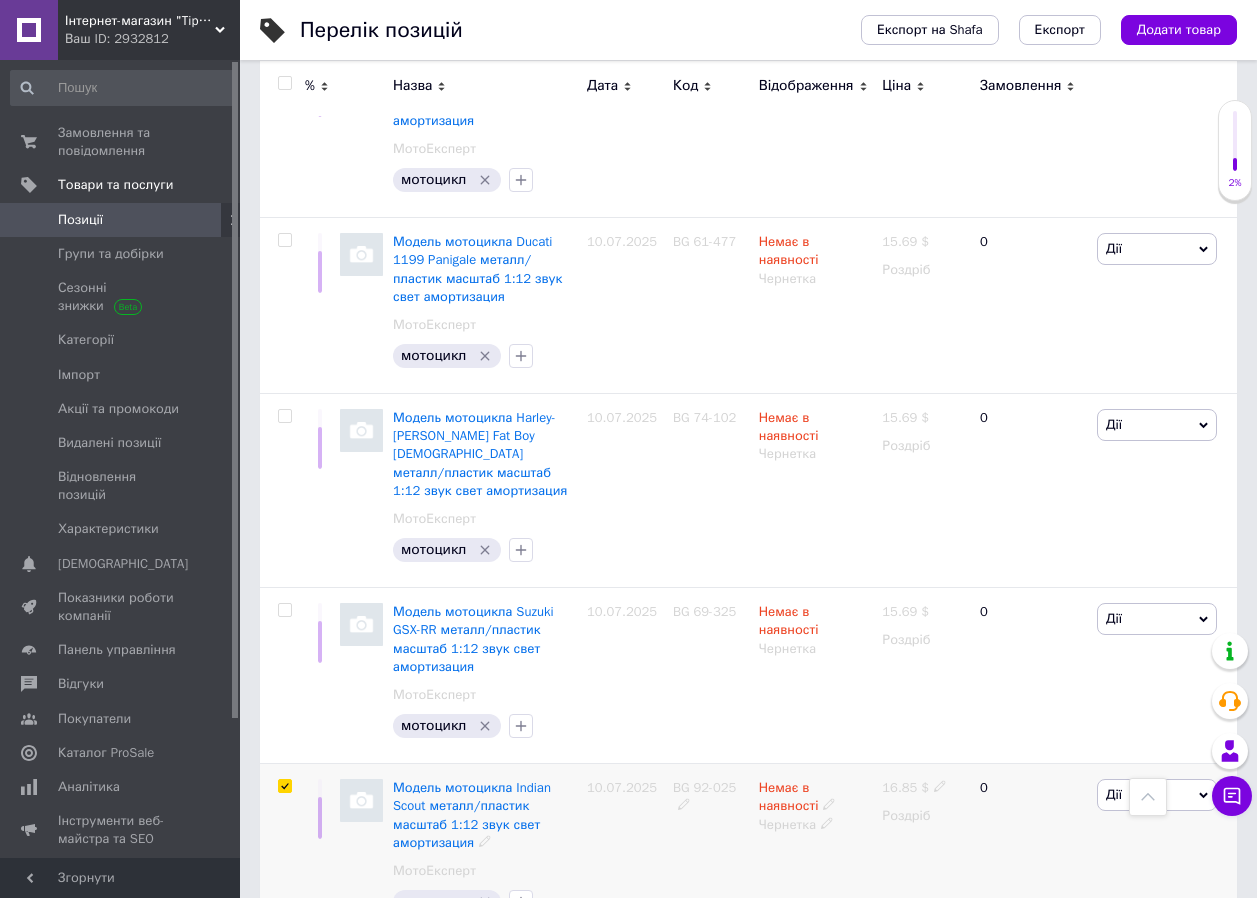 checkbox on "true" 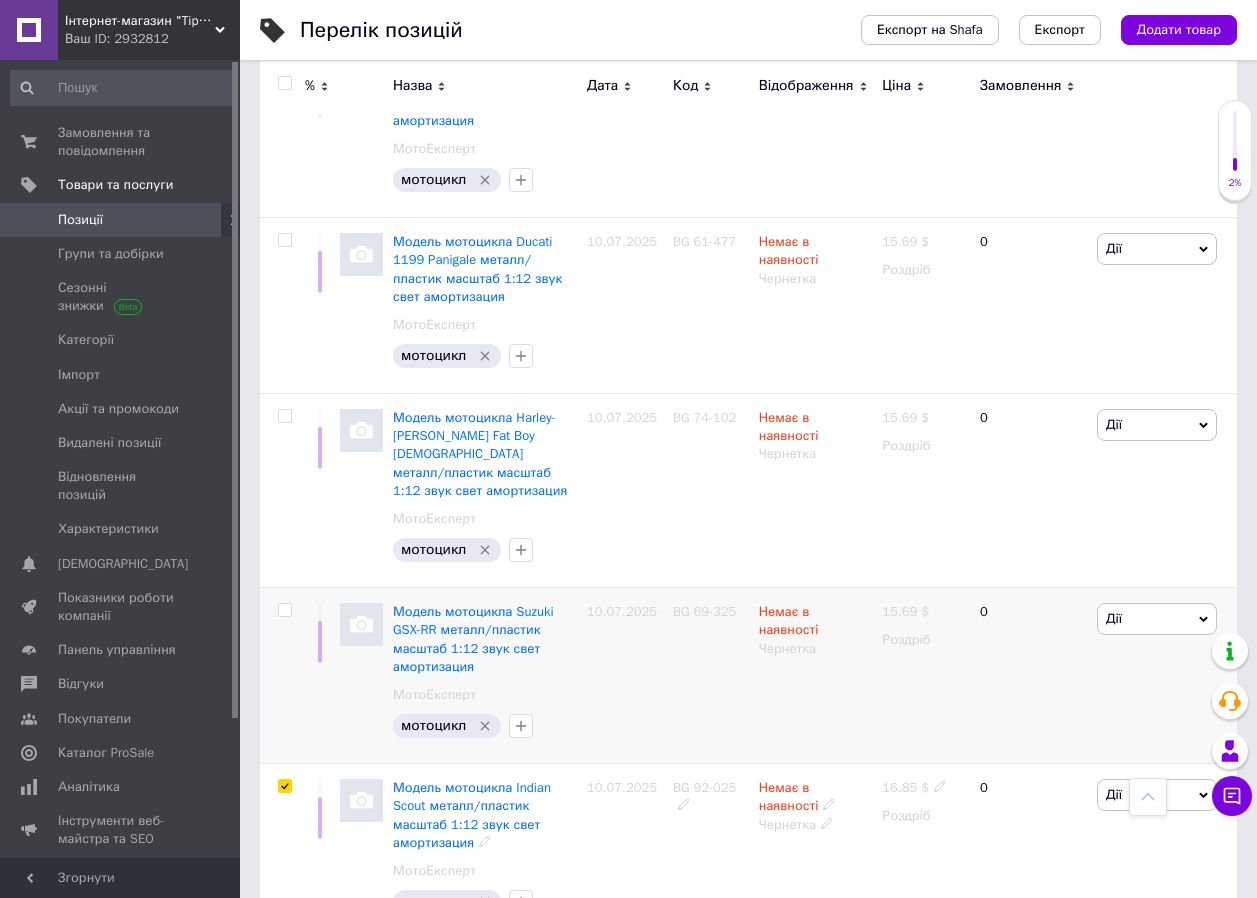 scroll, scrollTop: 2221, scrollLeft: 0, axis: vertical 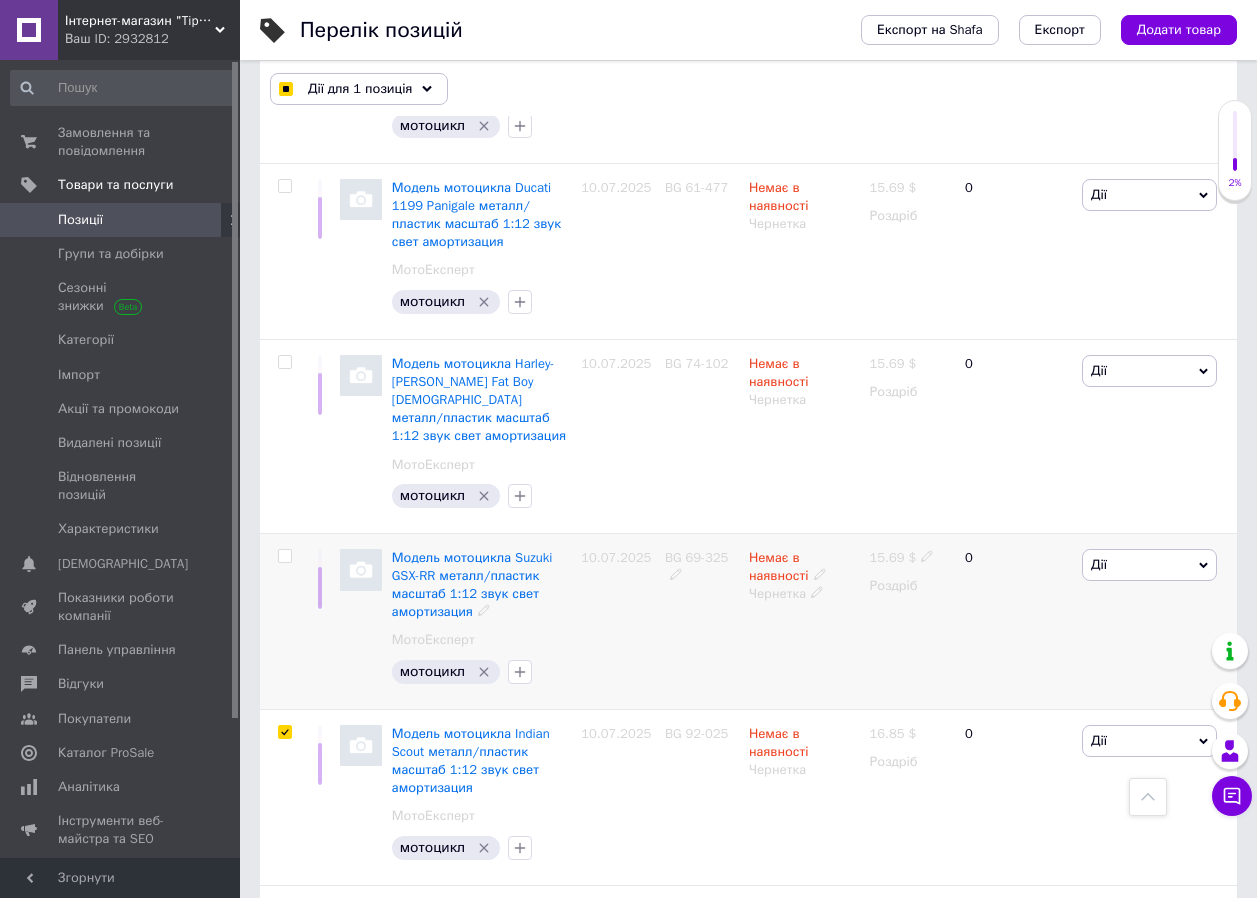click at bounding box center (284, 556) 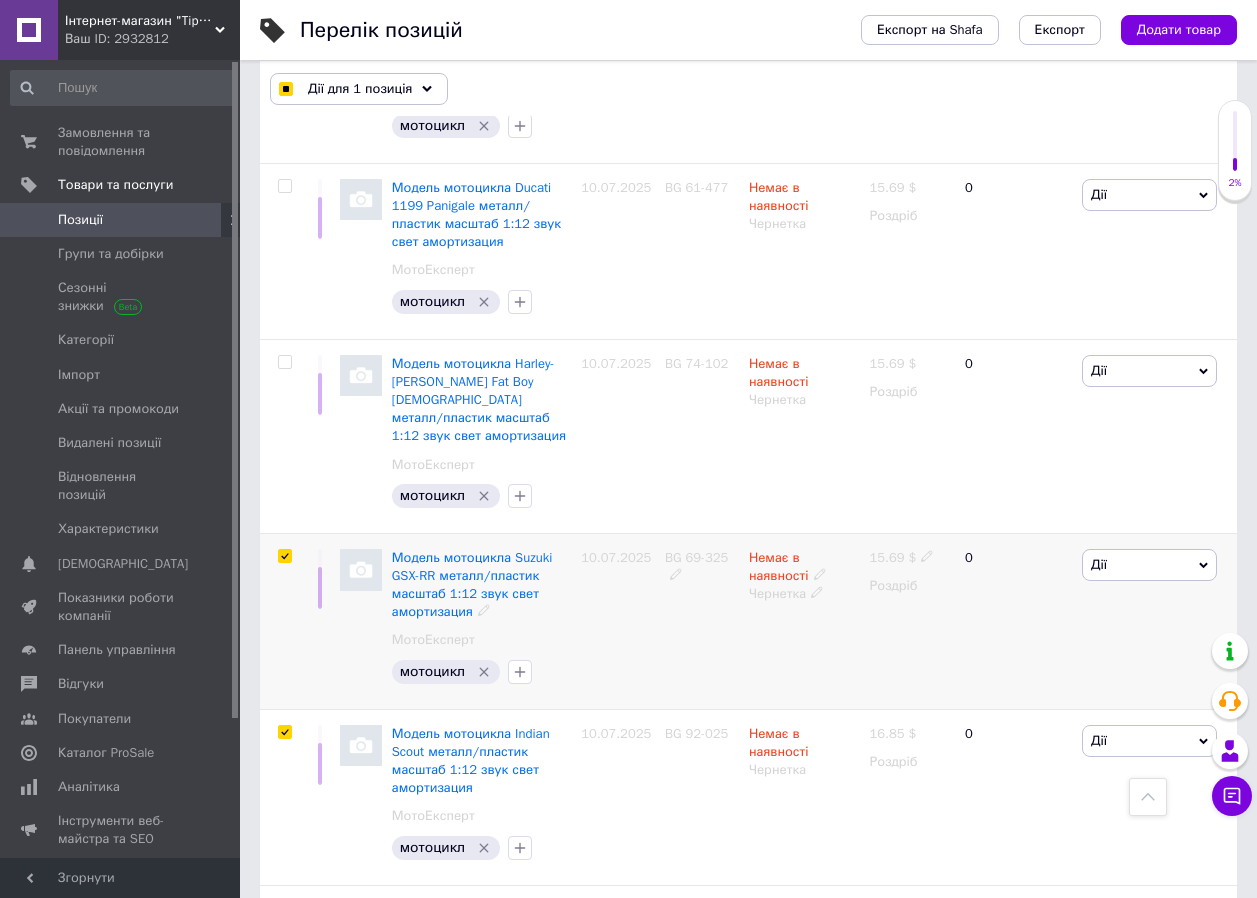 checkbox on "true" 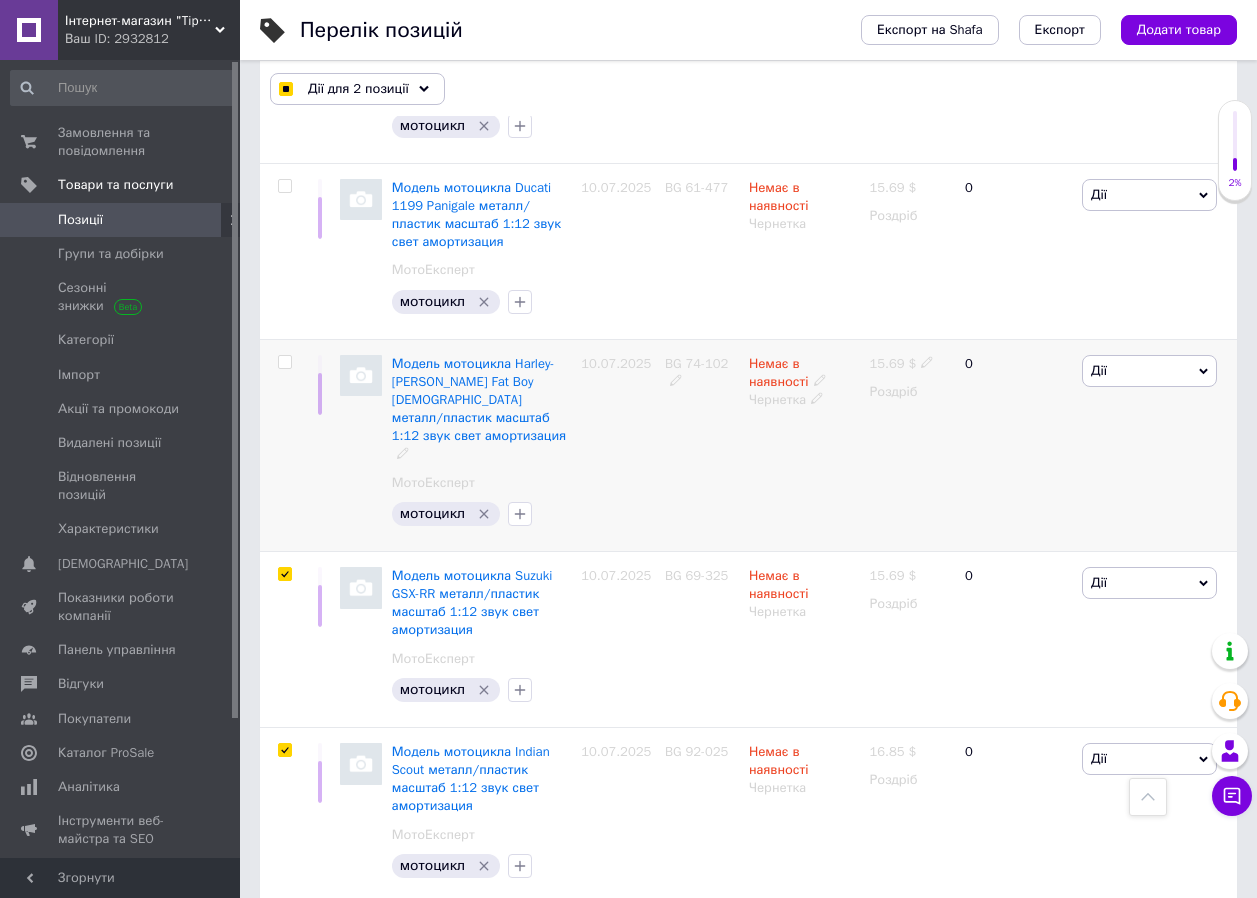 click at bounding box center [284, 362] 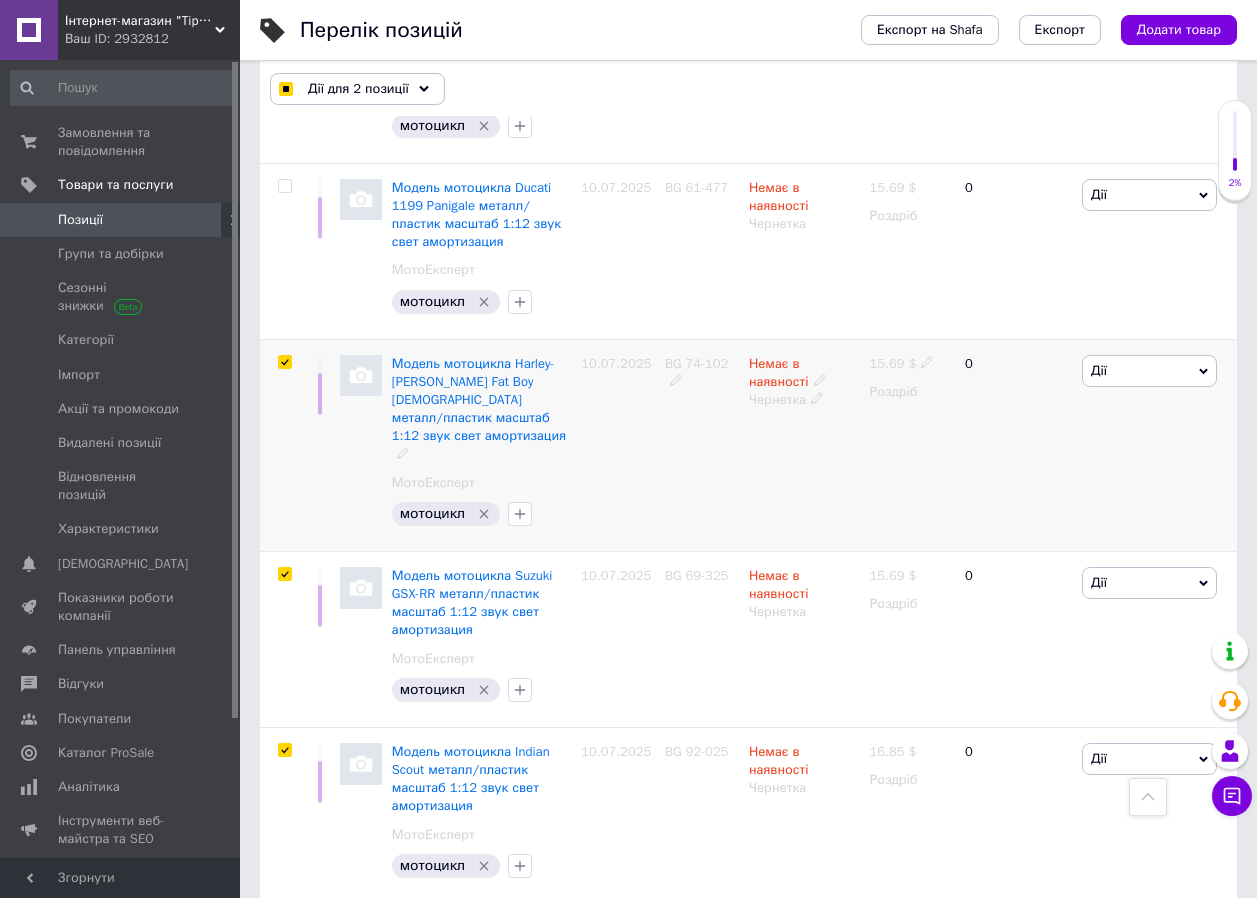 checkbox on "true" 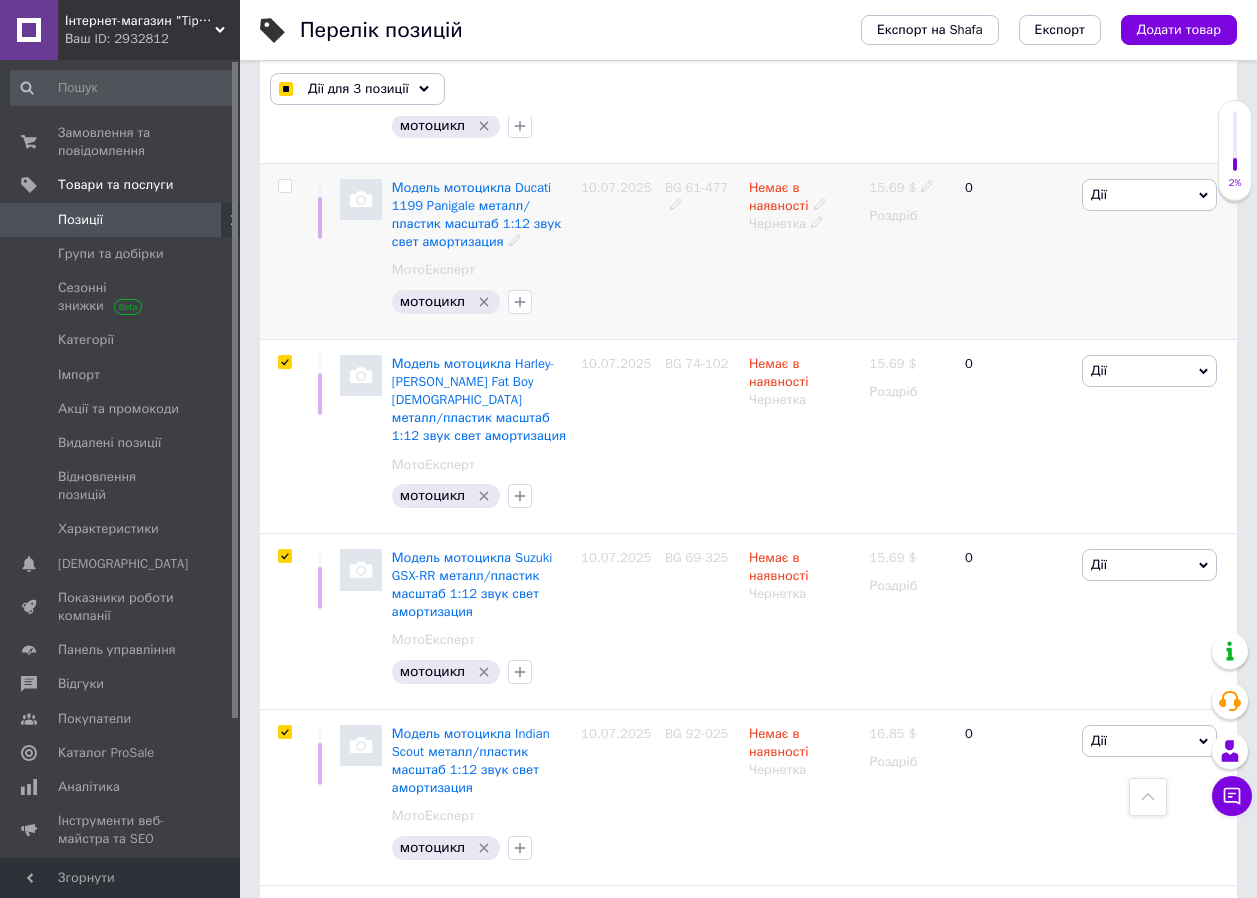 click at bounding box center (284, 186) 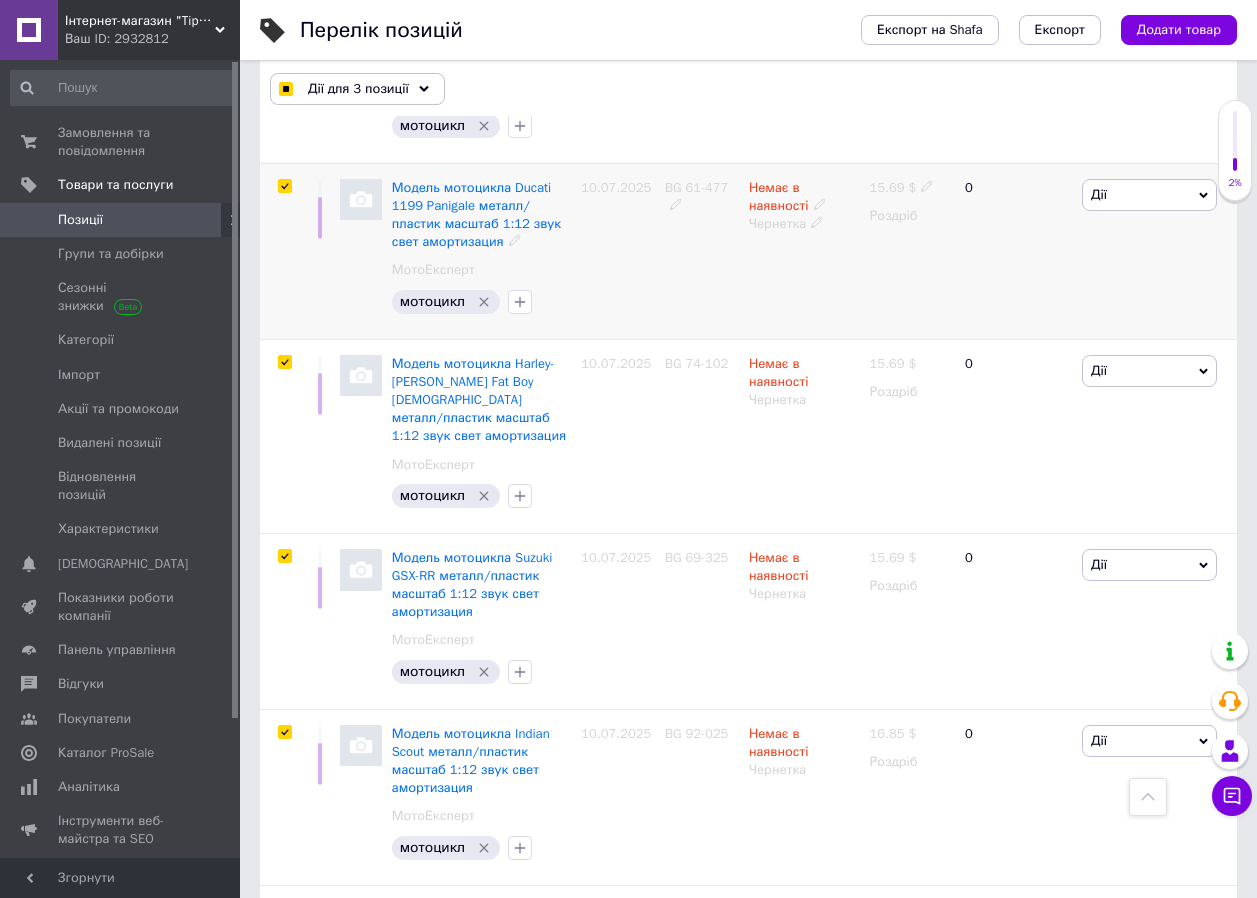 checkbox on "true" 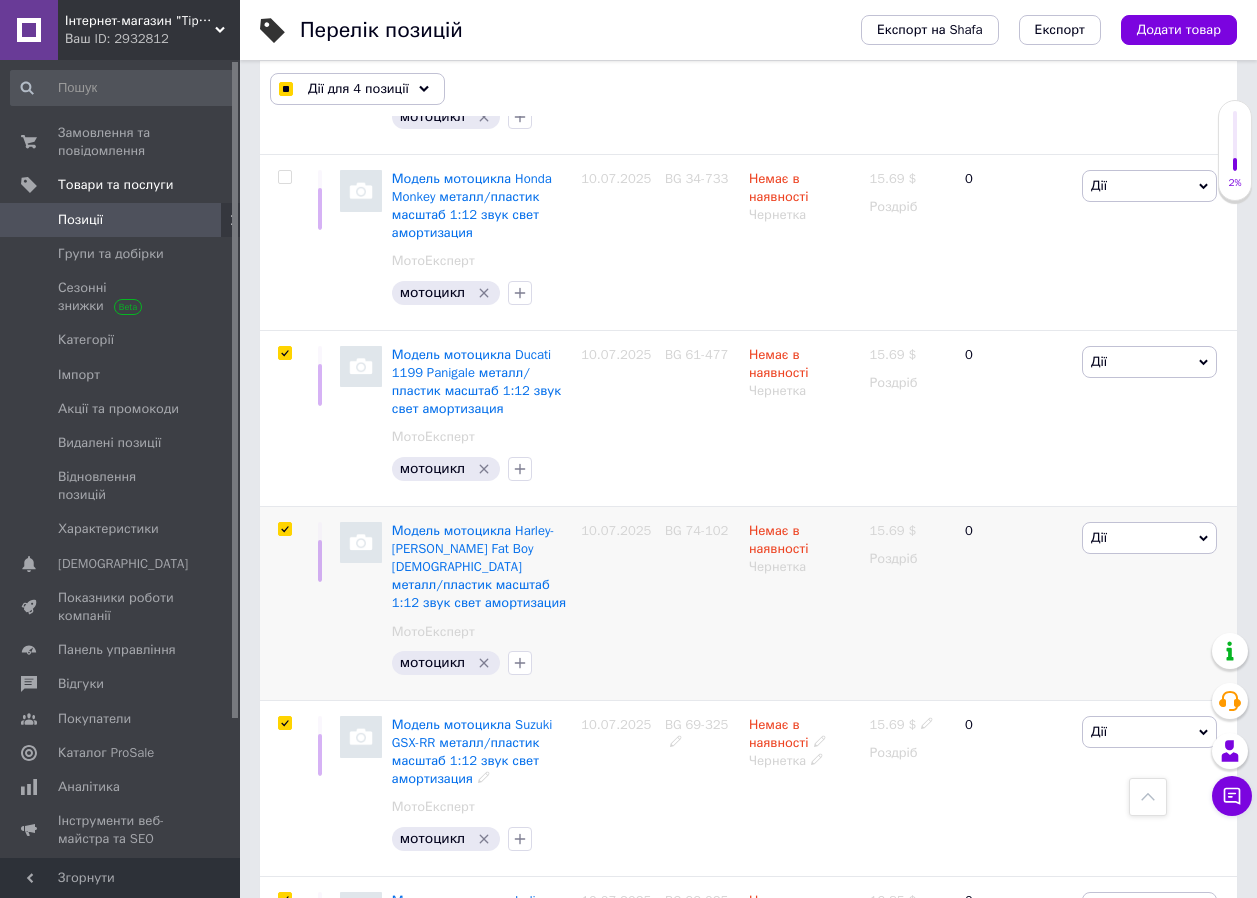 scroll, scrollTop: 1887, scrollLeft: 0, axis: vertical 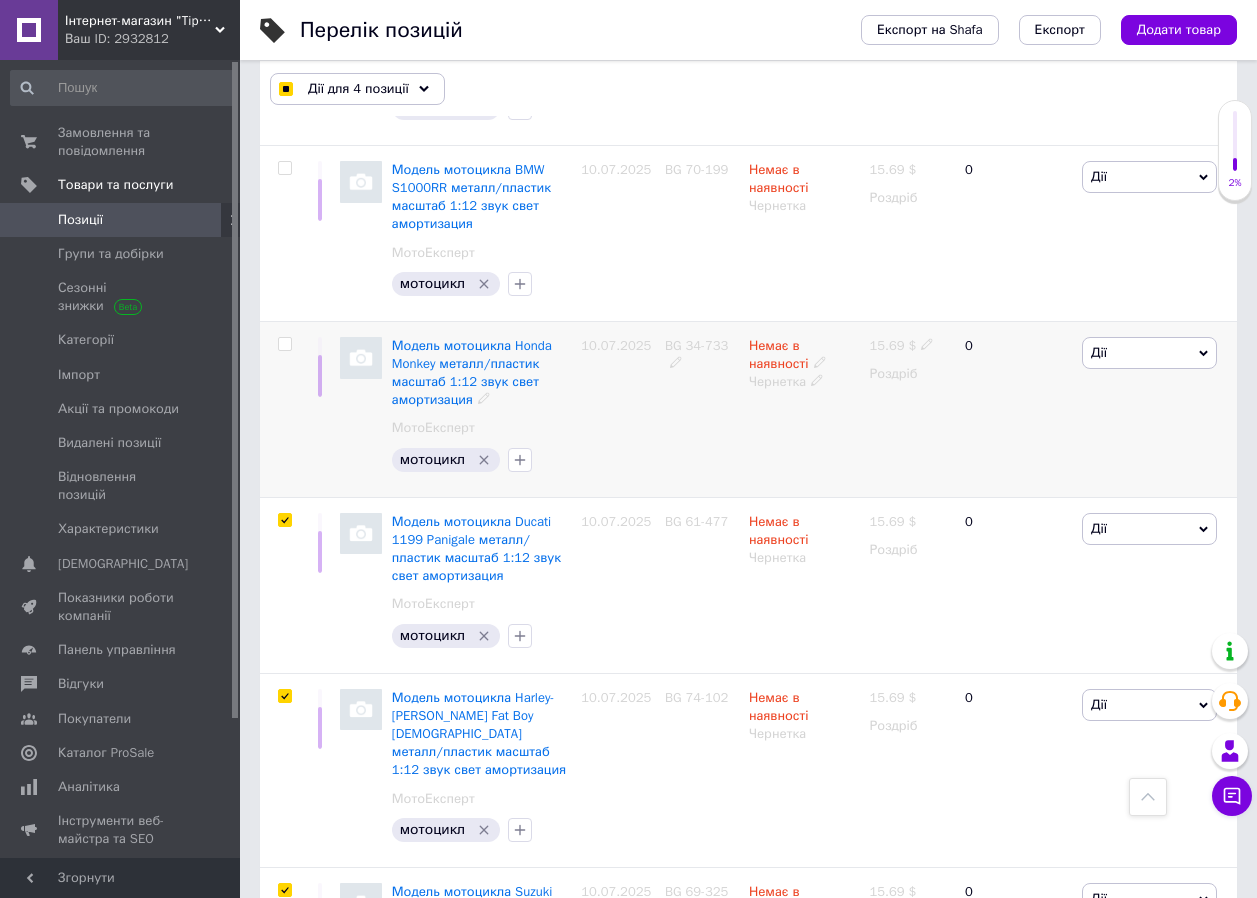 click at bounding box center [284, 344] 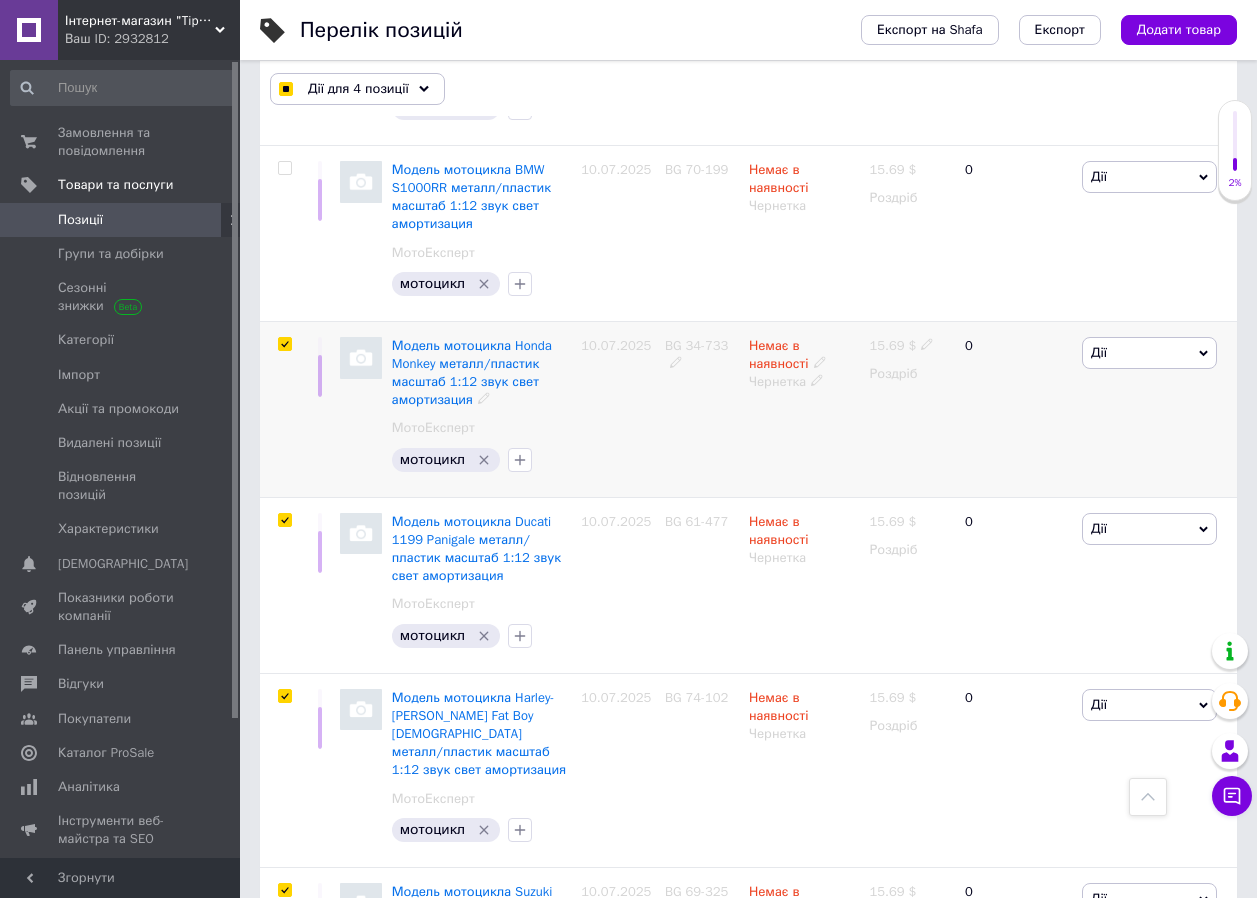 checkbox on "true" 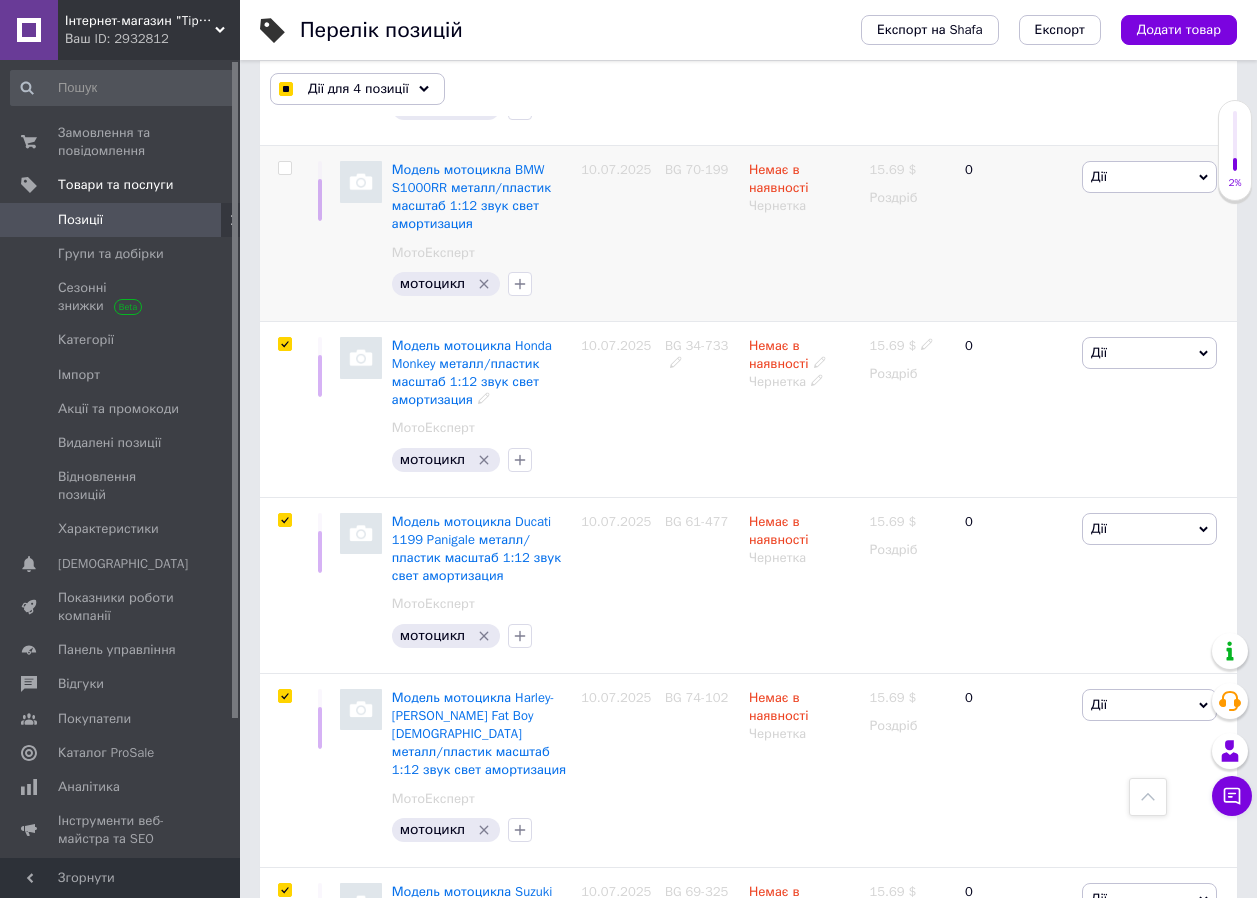 checkbox on "true" 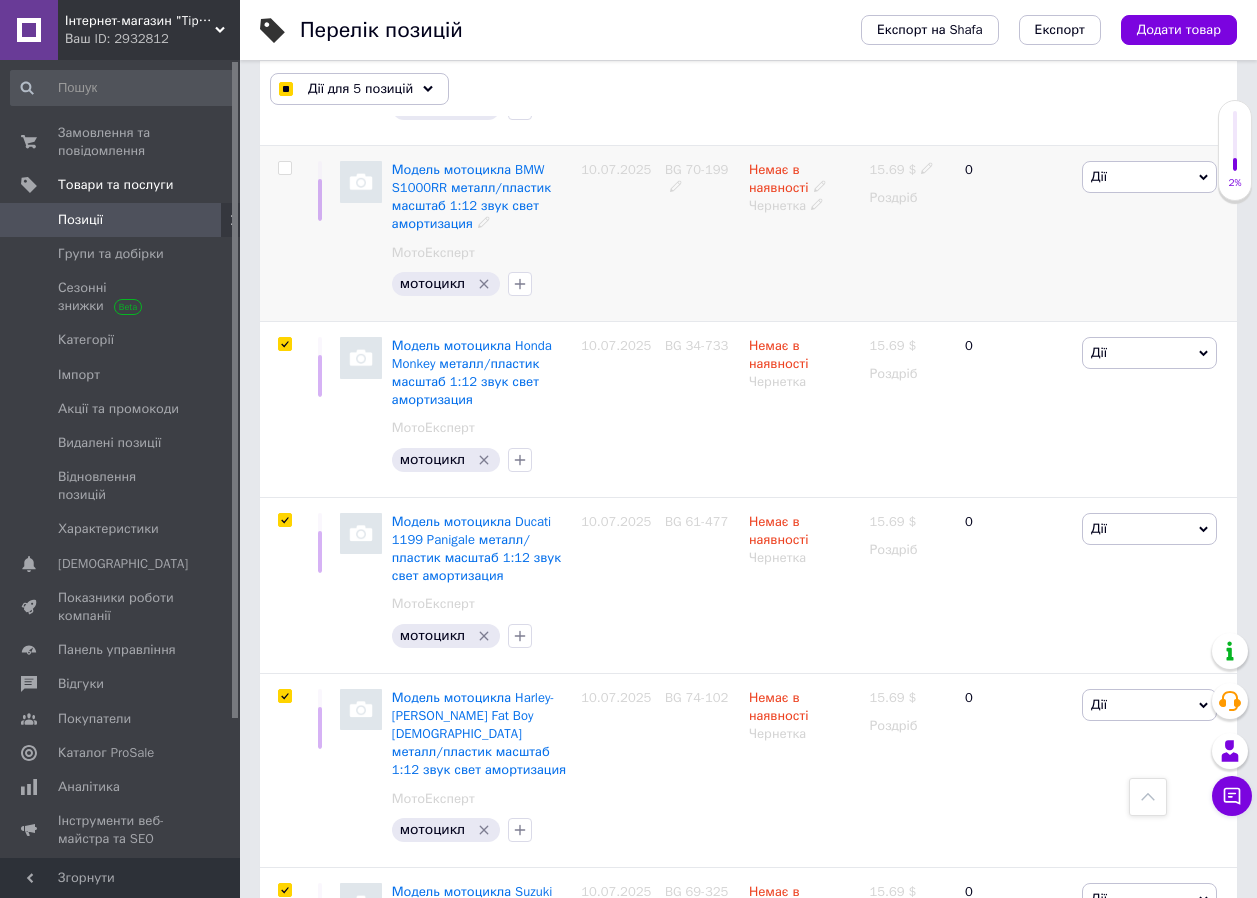 click at bounding box center (284, 168) 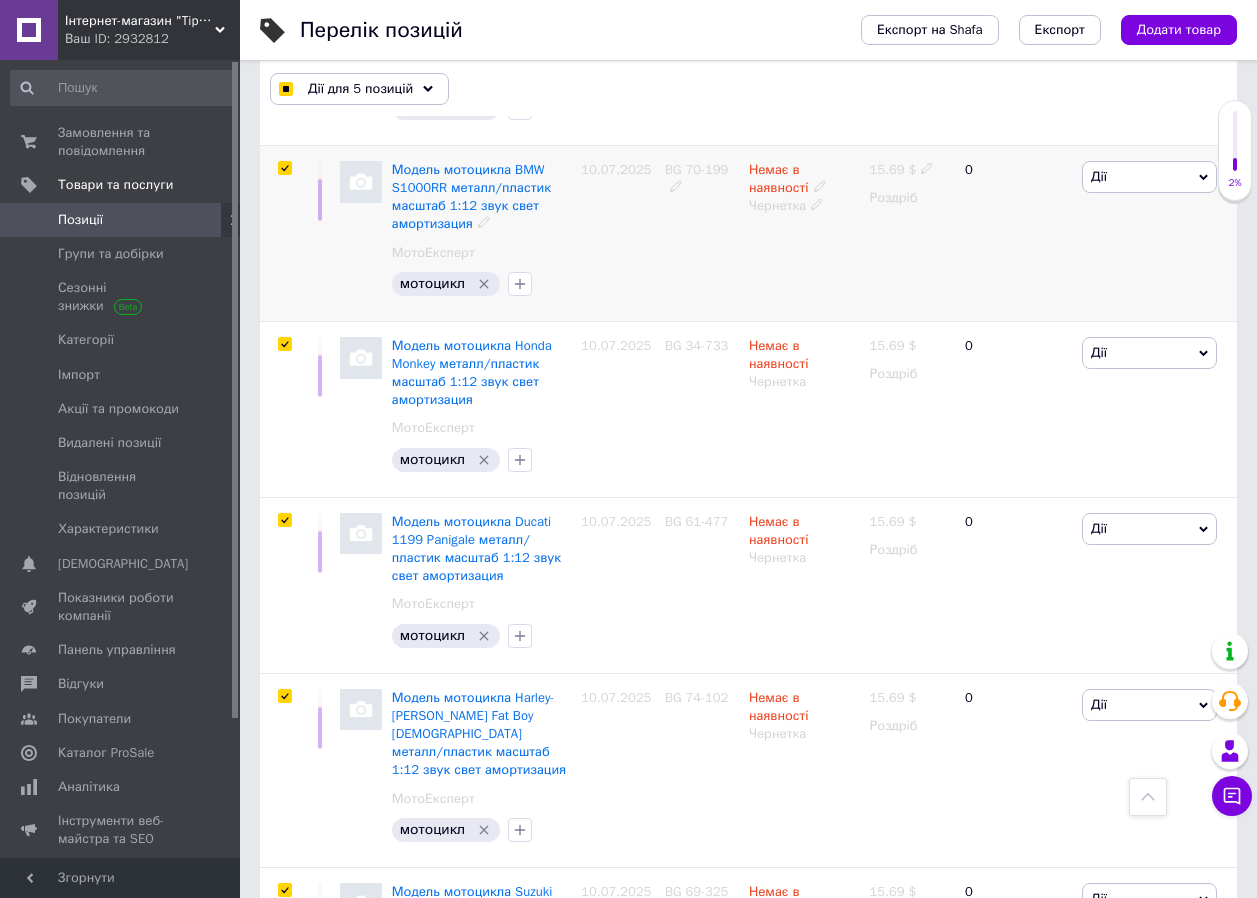 checkbox on "true" 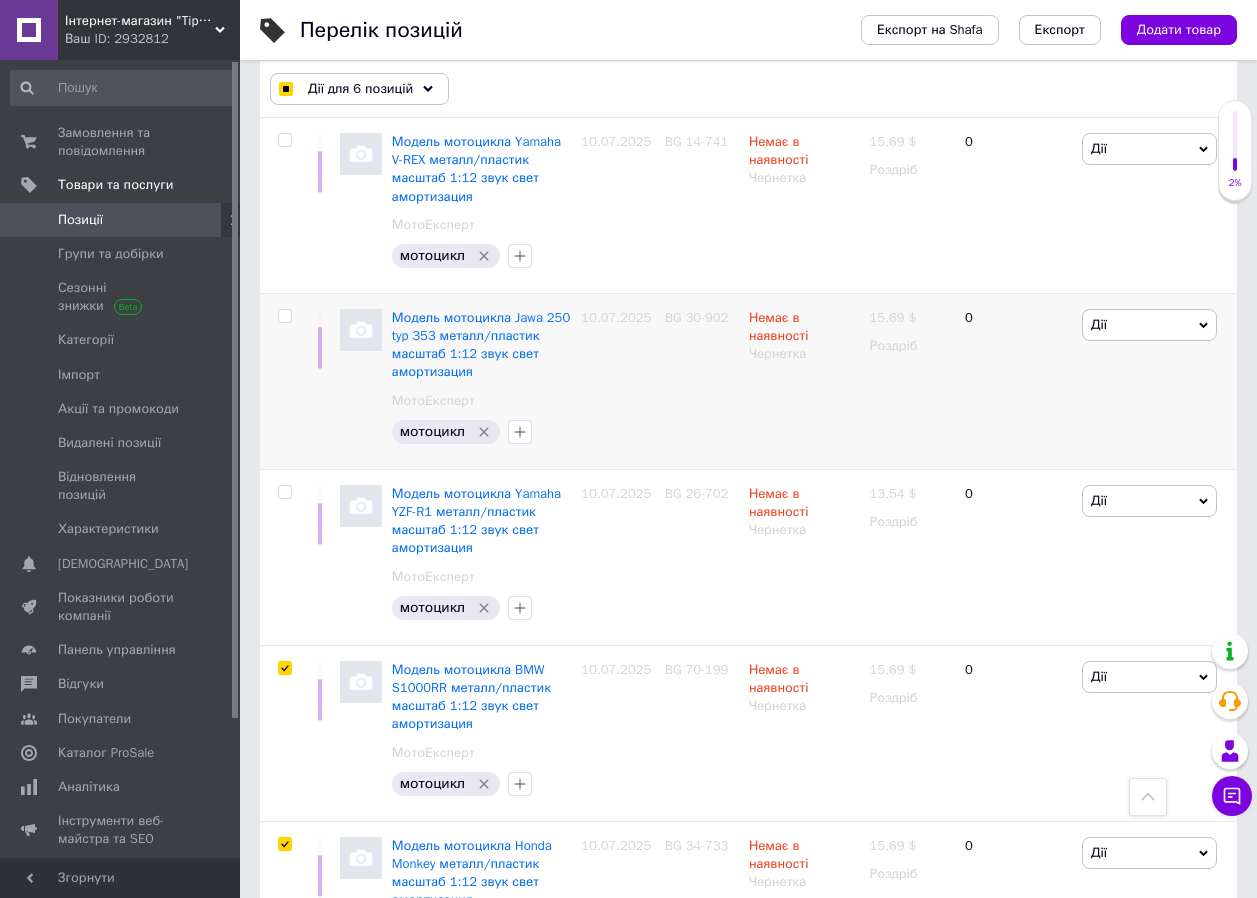 scroll, scrollTop: 1221, scrollLeft: 0, axis: vertical 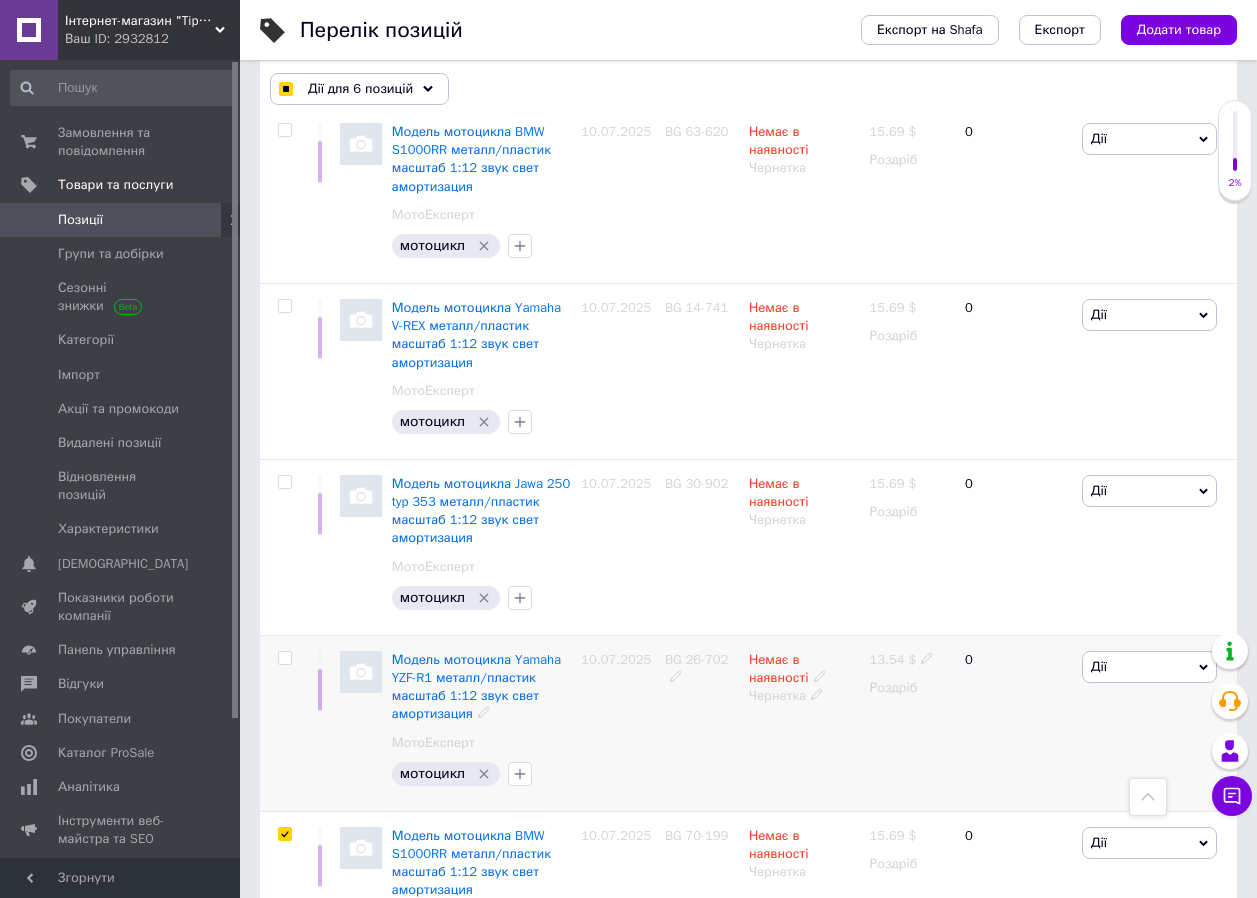 click at bounding box center (284, 658) 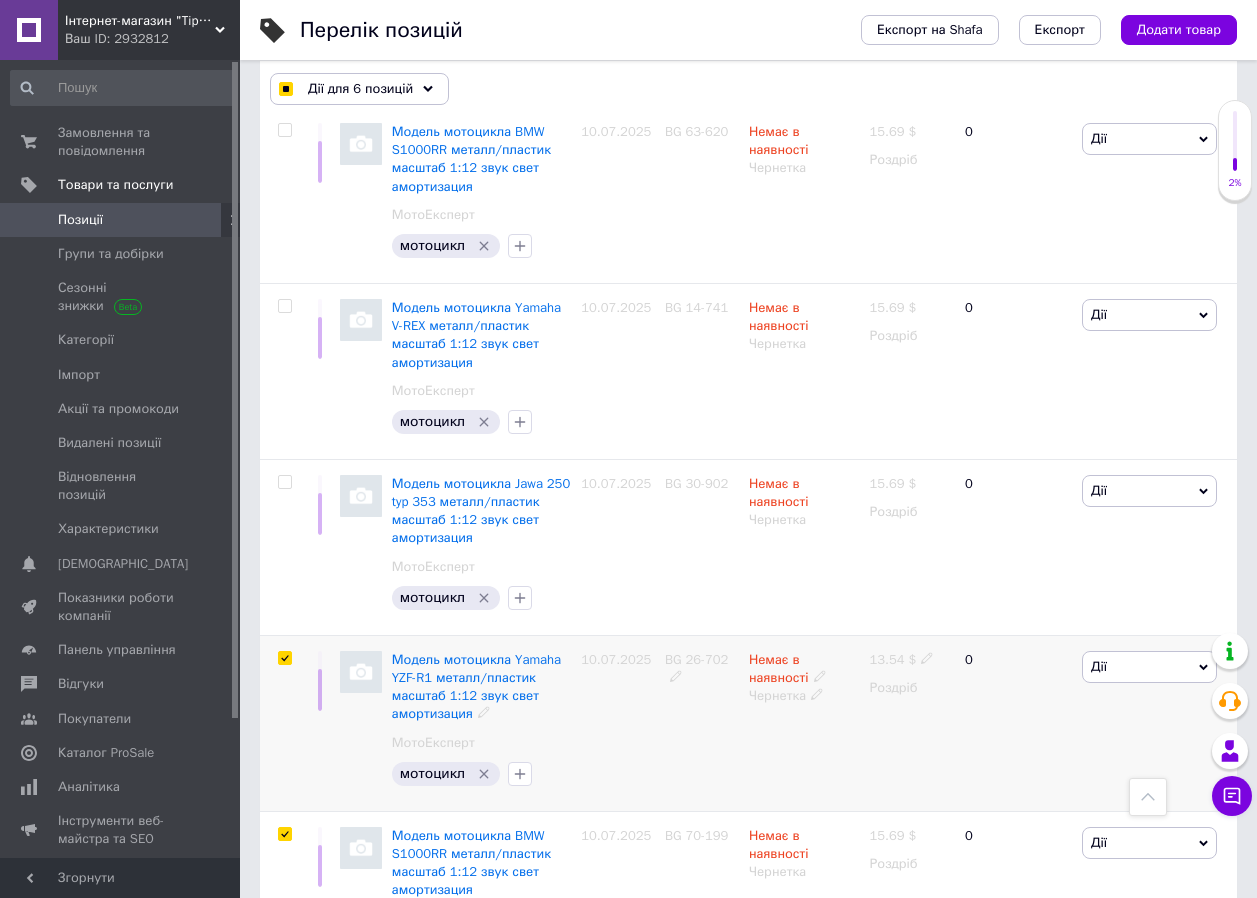 checkbox on "true" 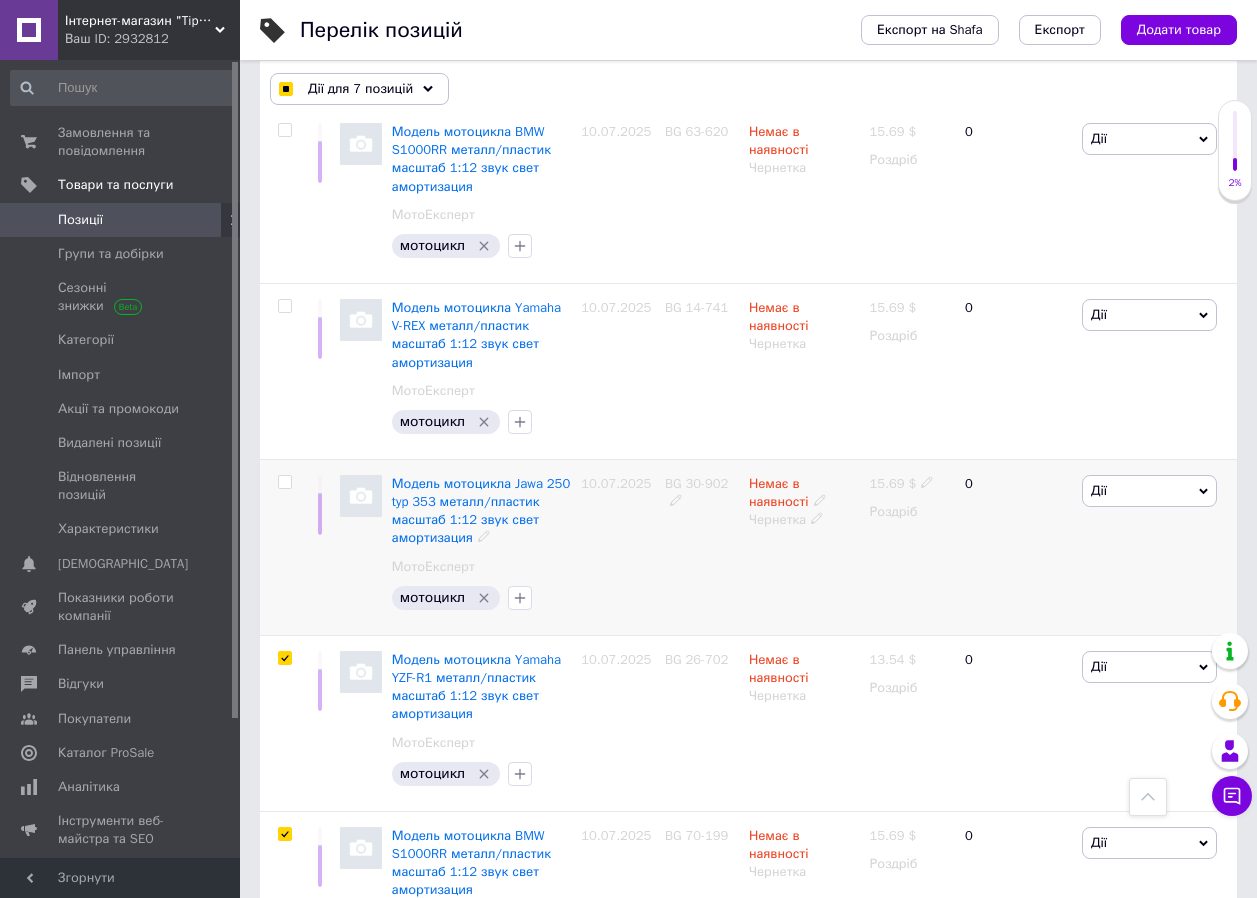 click at bounding box center (284, 482) 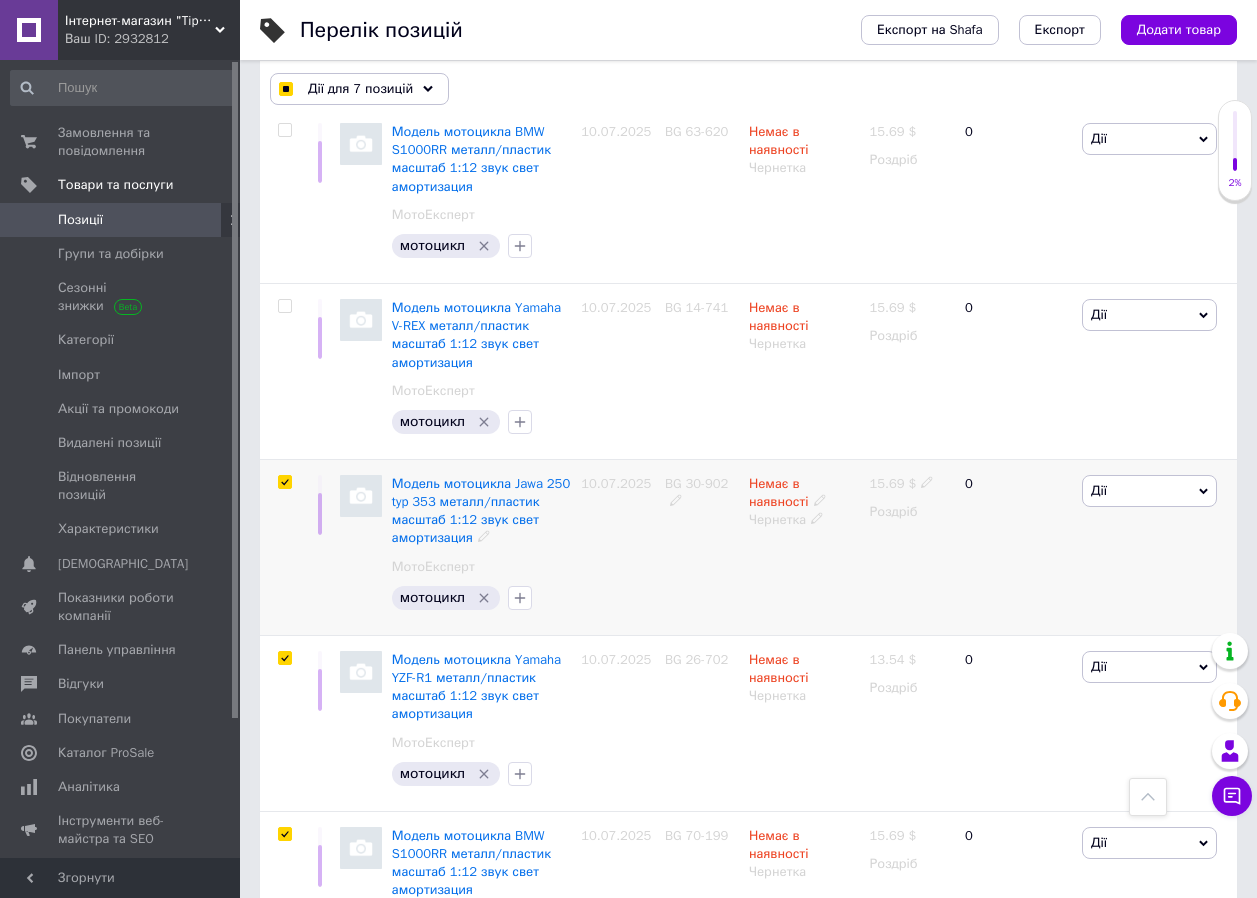 checkbox on "true" 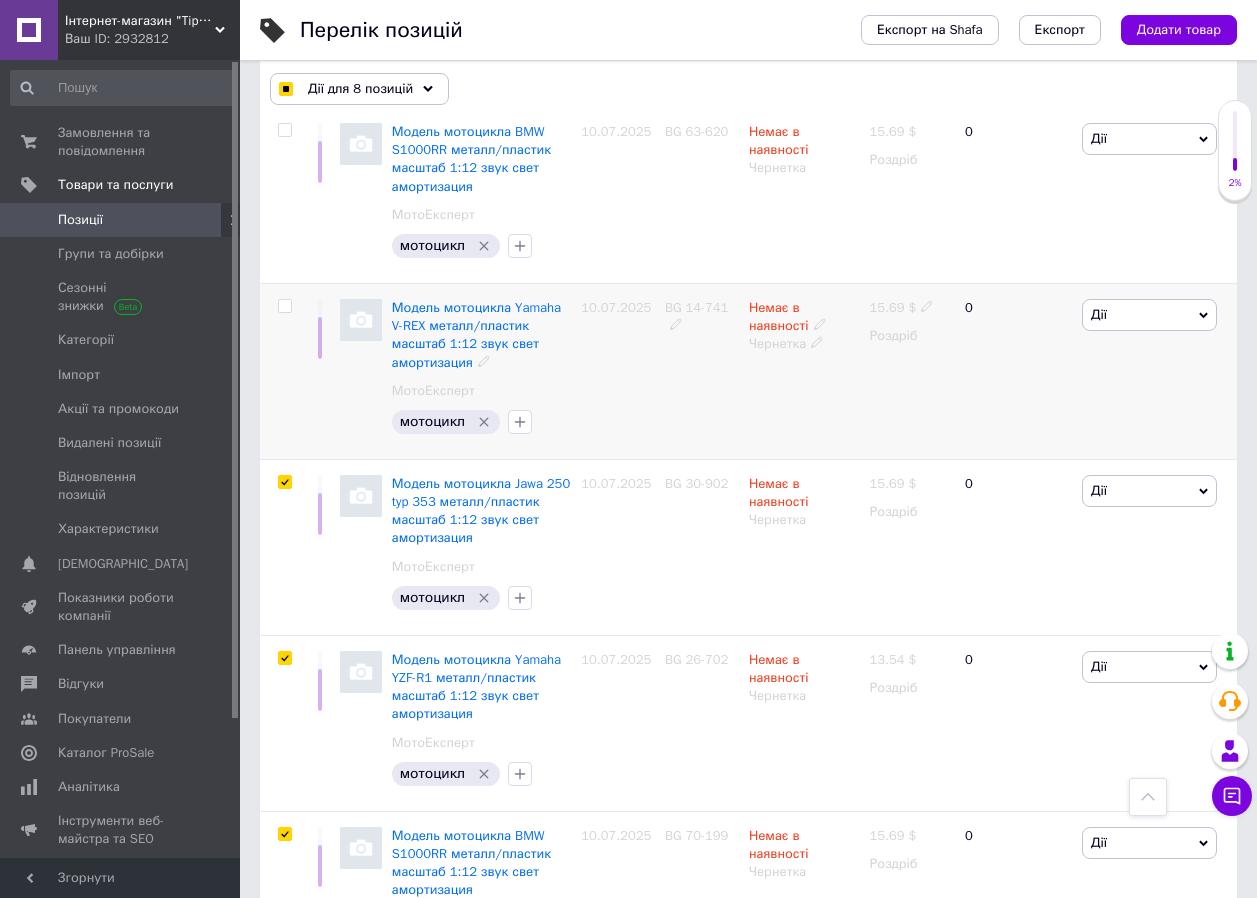 click at bounding box center (284, 306) 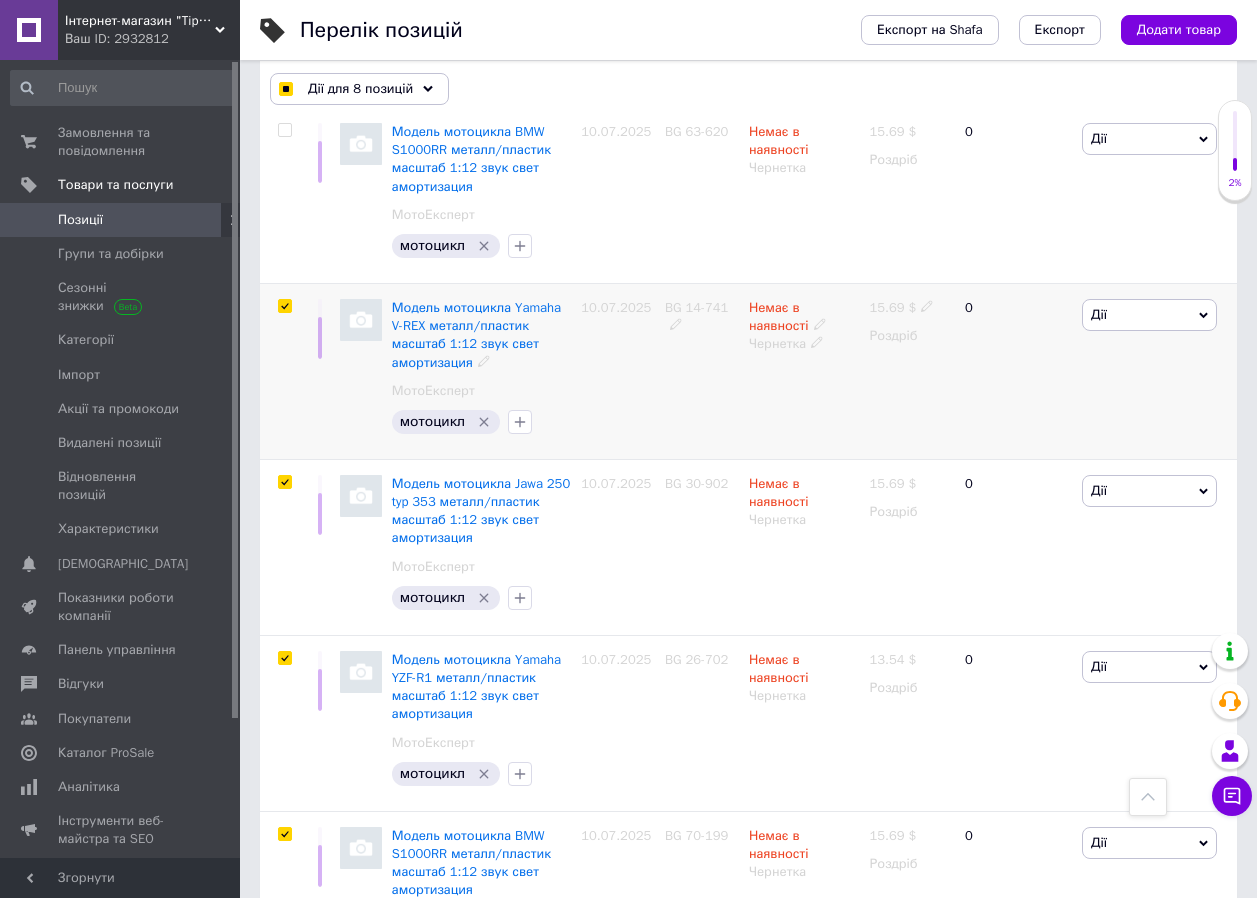 checkbox on "true" 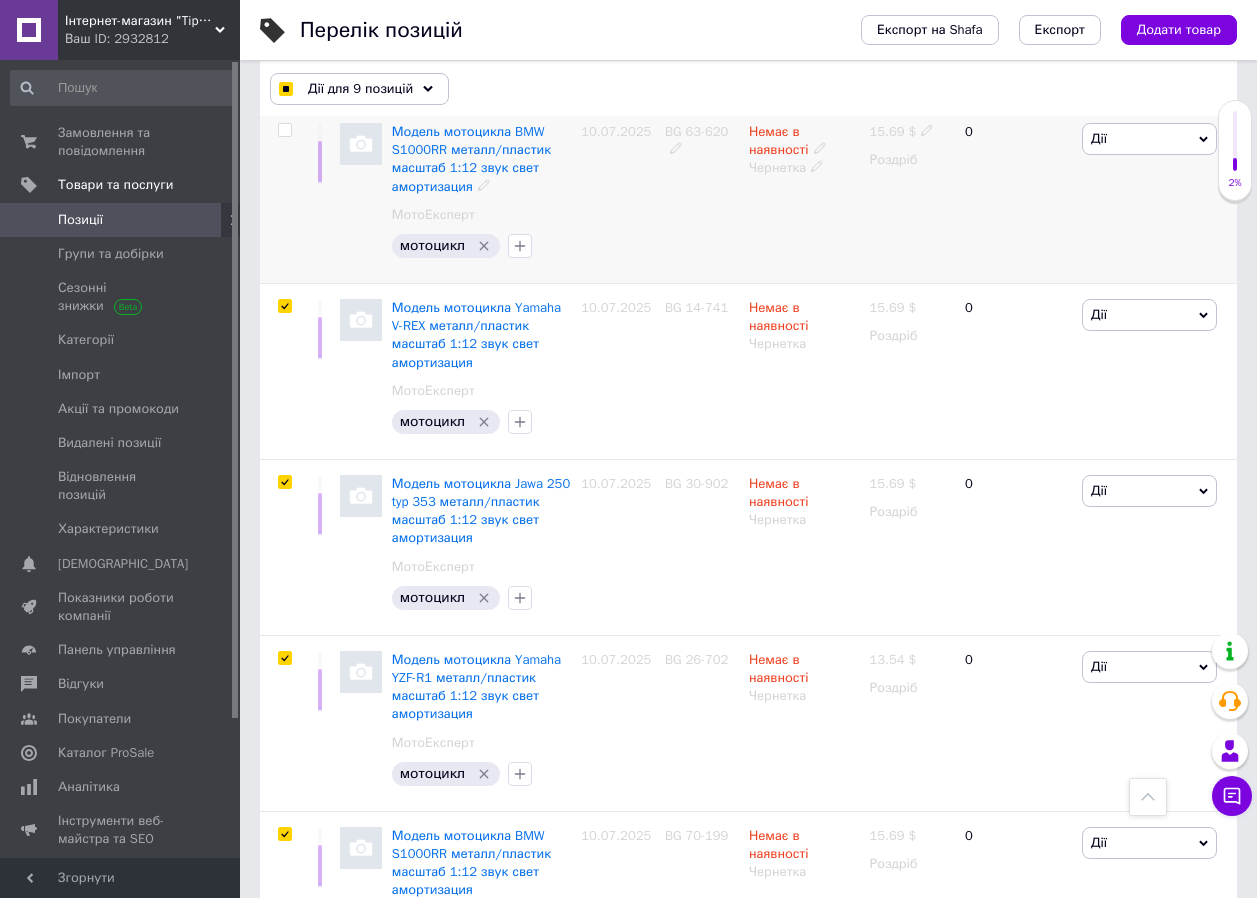 click at bounding box center (284, 130) 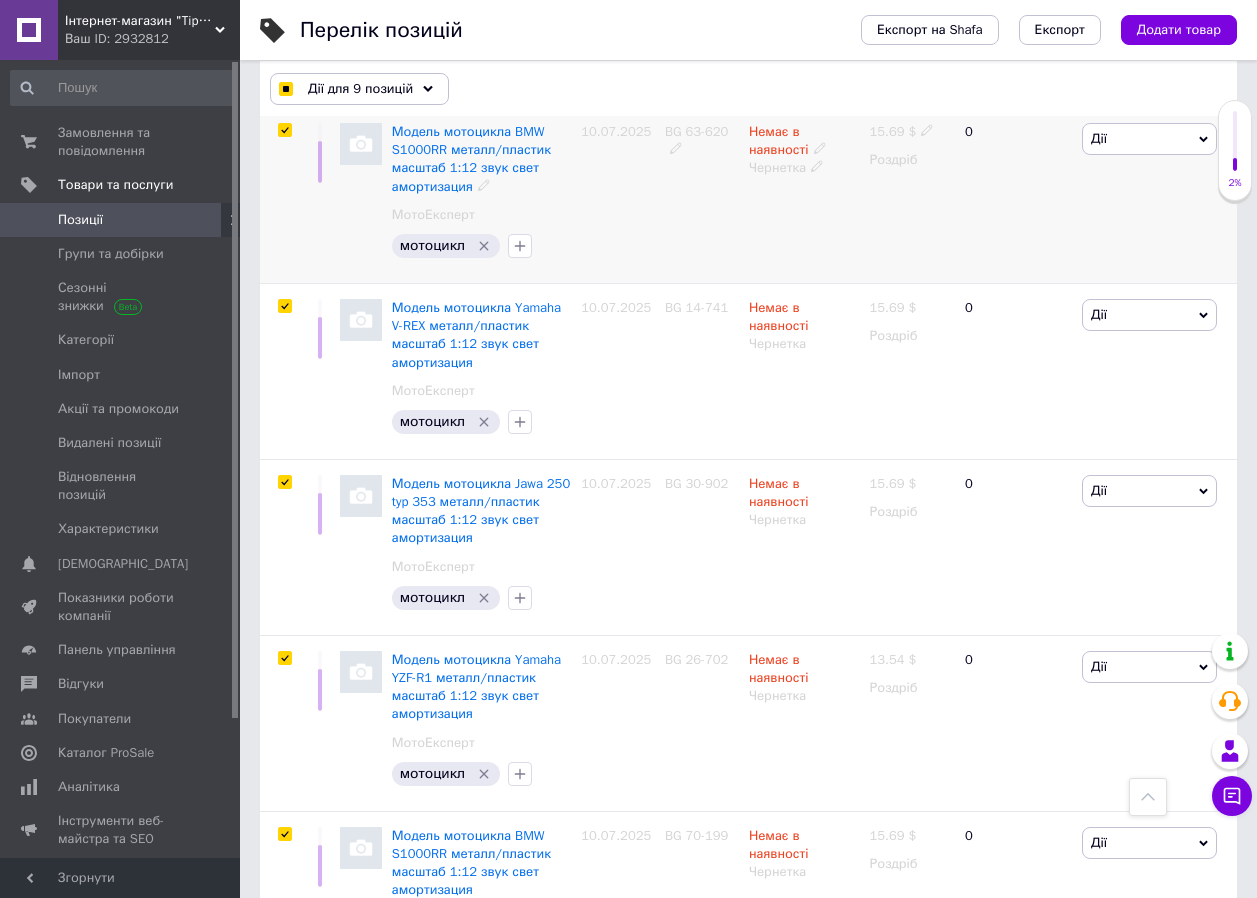 checkbox on "true" 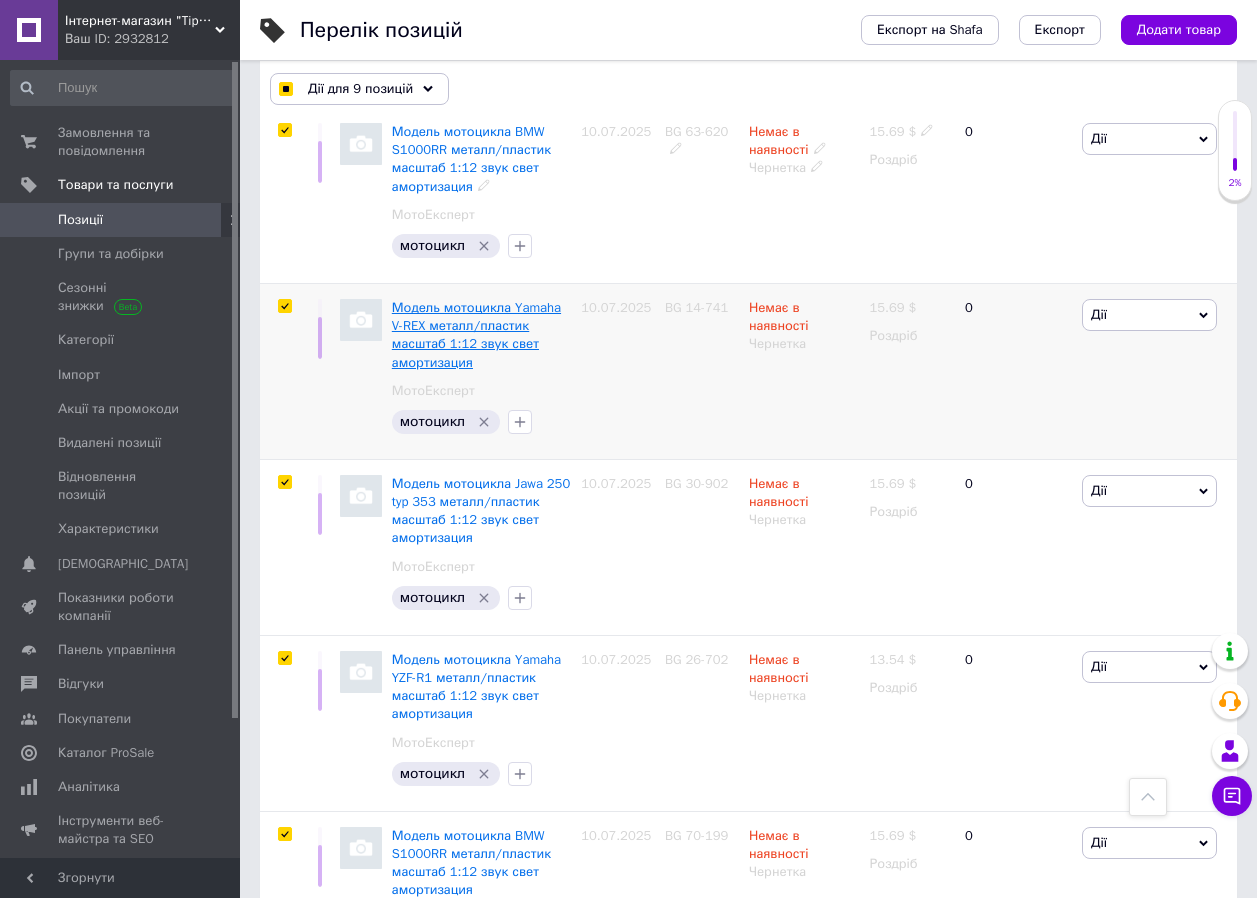 checkbox on "true" 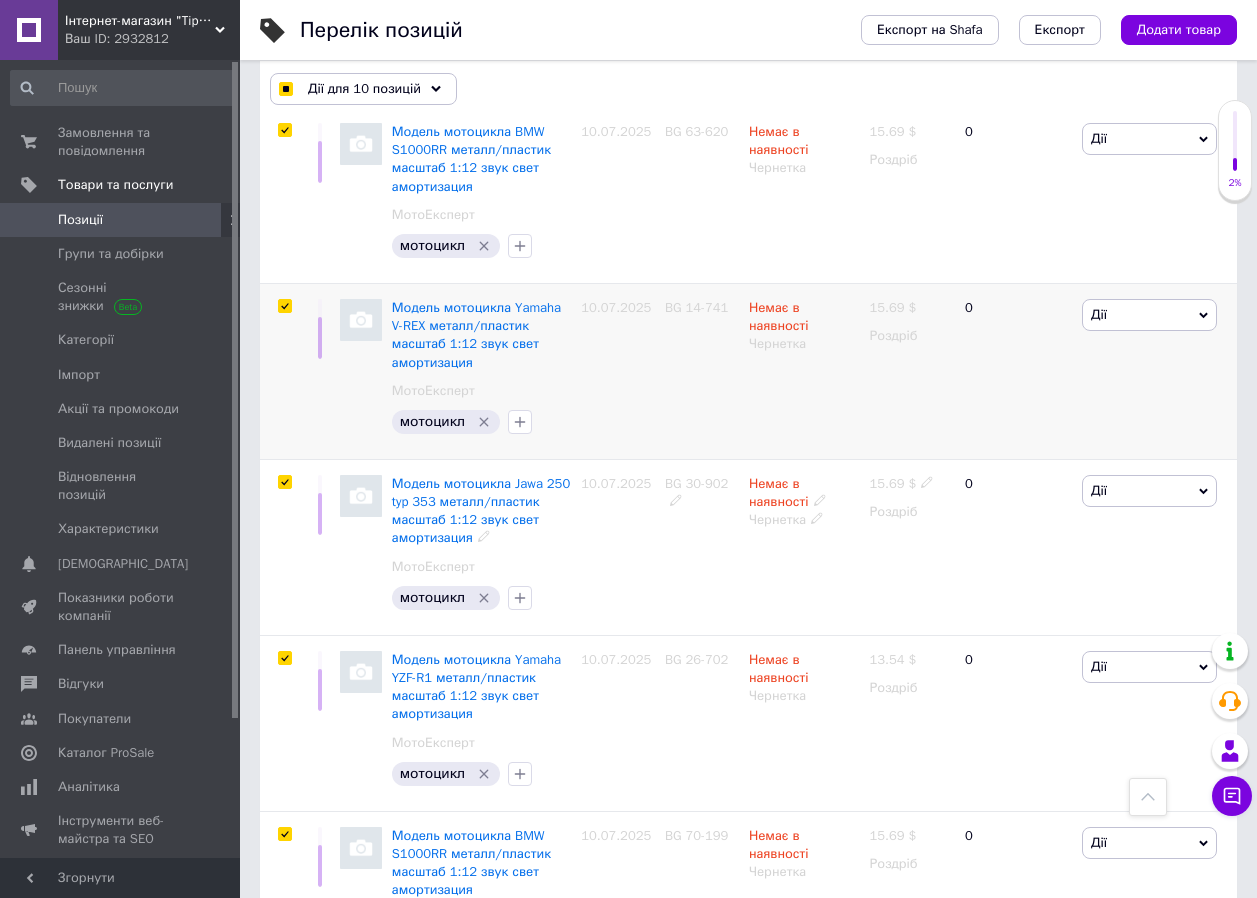 scroll, scrollTop: 721, scrollLeft: 0, axis: vertical 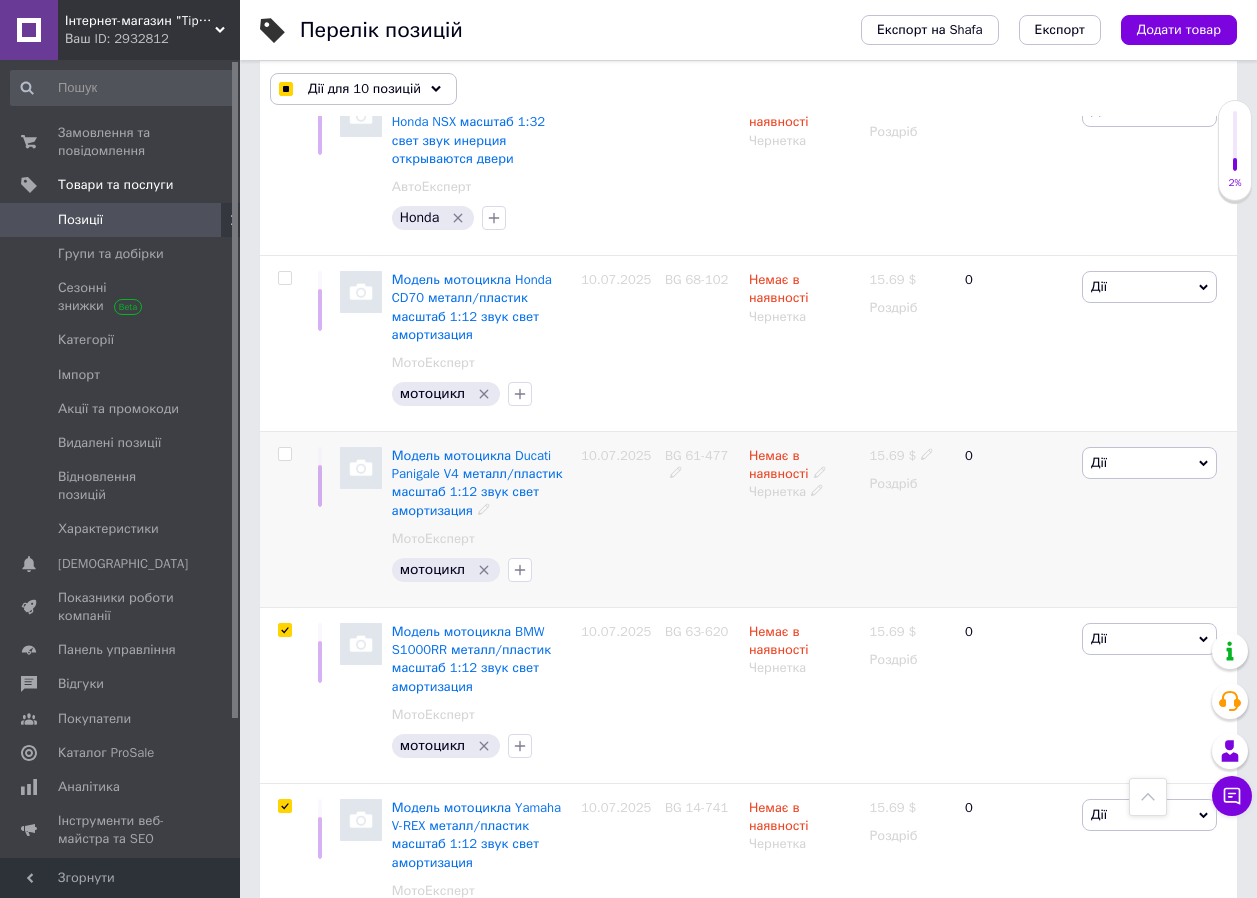 click at bounding box center [284, 454] 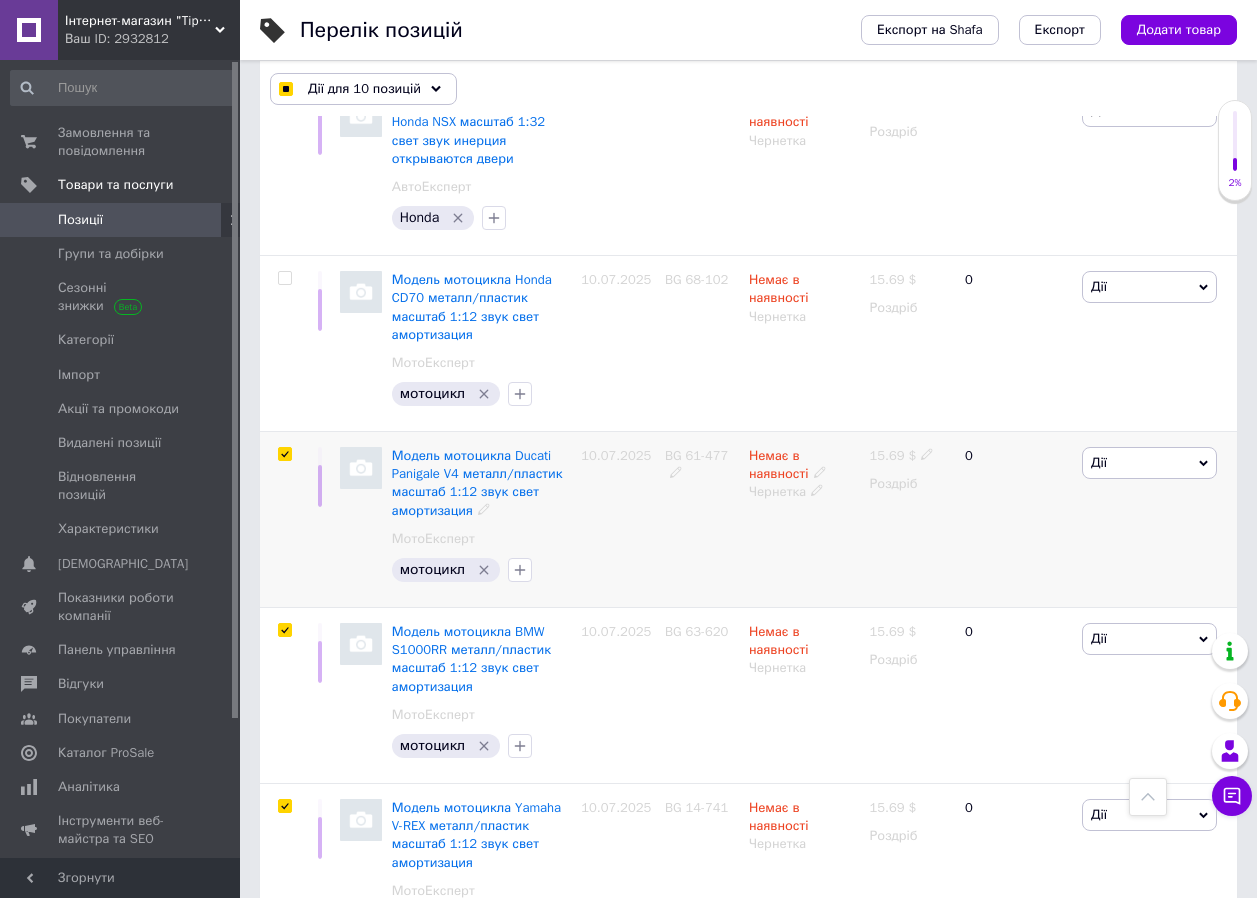 checkbox on "true" 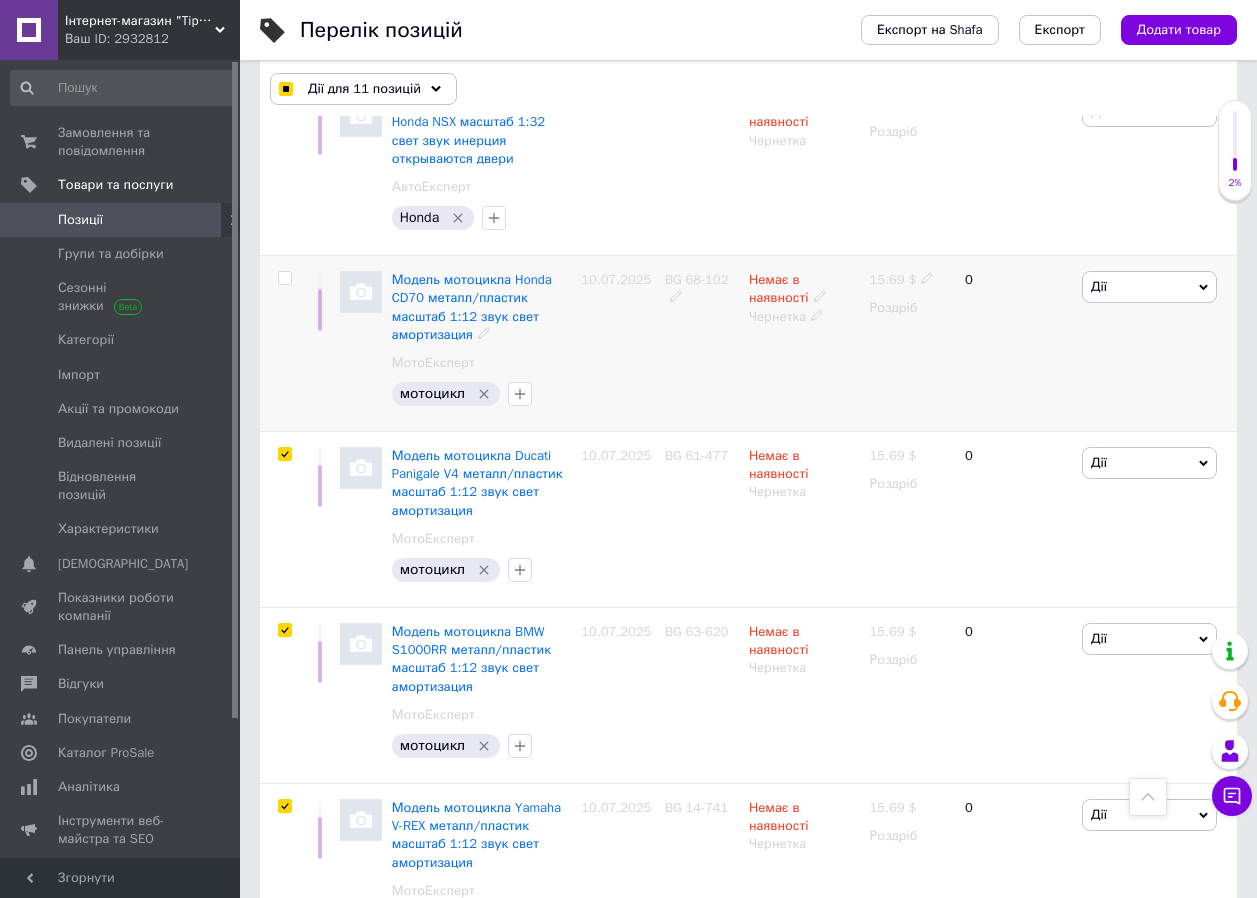 click at bounding box center (284, 278) 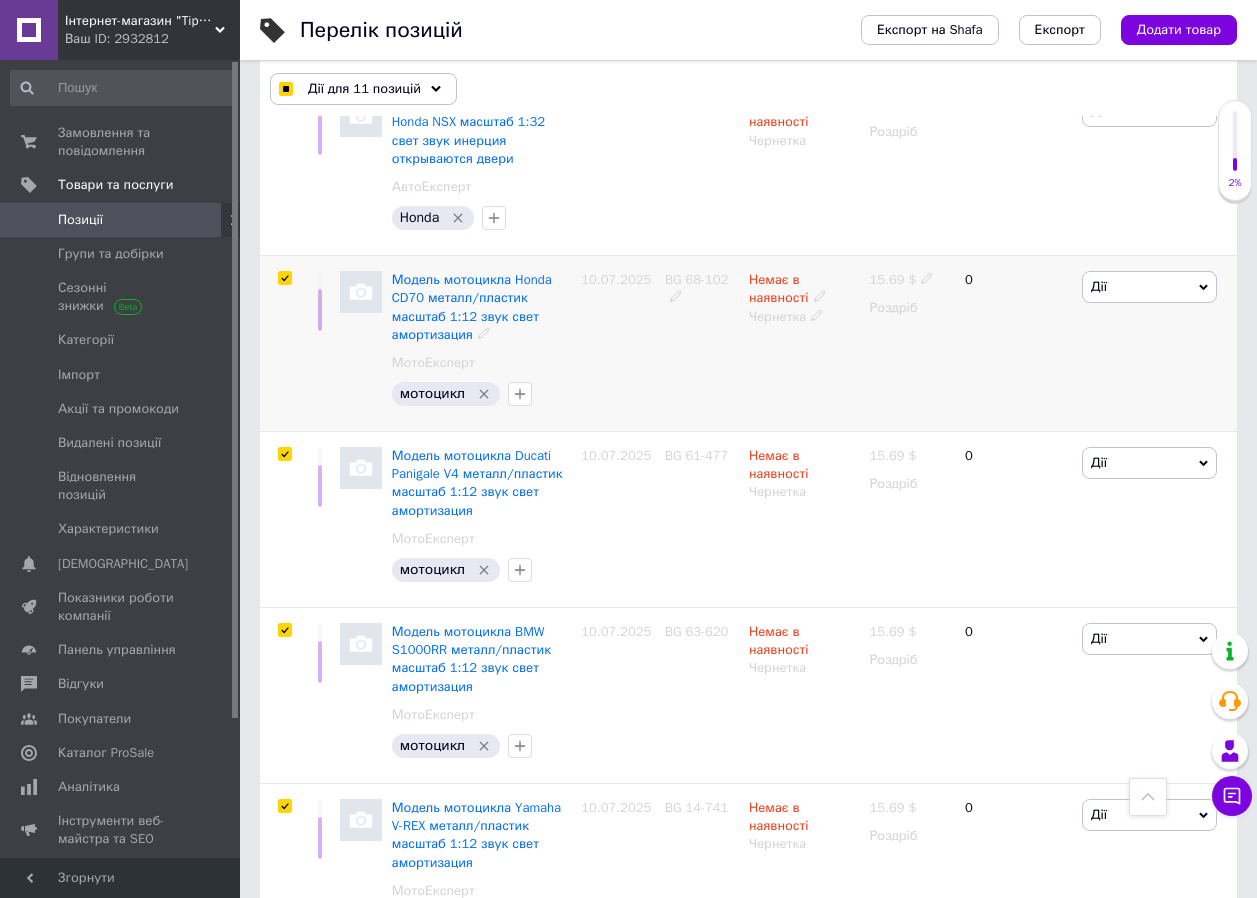 checkbox on "true" 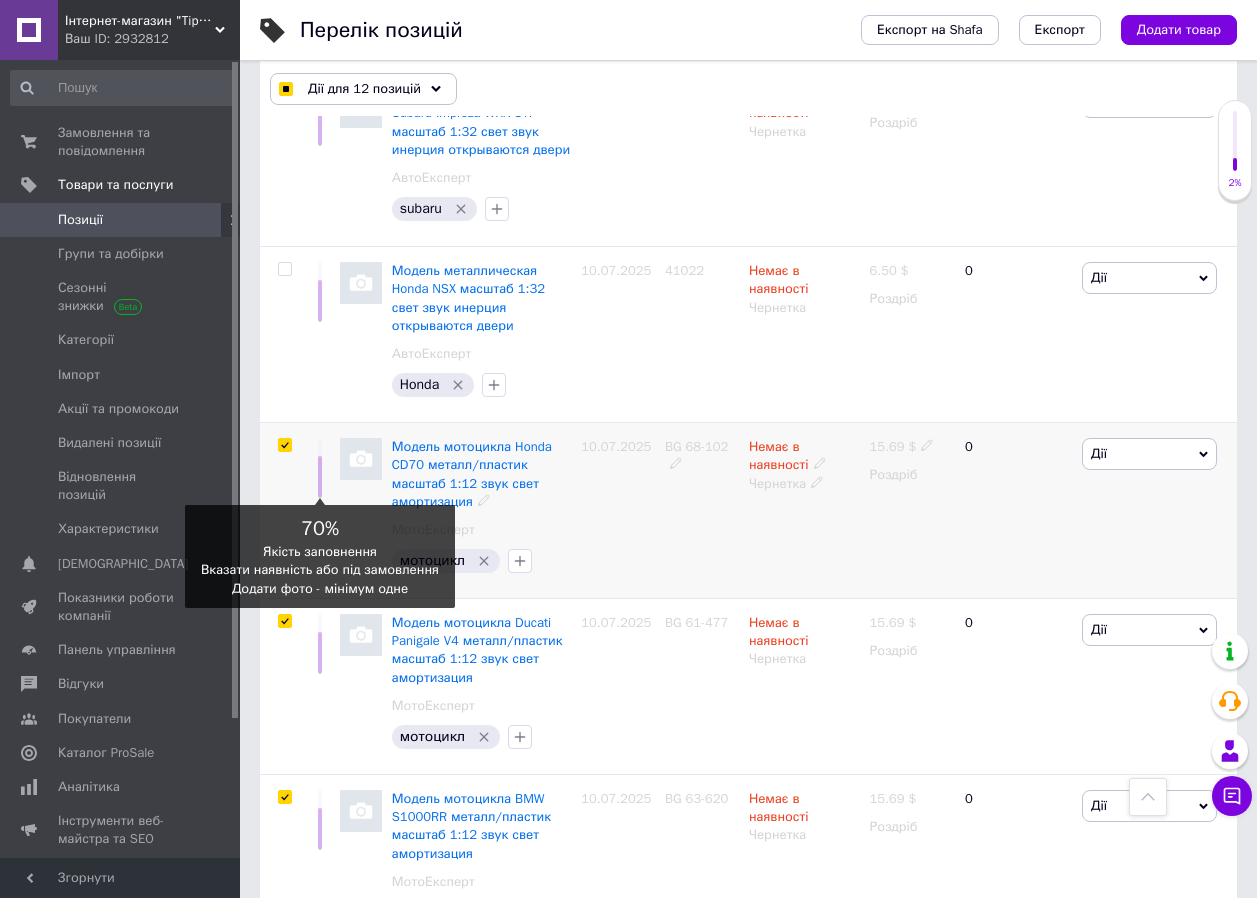 scroll, scrollTop: 387, scrollLeft: 0, axis: vertical 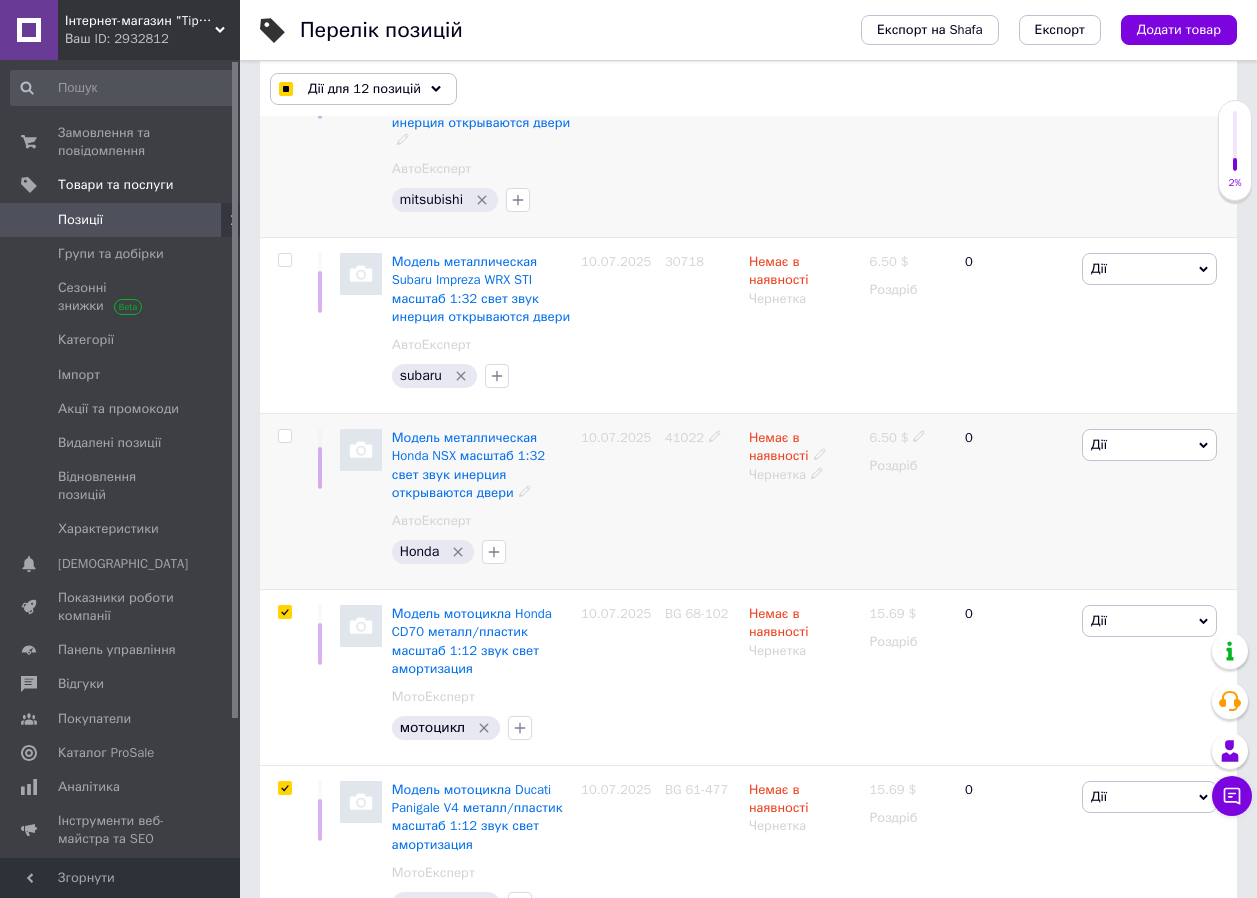click at bounding box center (282, 502) 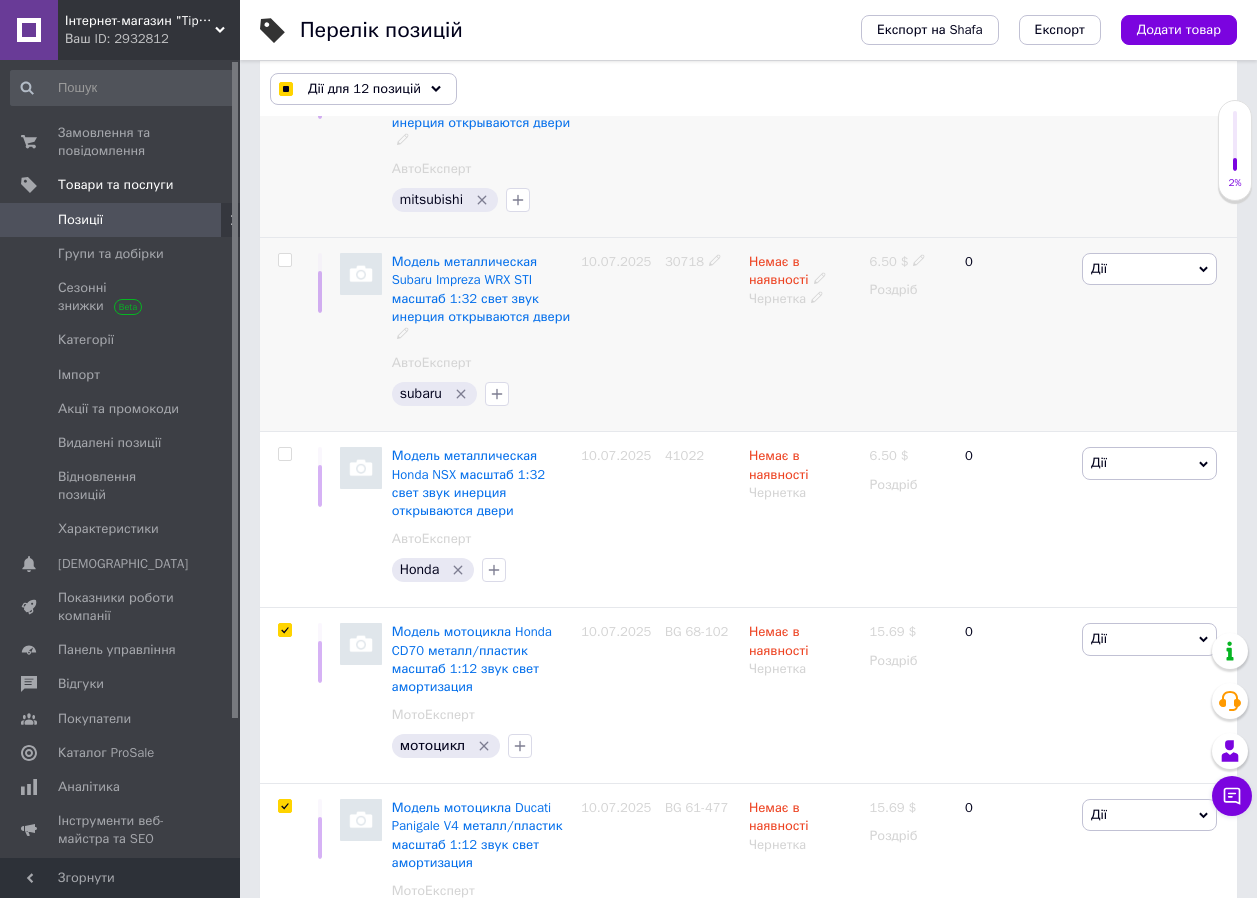 click at bounding box center [284, 260] 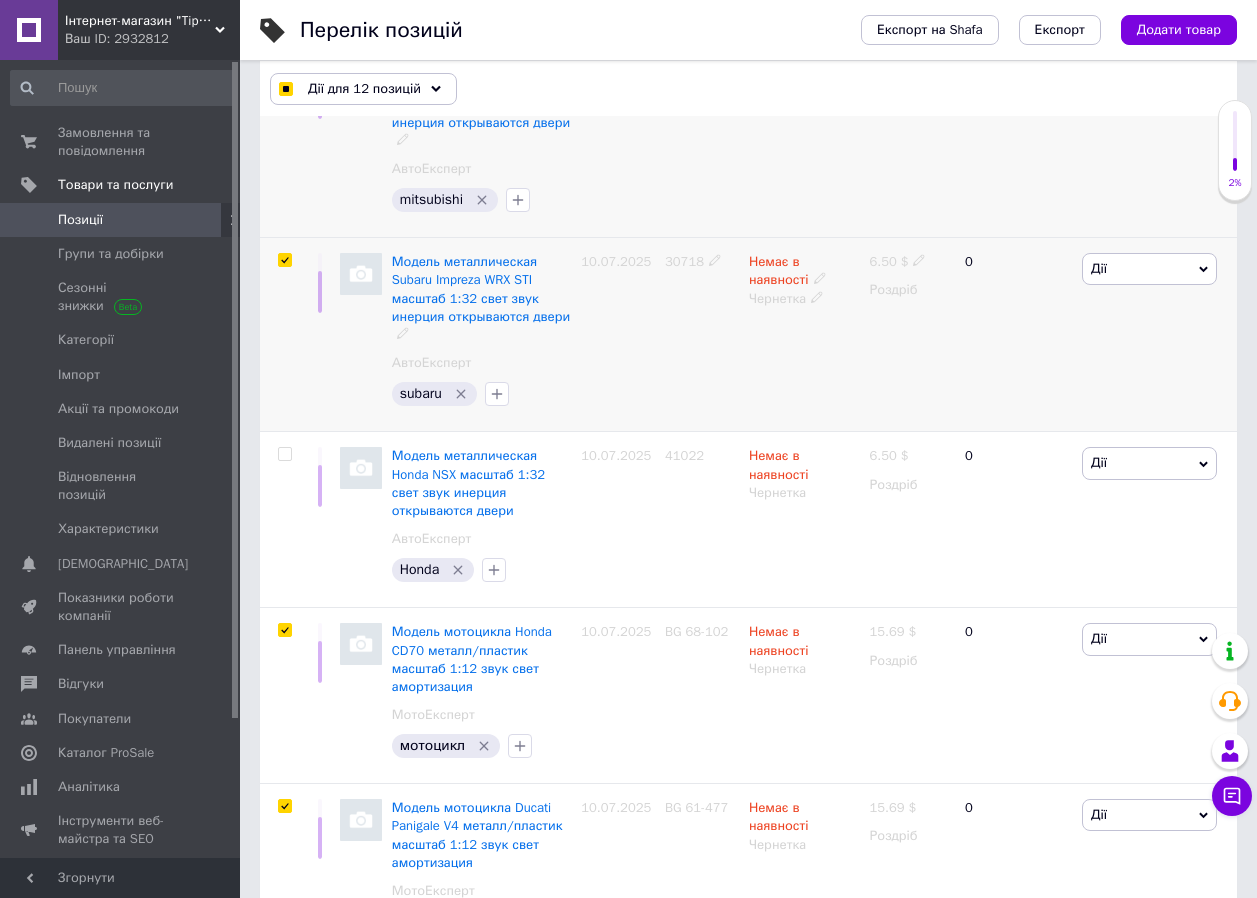 checkbox on "true" 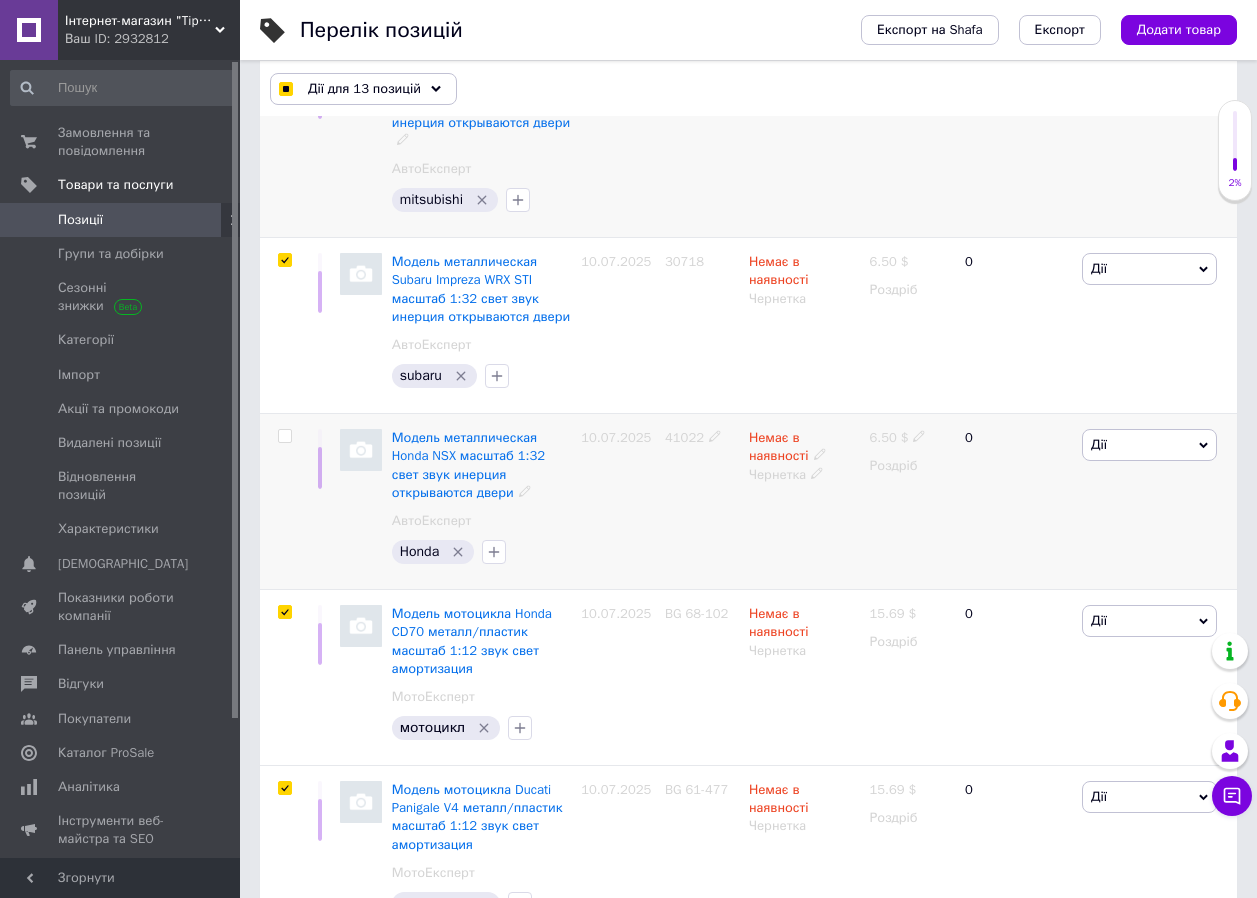 click at bounding box center (284, 436) 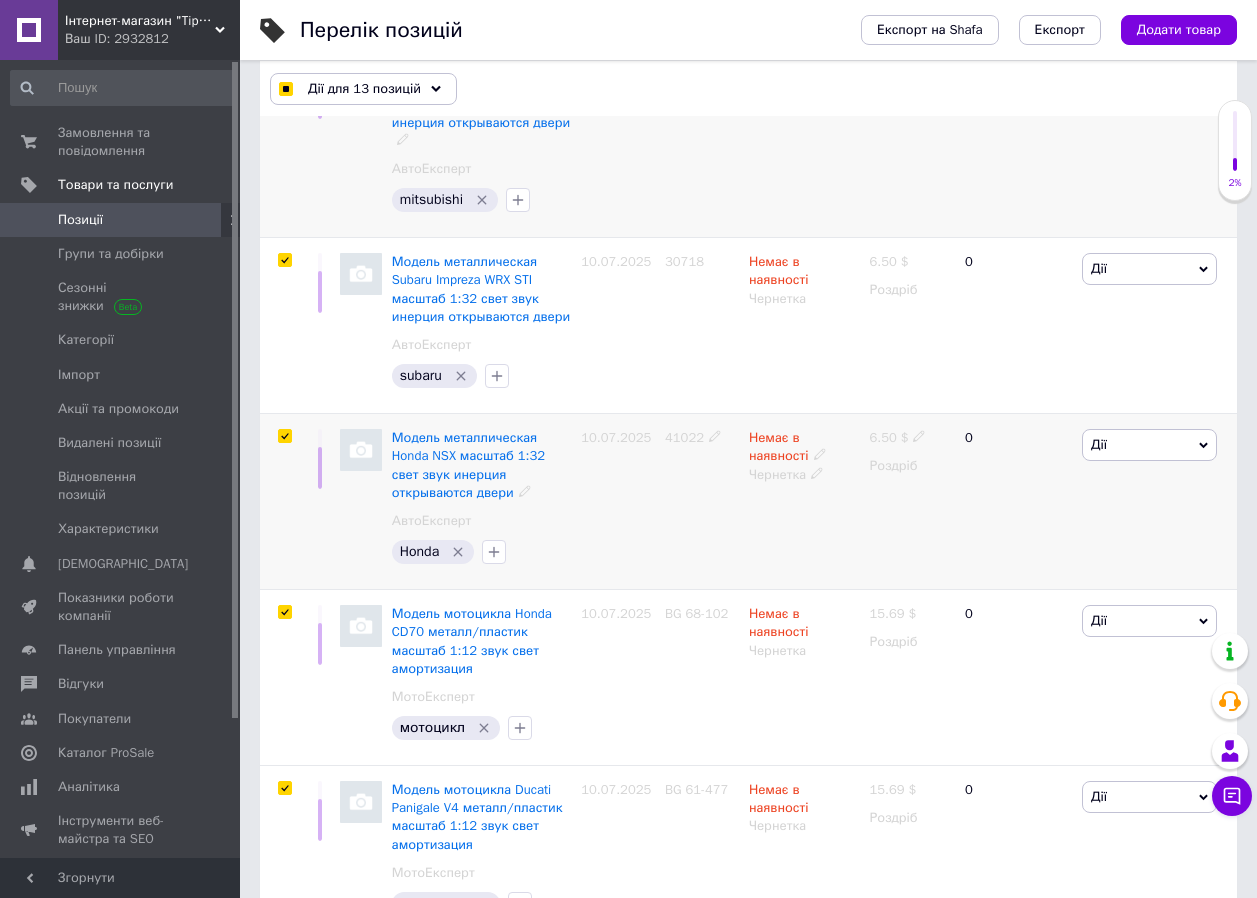 checkbox on "true" 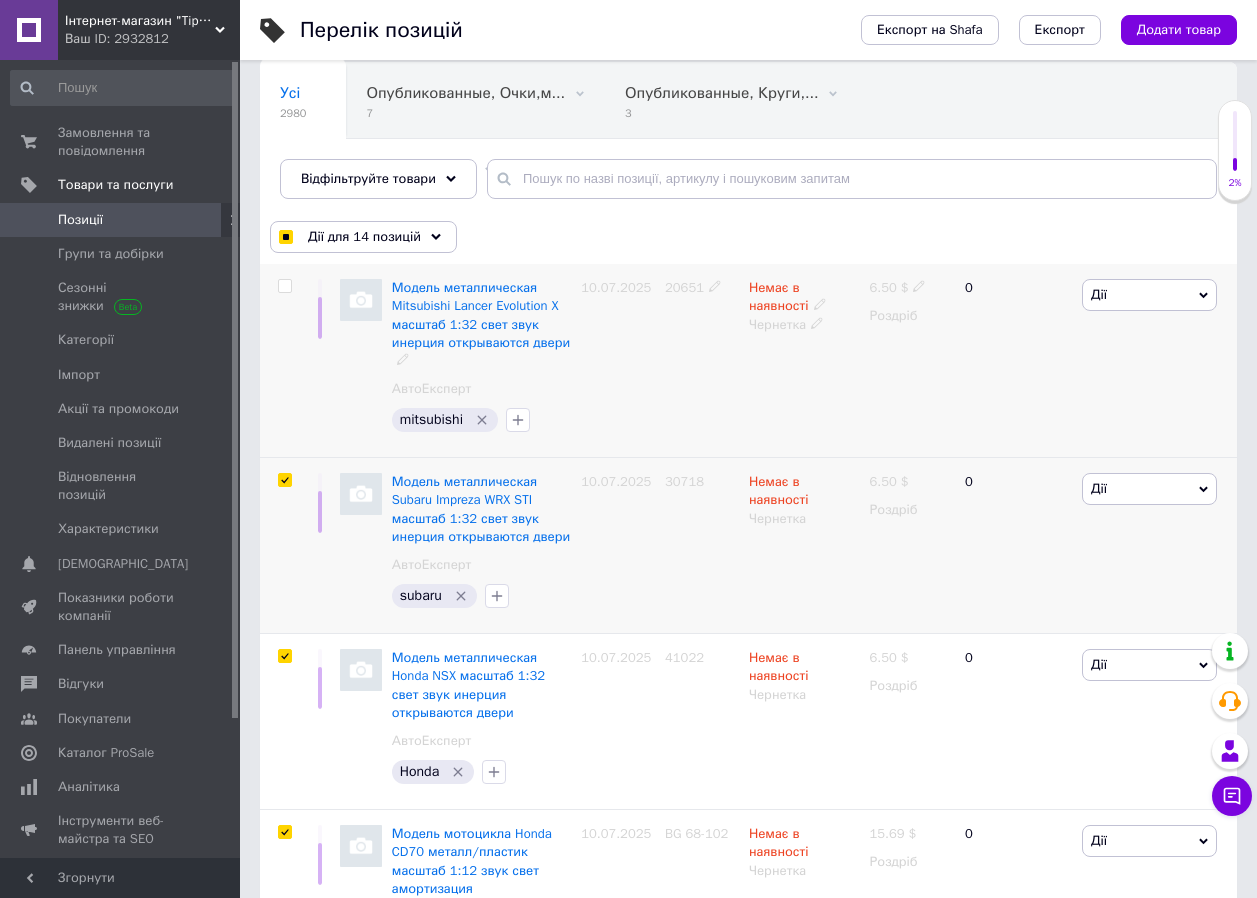 scroll, scrollTop: 333, scrollLeft: 0, axis: vertical 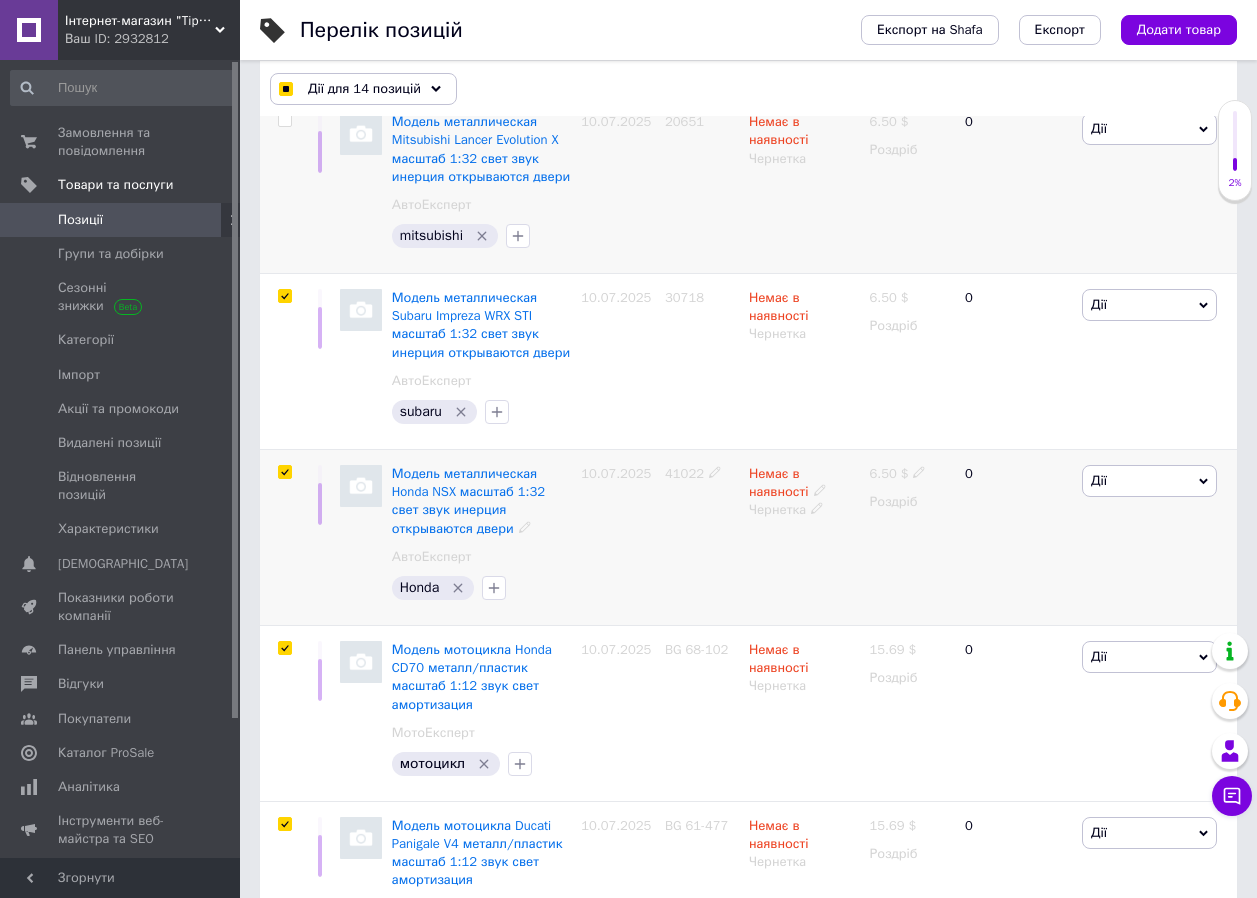 click at bounding box center (284, 472) 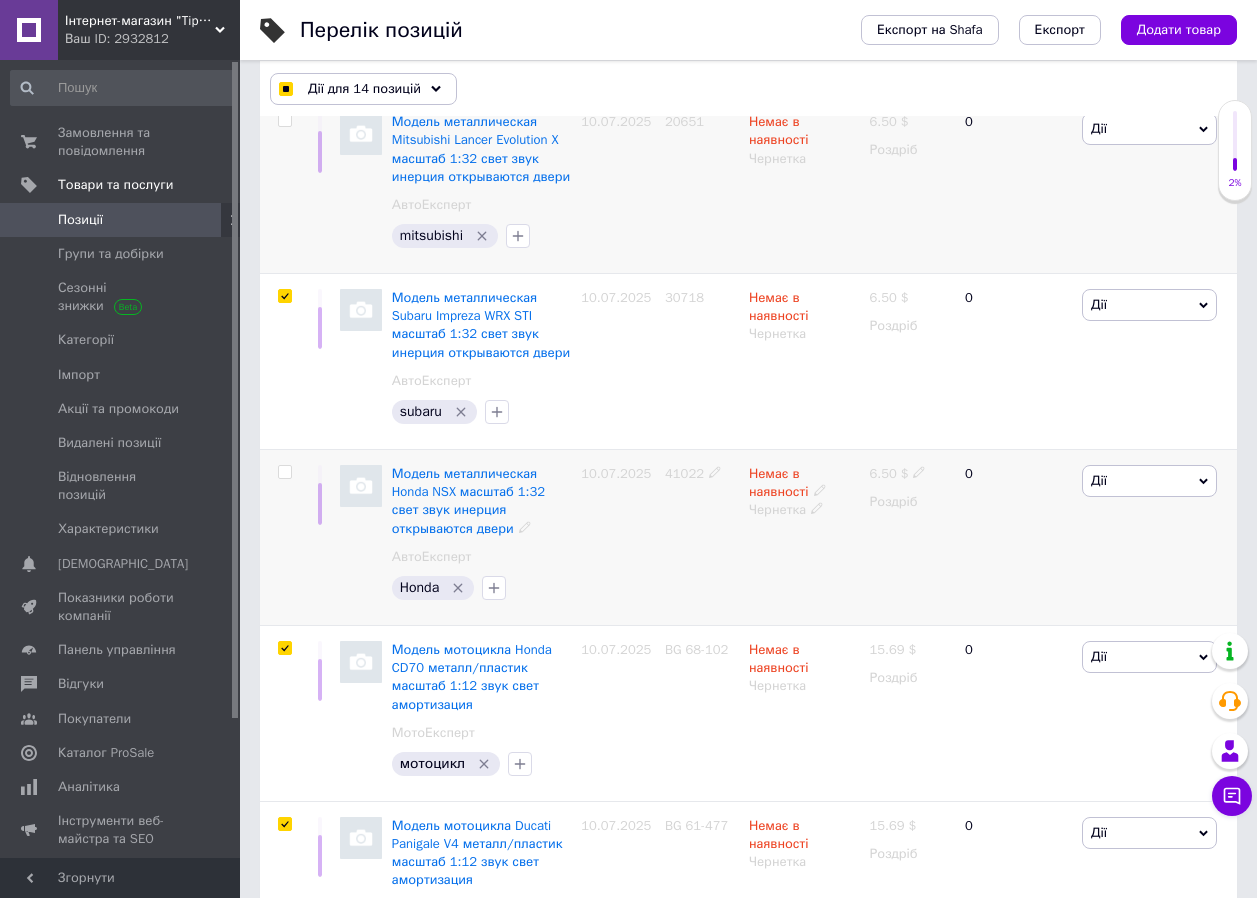 checkbox on "false" 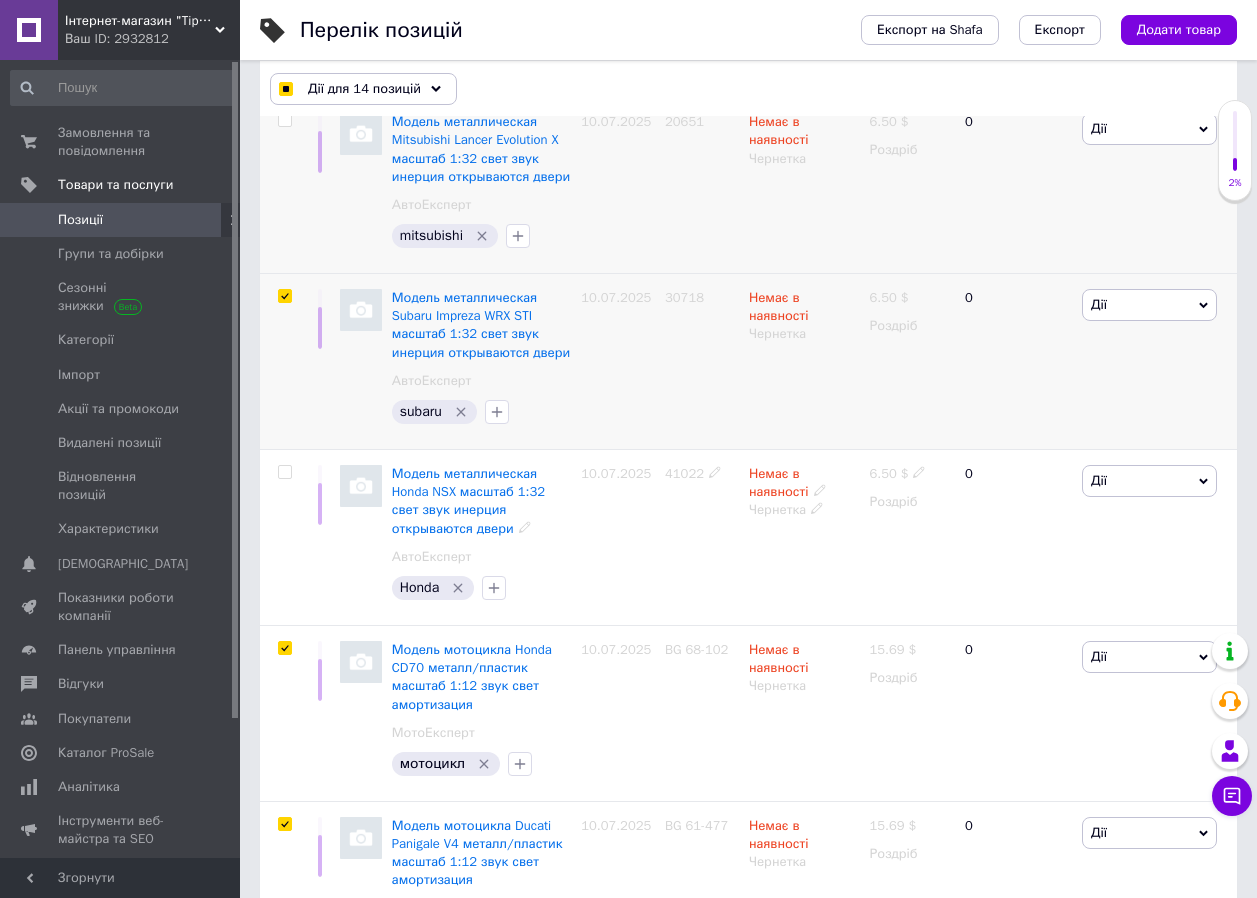 checkbox on "true" 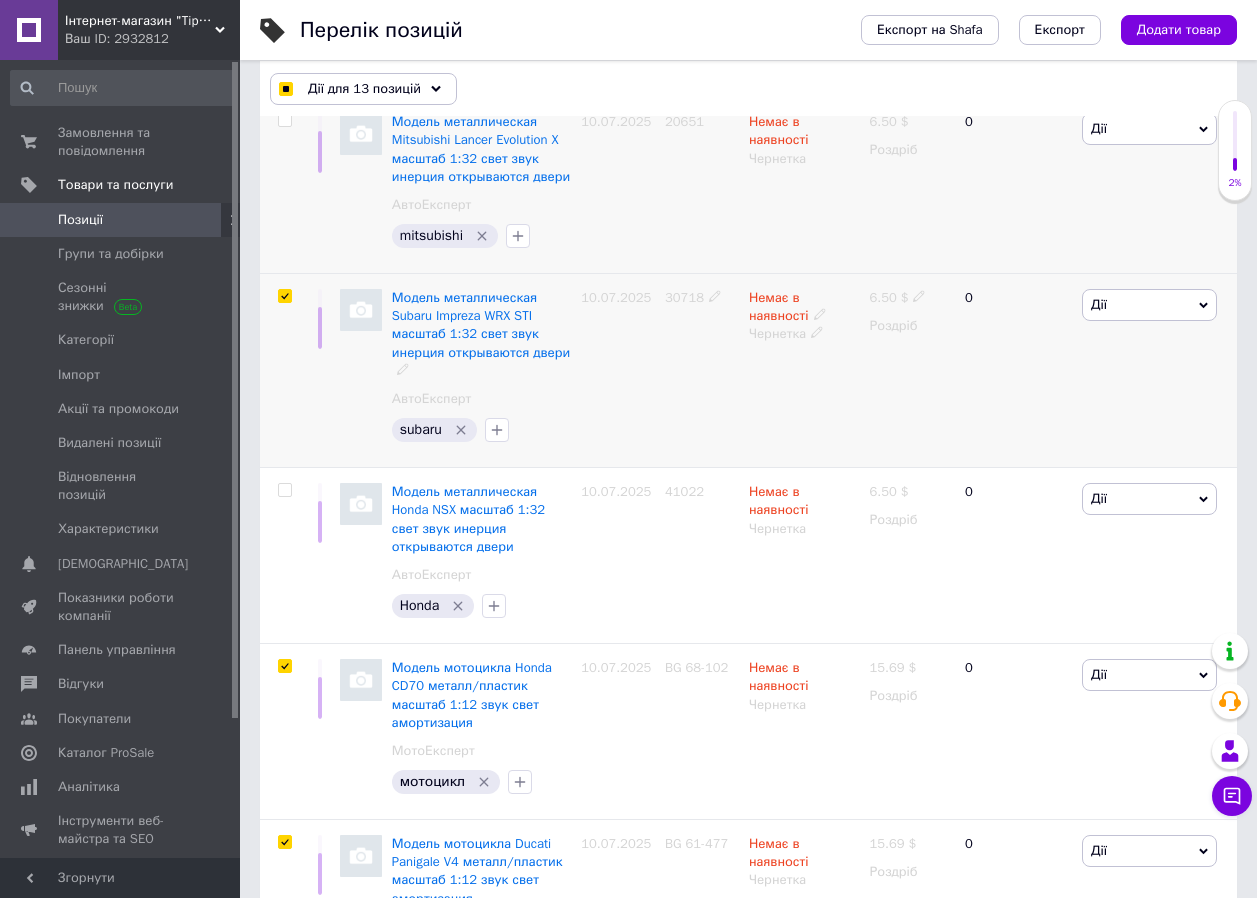 click at bounding box center (284, 296) 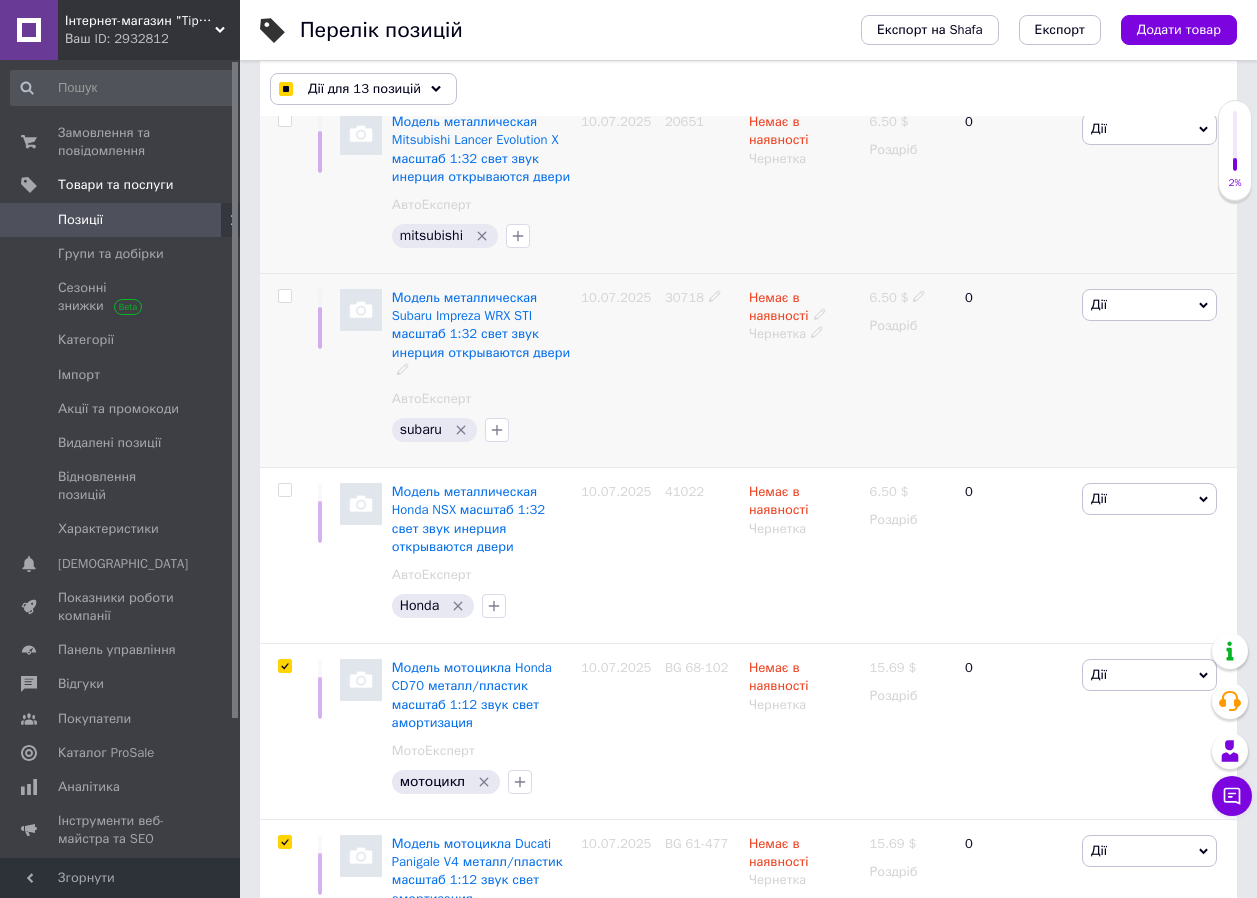 checkbox on "false" 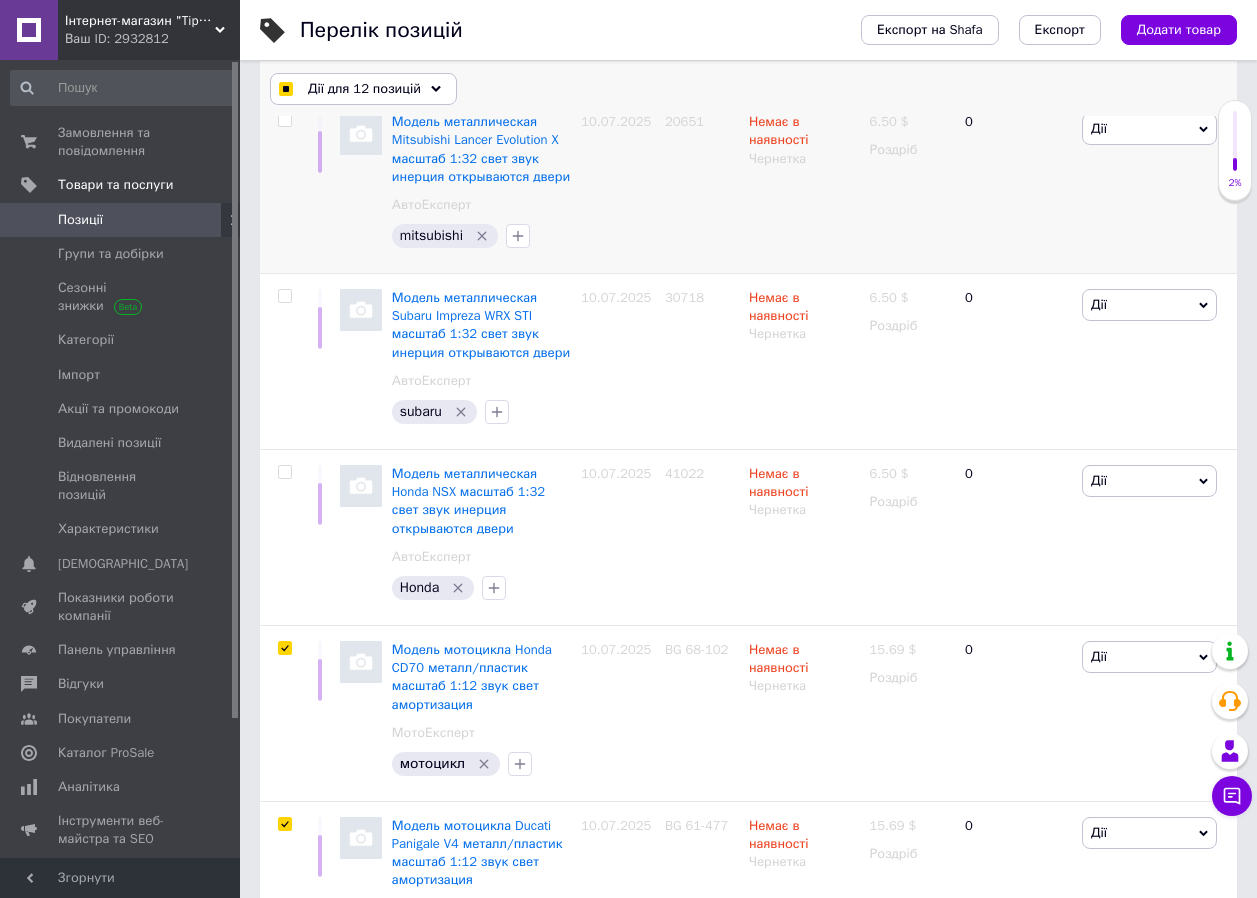 click on "Дії для 12 позицій" at bounding box center [364, 89] 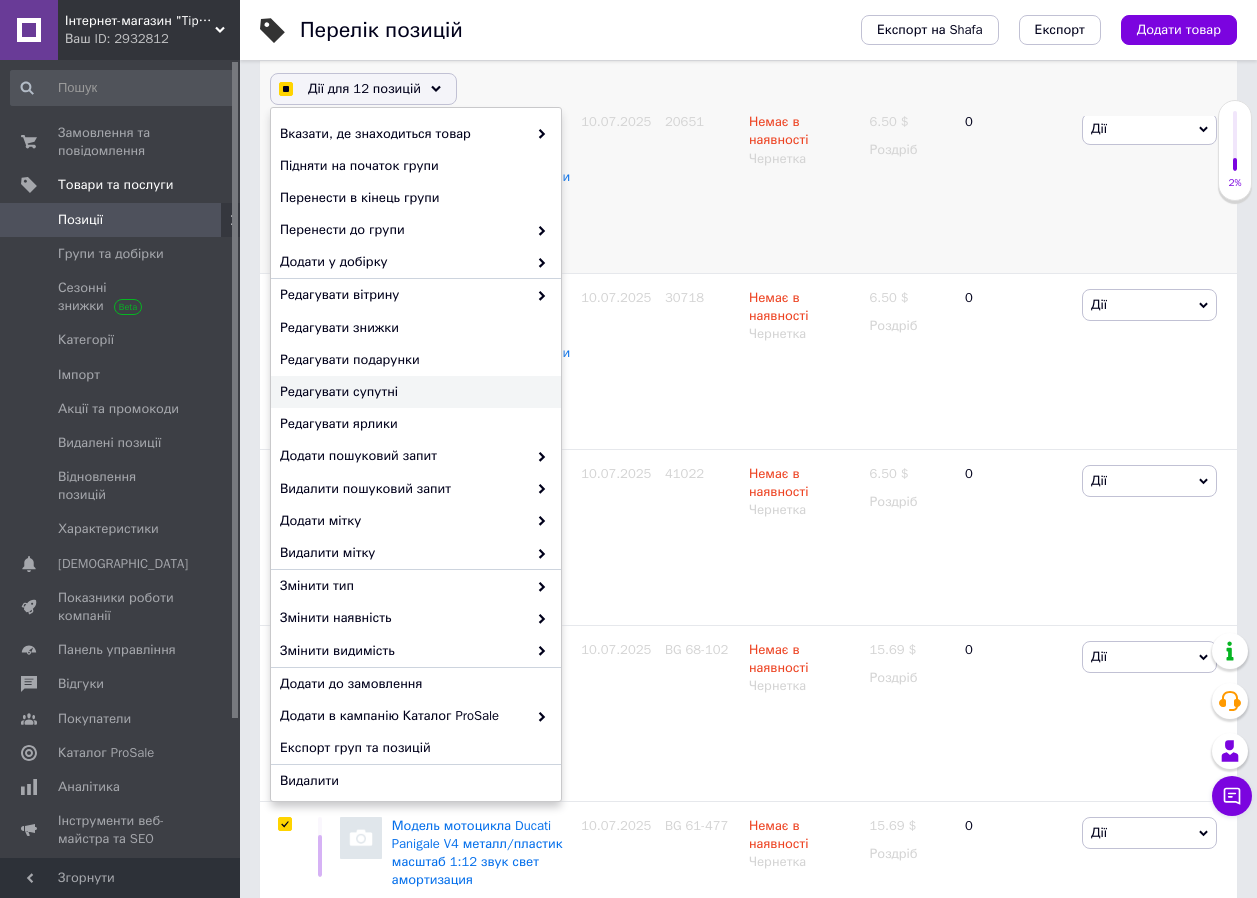 checkbox on "true" 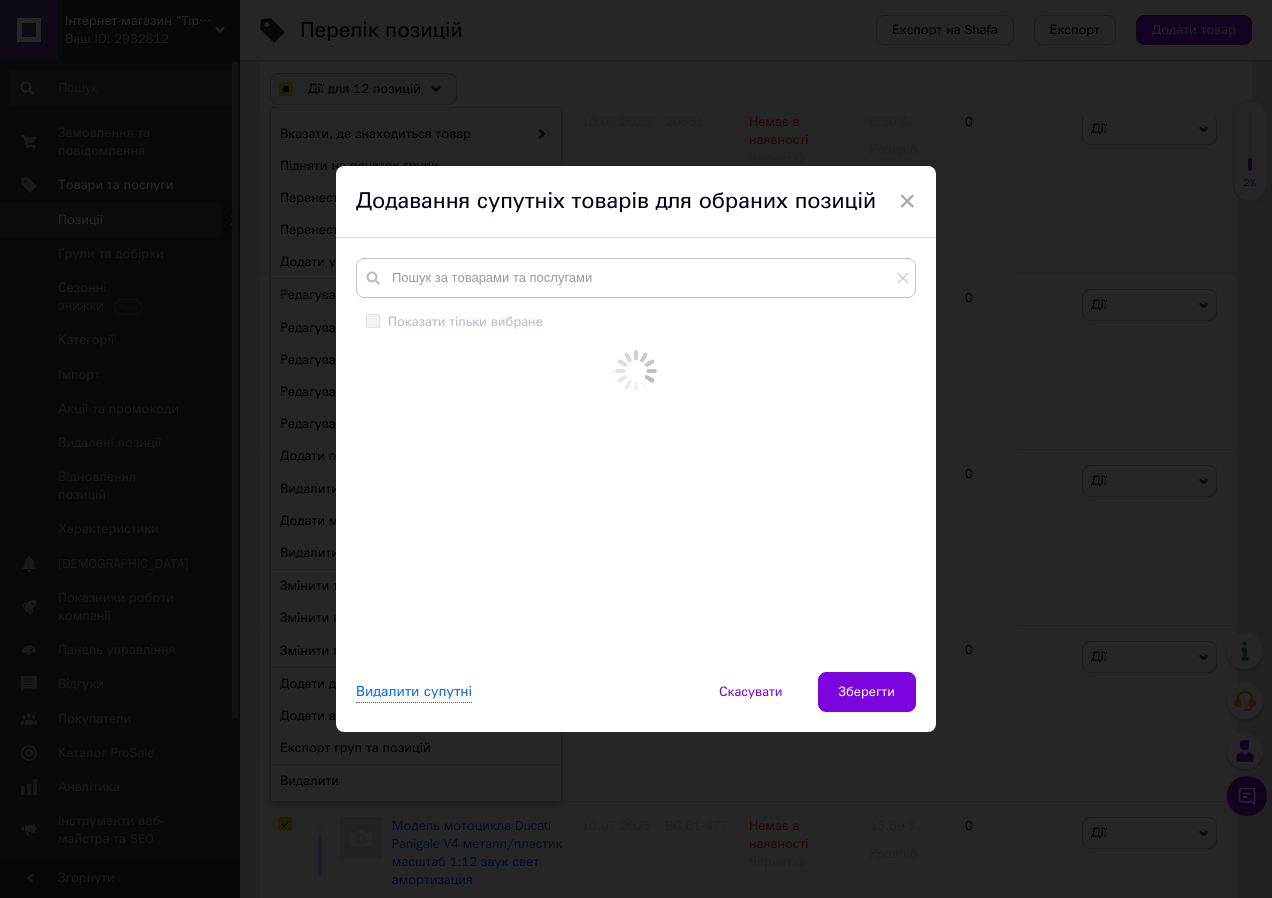 checkbox on "true" 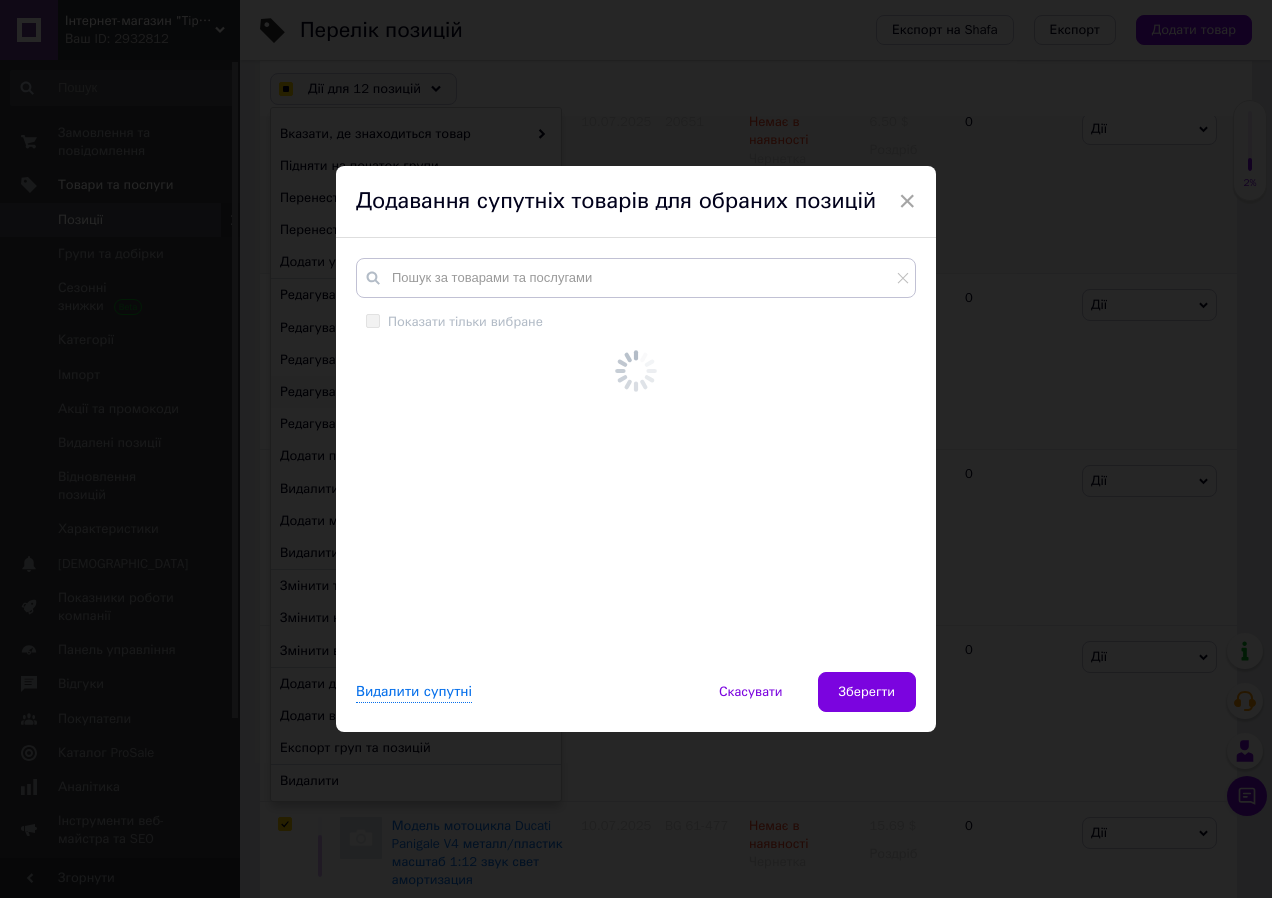 checkbox on "true" 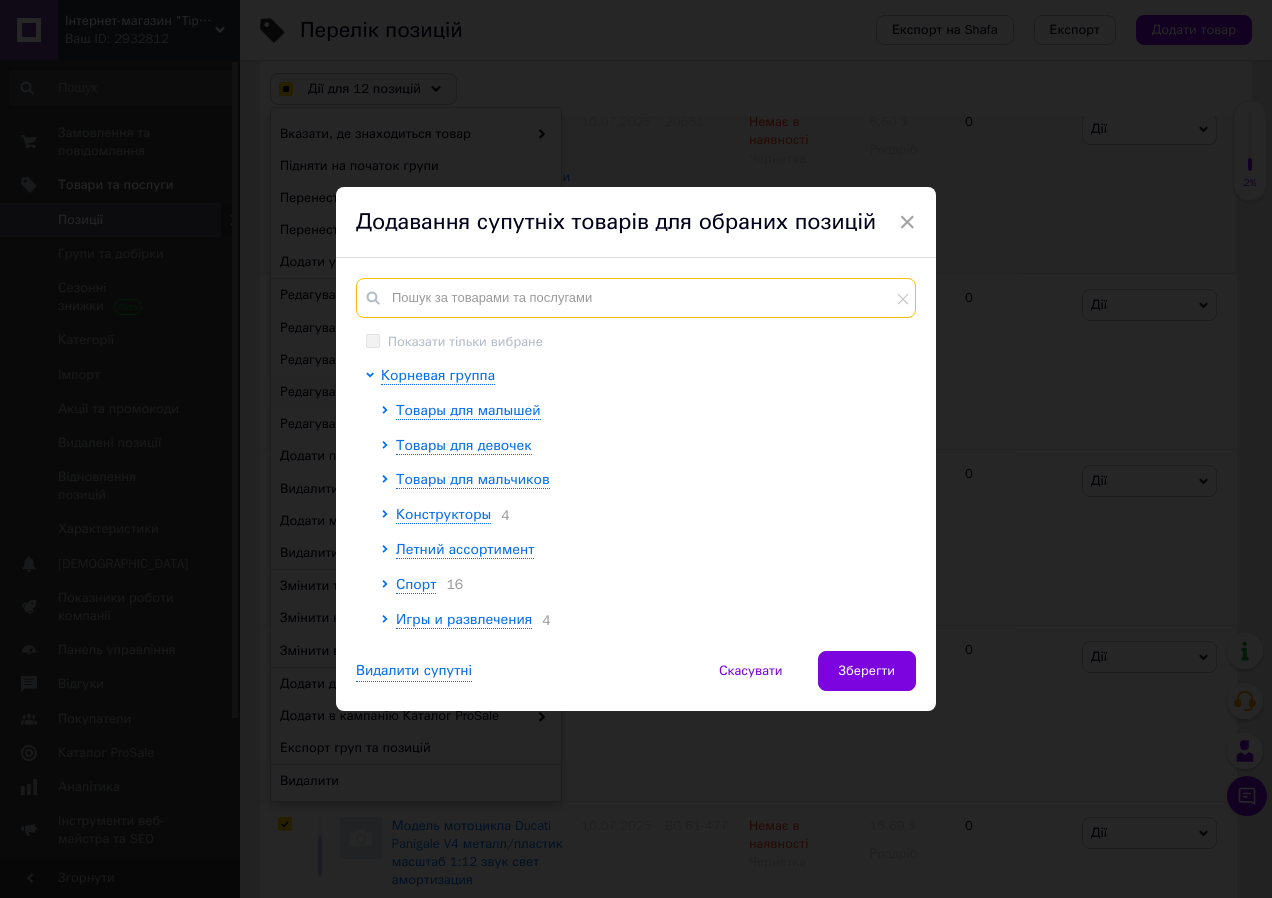 click at bounding box center (636, 298) 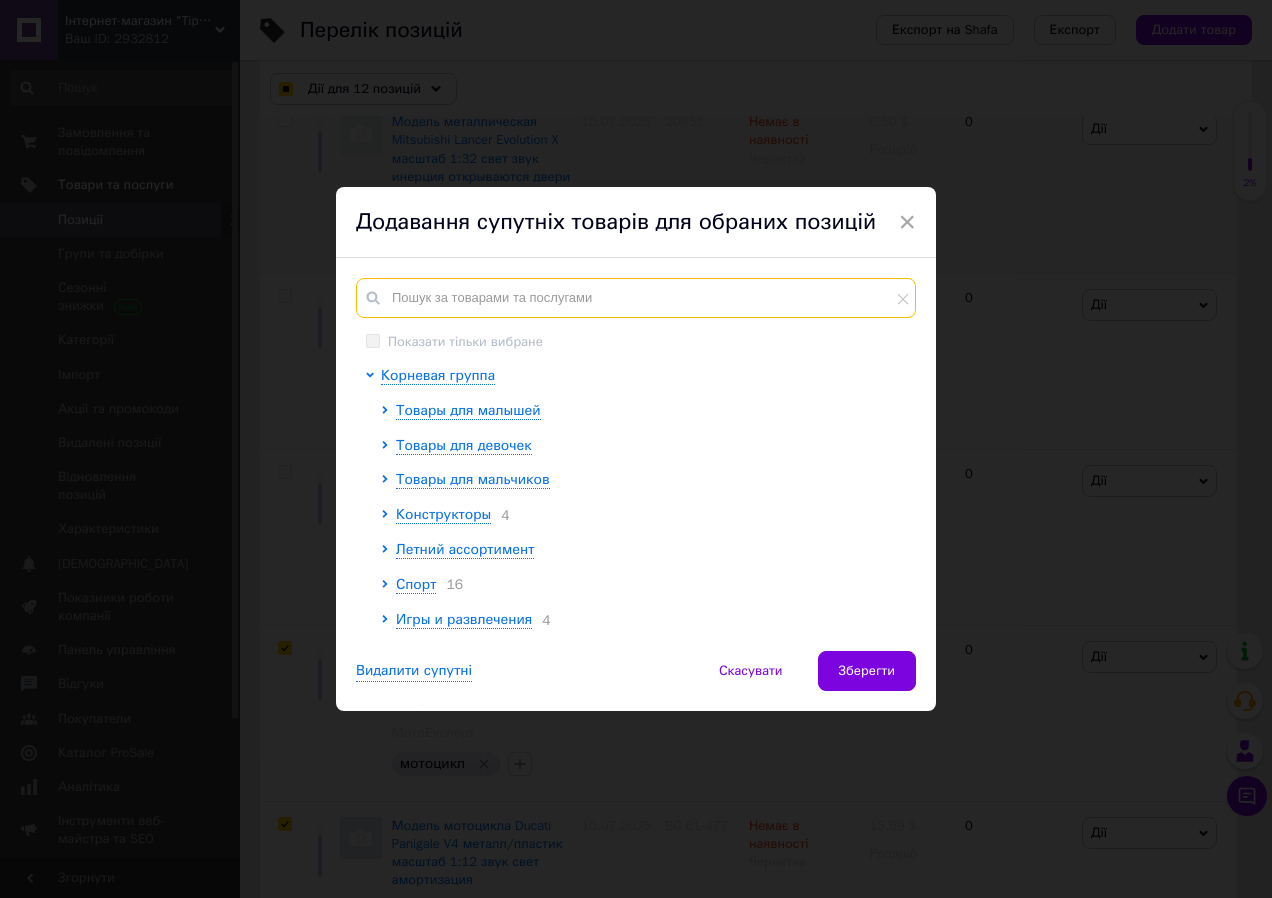 type on "v" 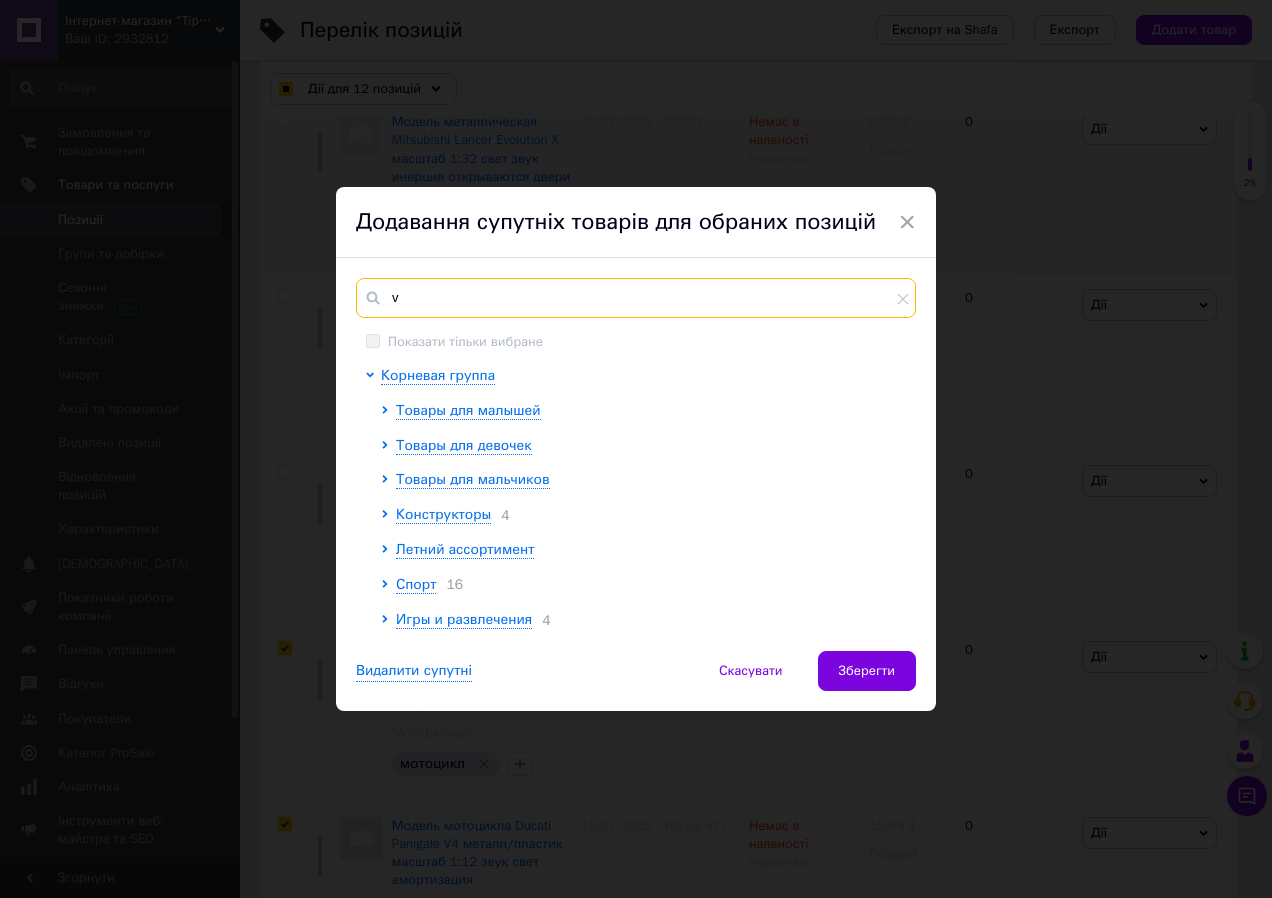 checkbox on "true" 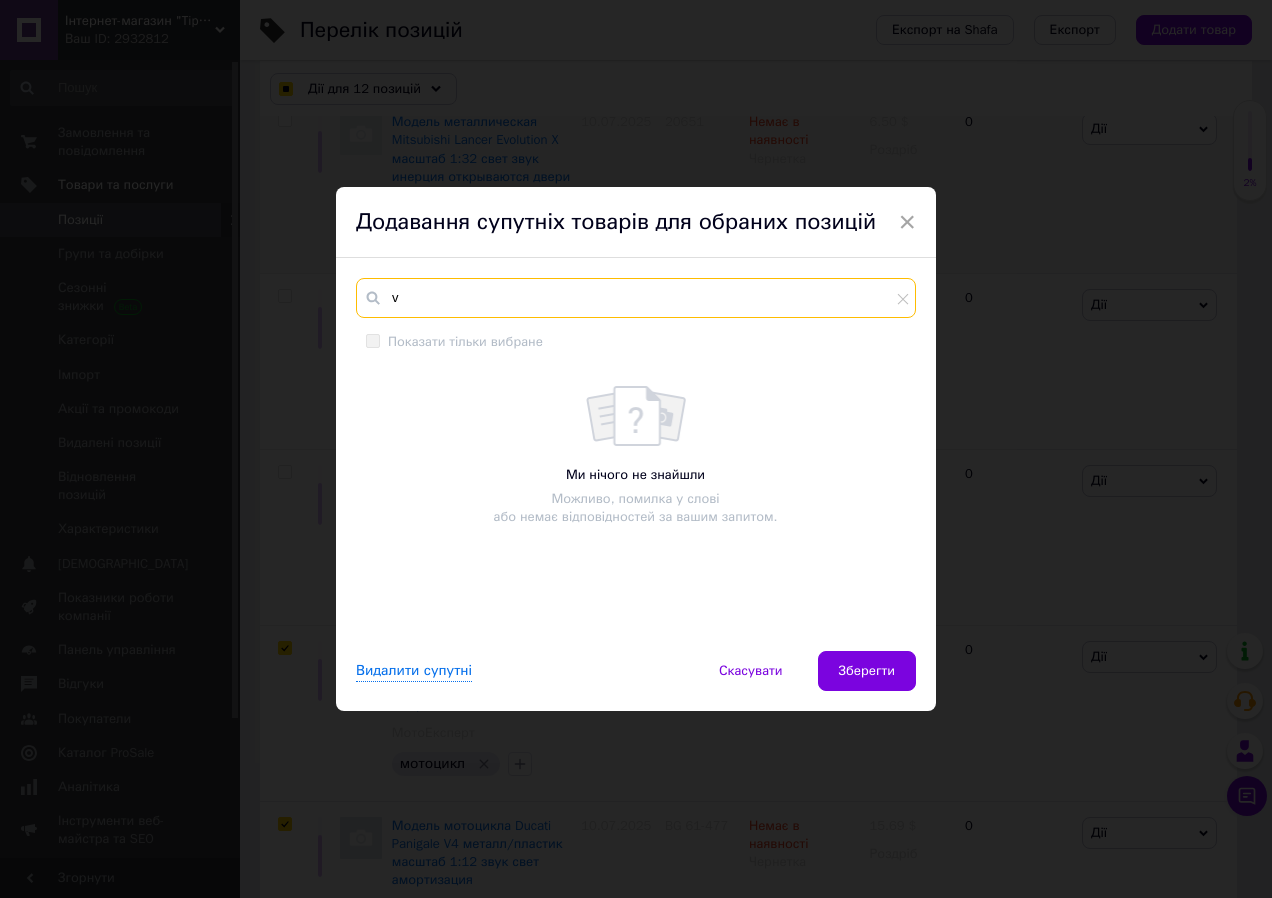 type on "vj" 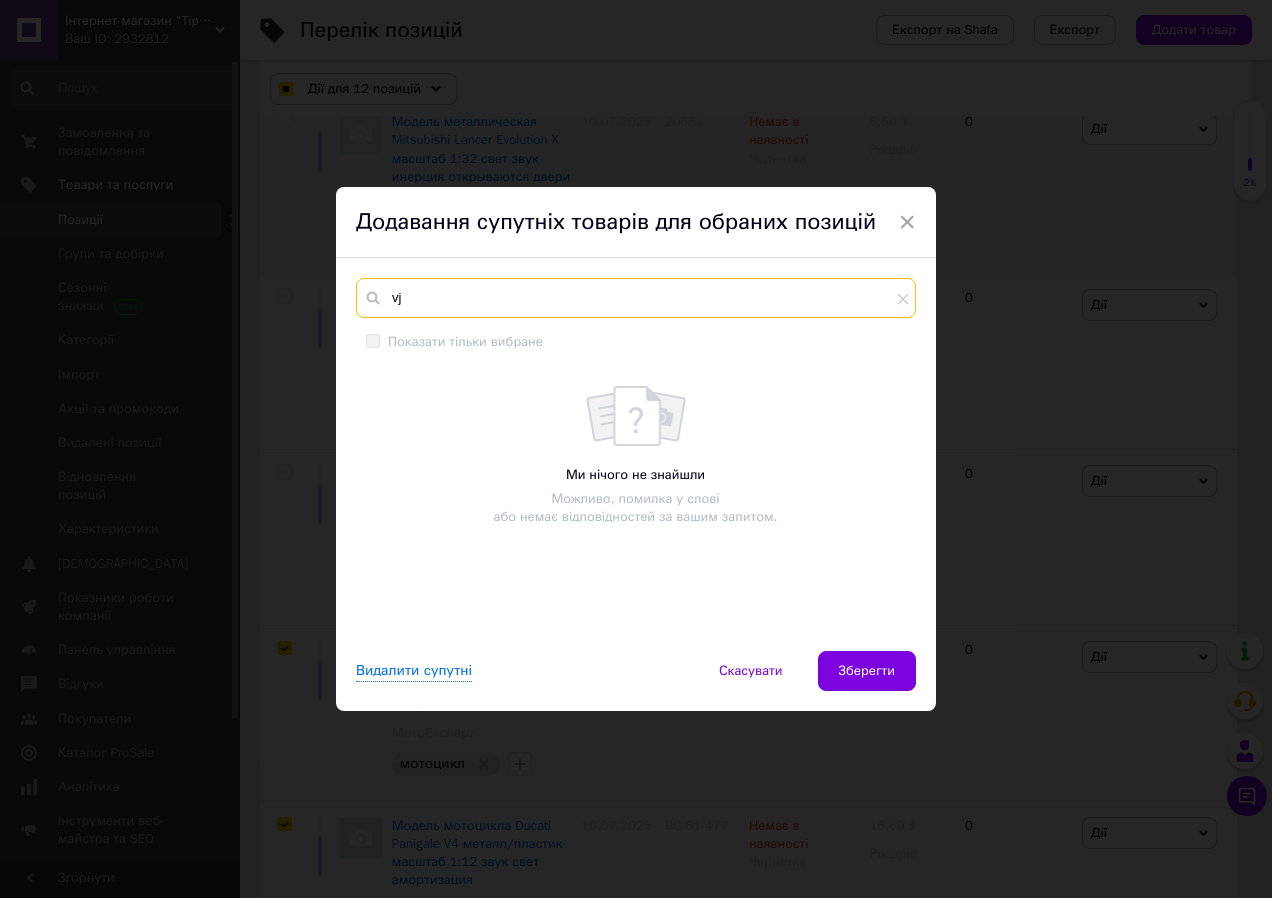 checkbox on "true" 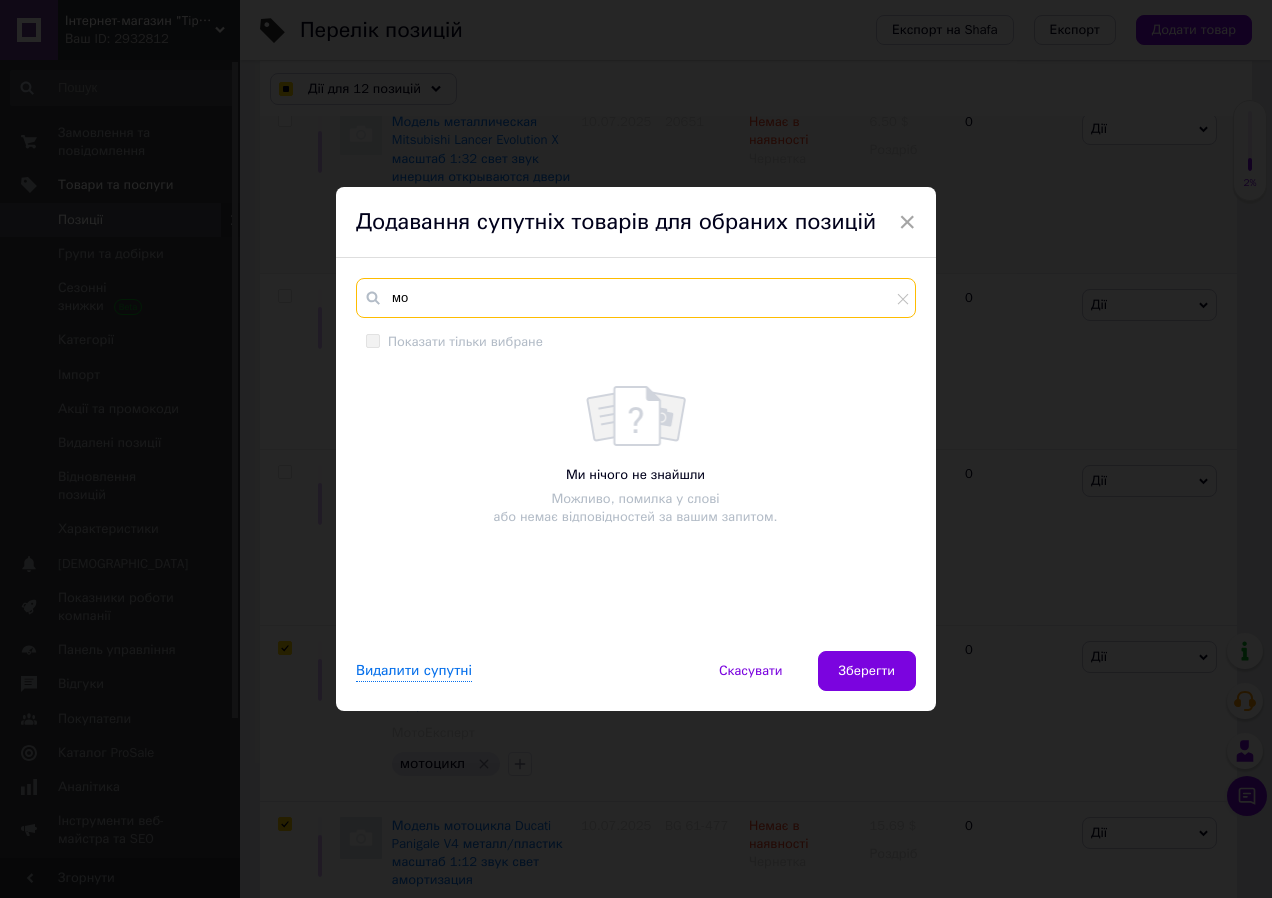 type on "мод" 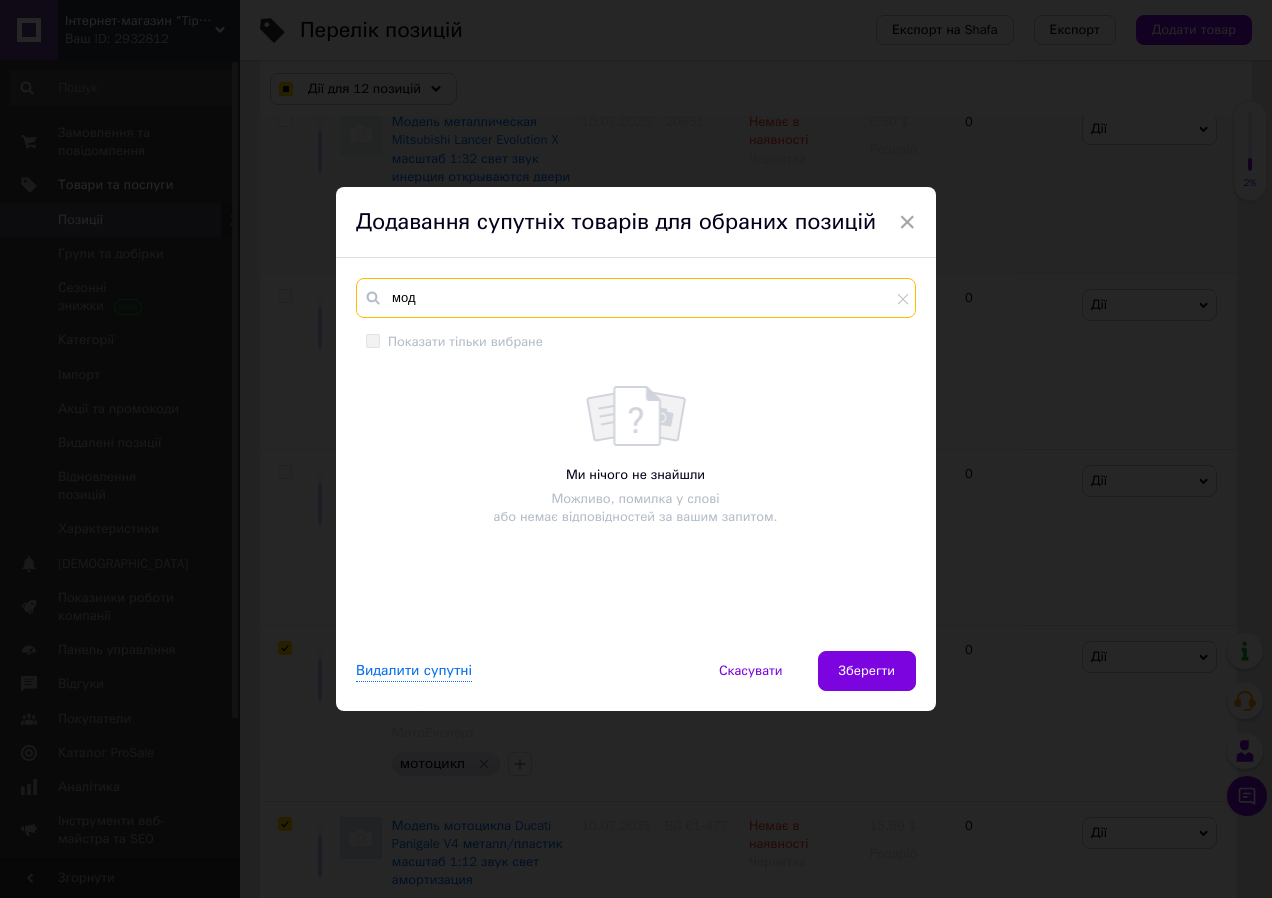 checkbox on "true" 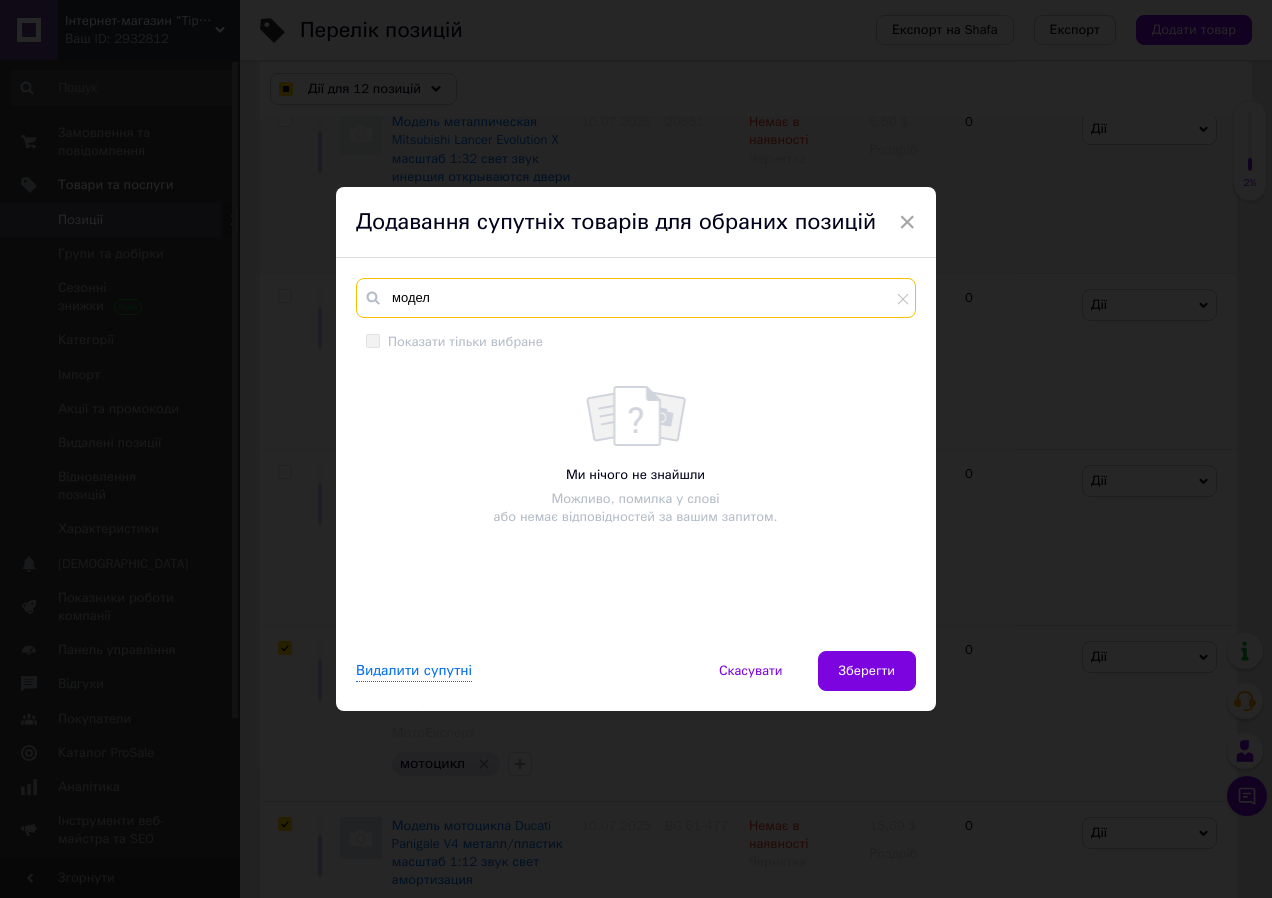 type on "модель" 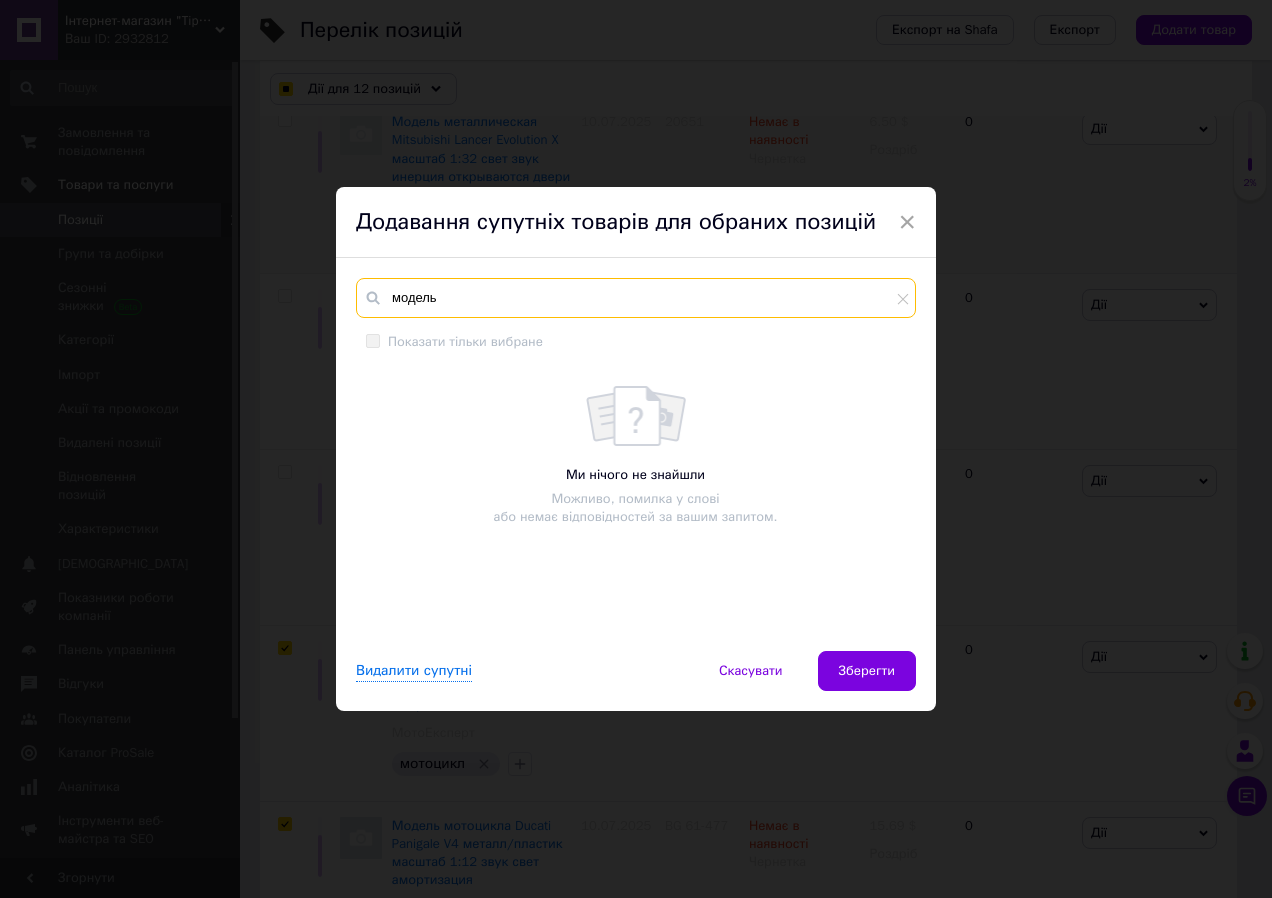checkbox on "true" 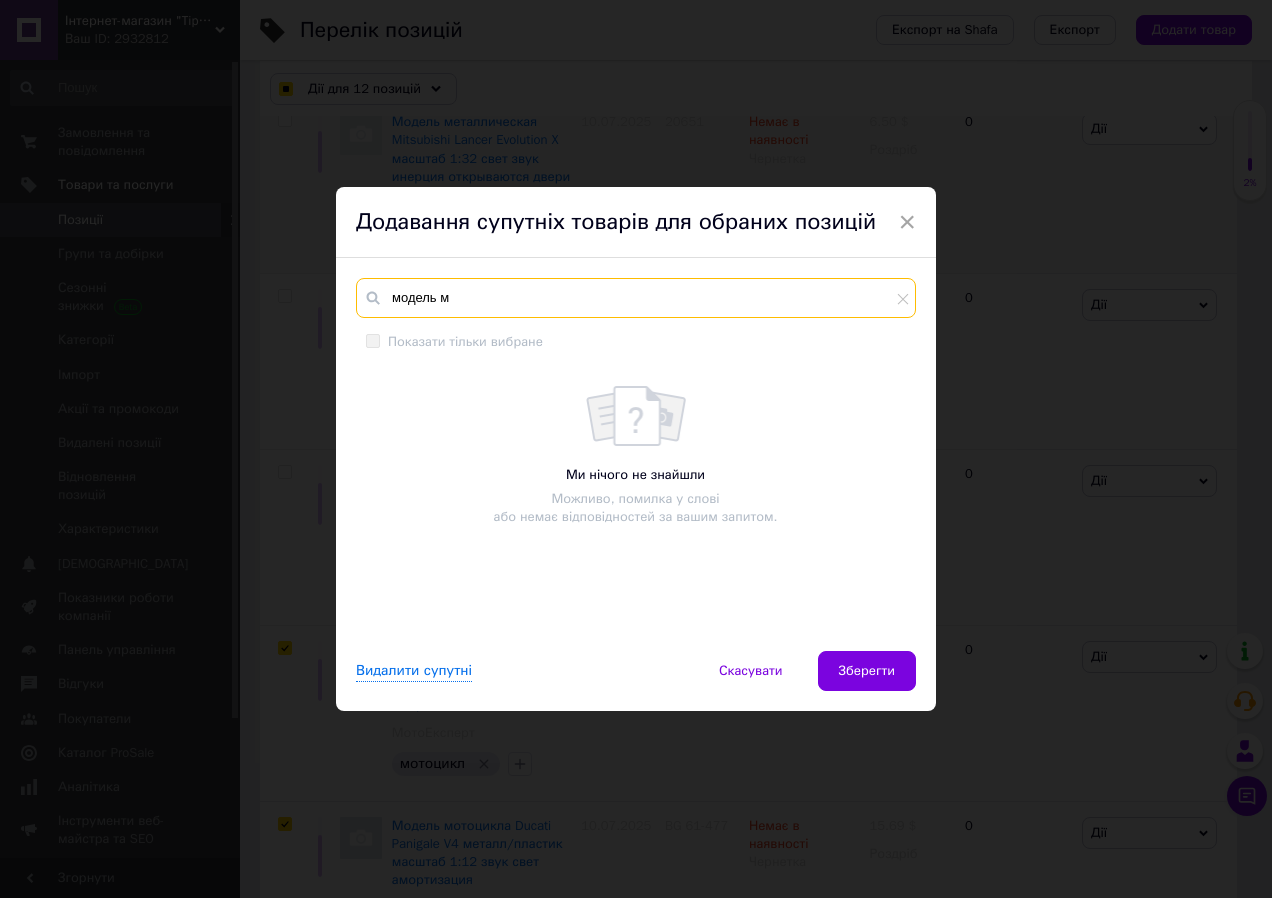 type on "модель мо" 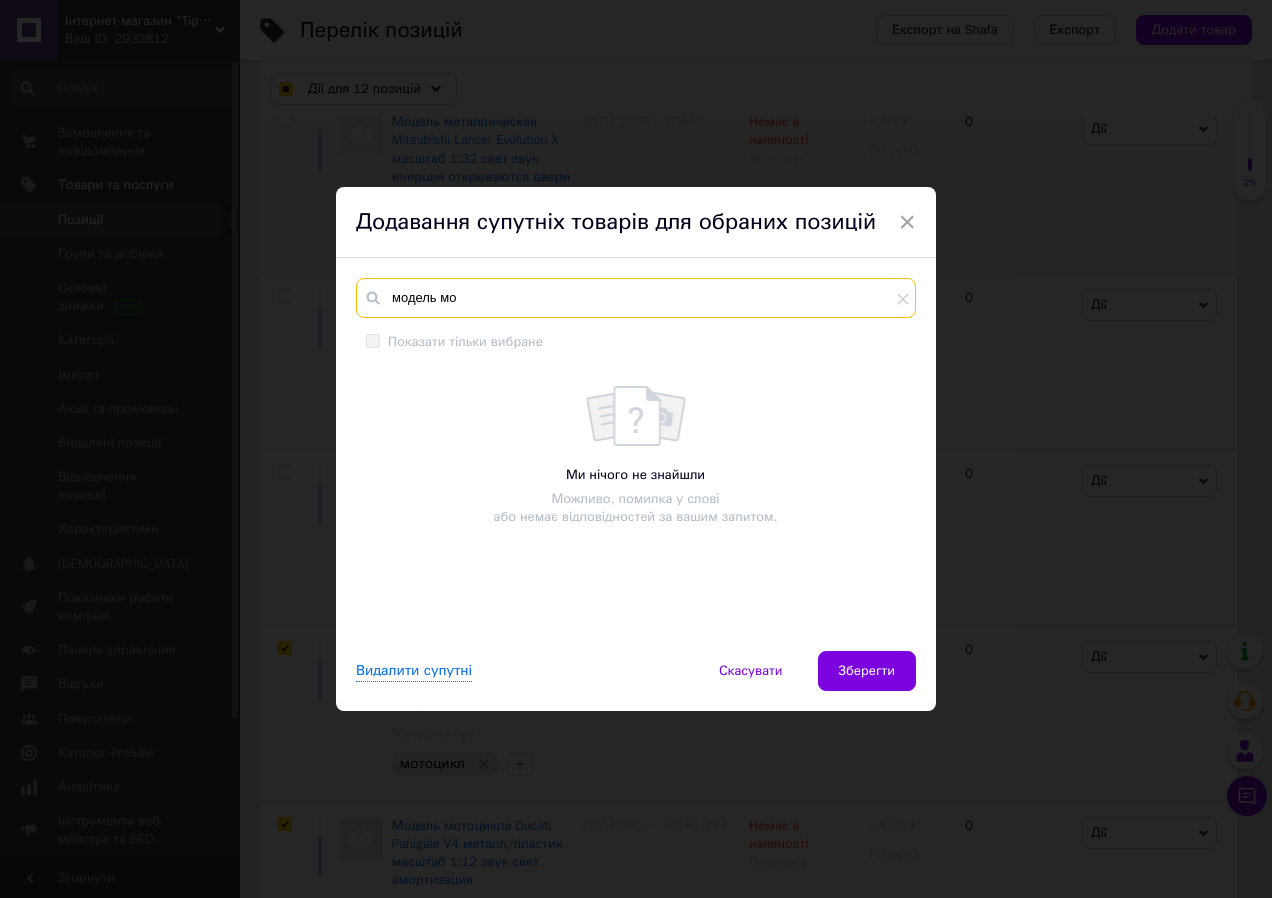 checkbox on "true" 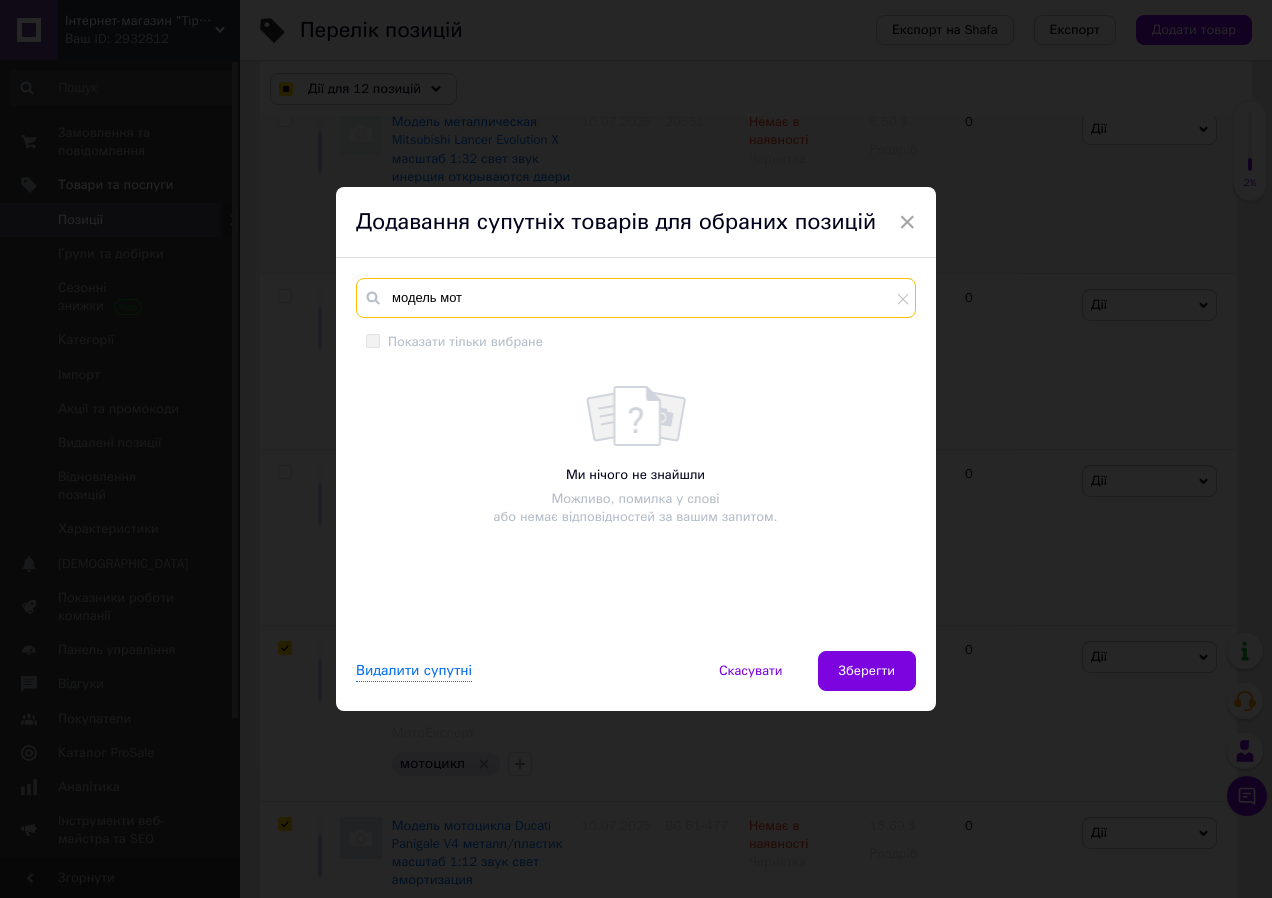 checkbox on "true" 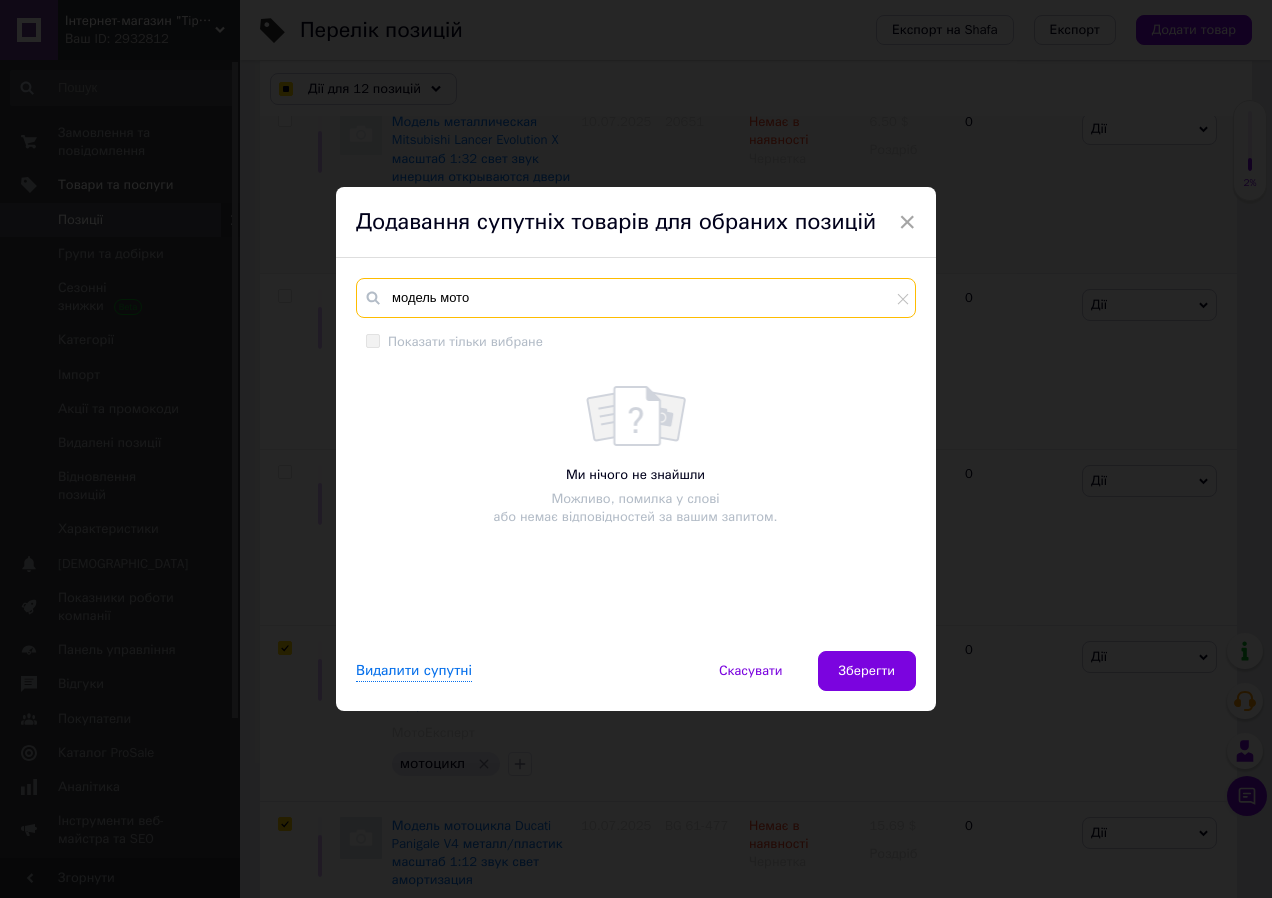 checkbox on "true" 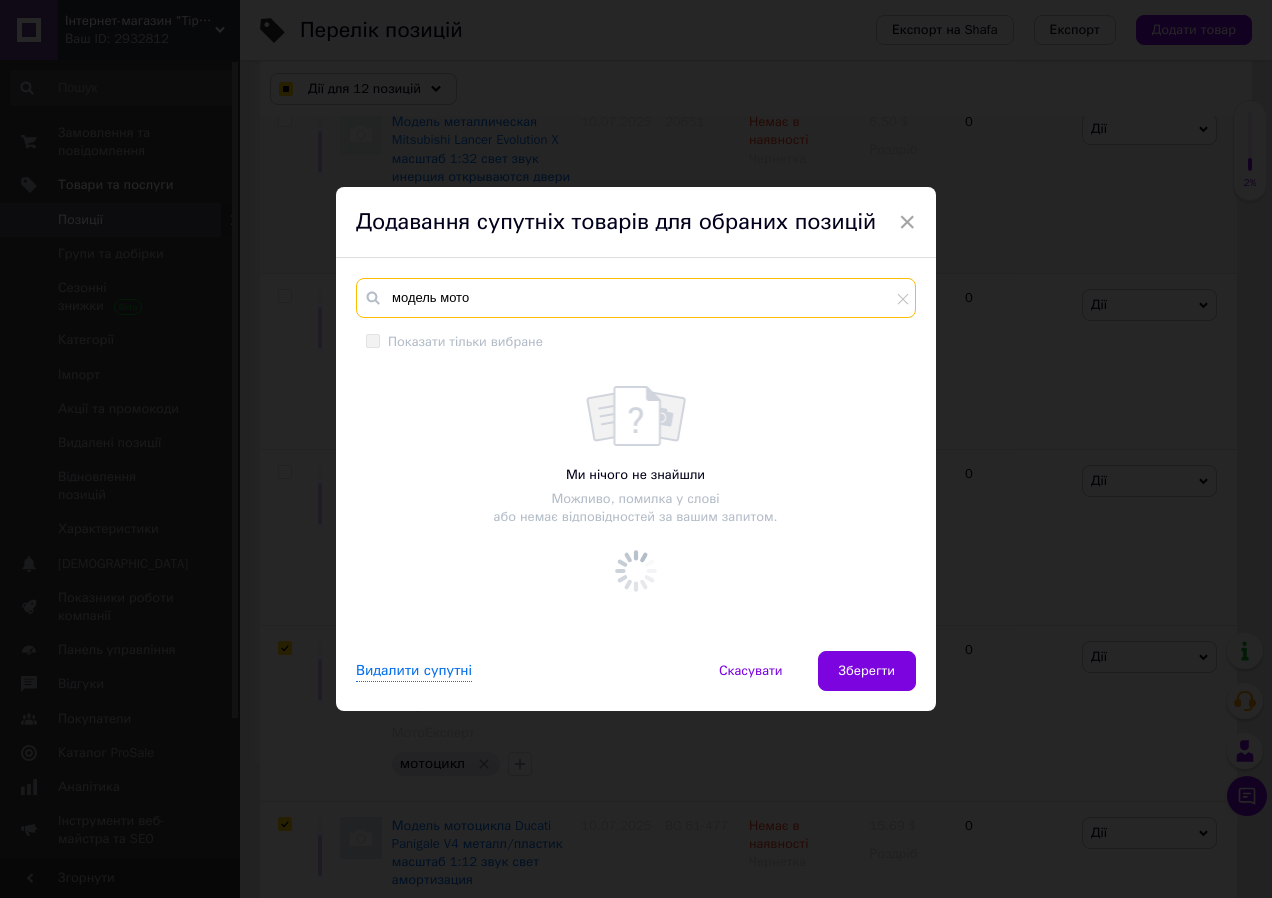 checkbox on "true" 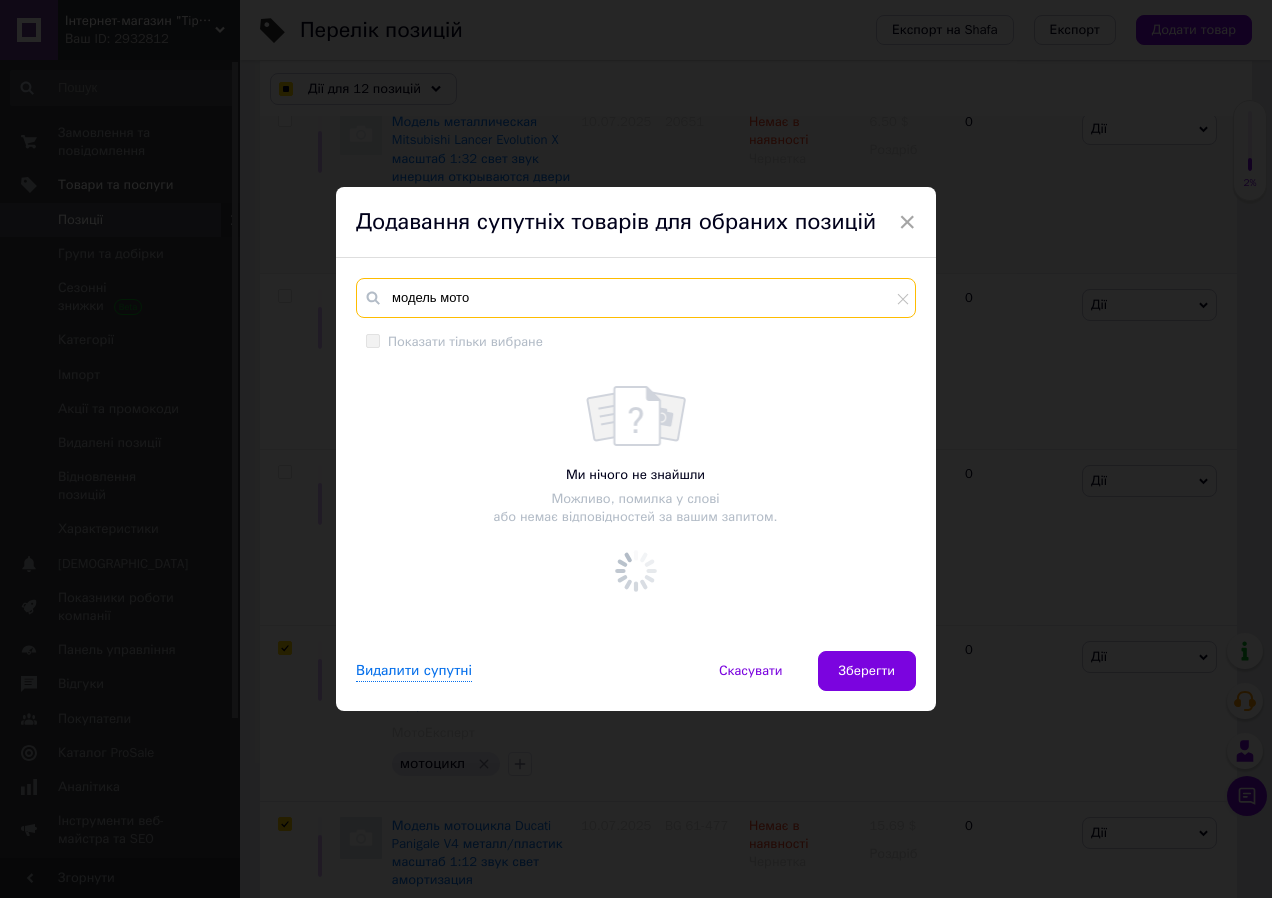 checkbox on "true" 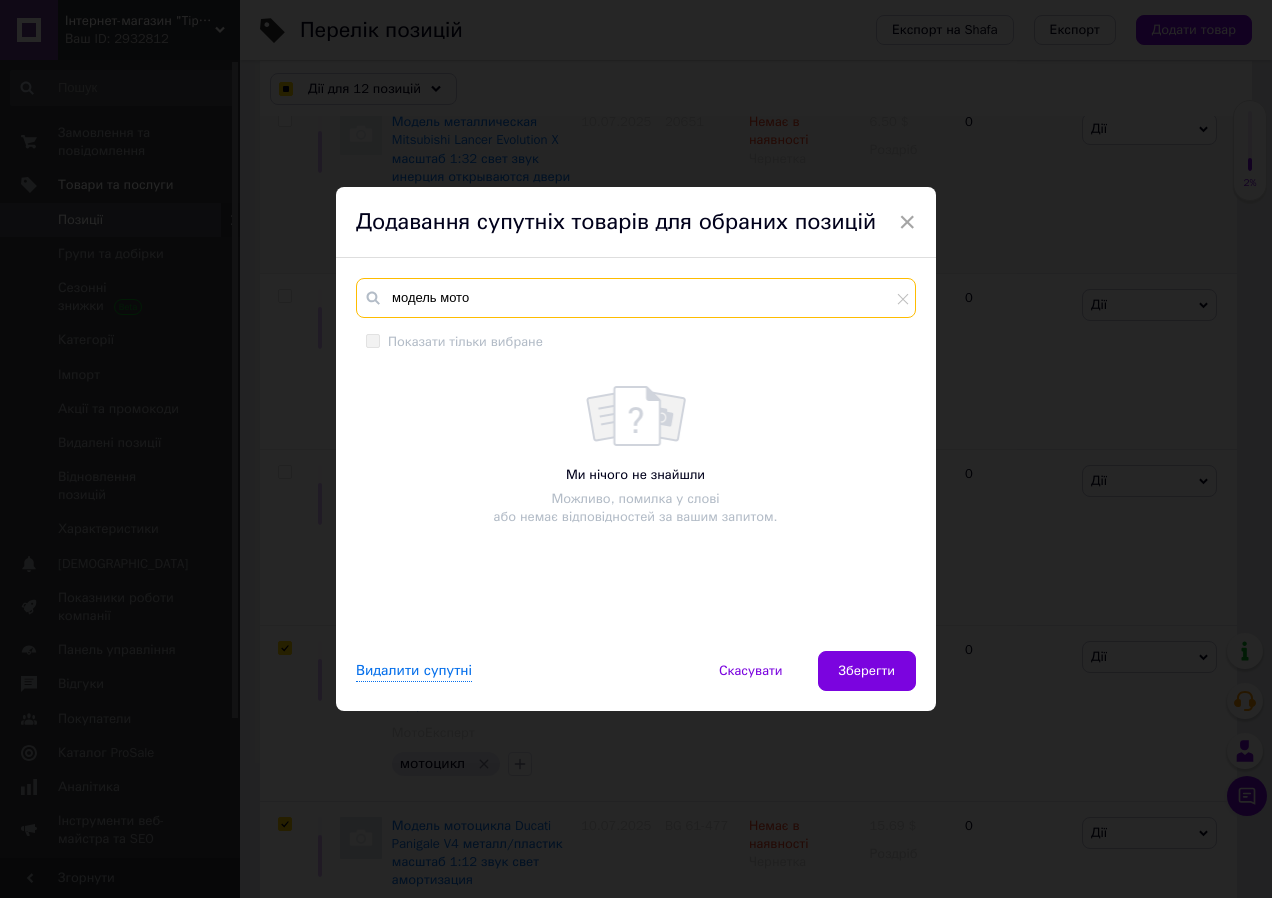 type on "модель мотоц" 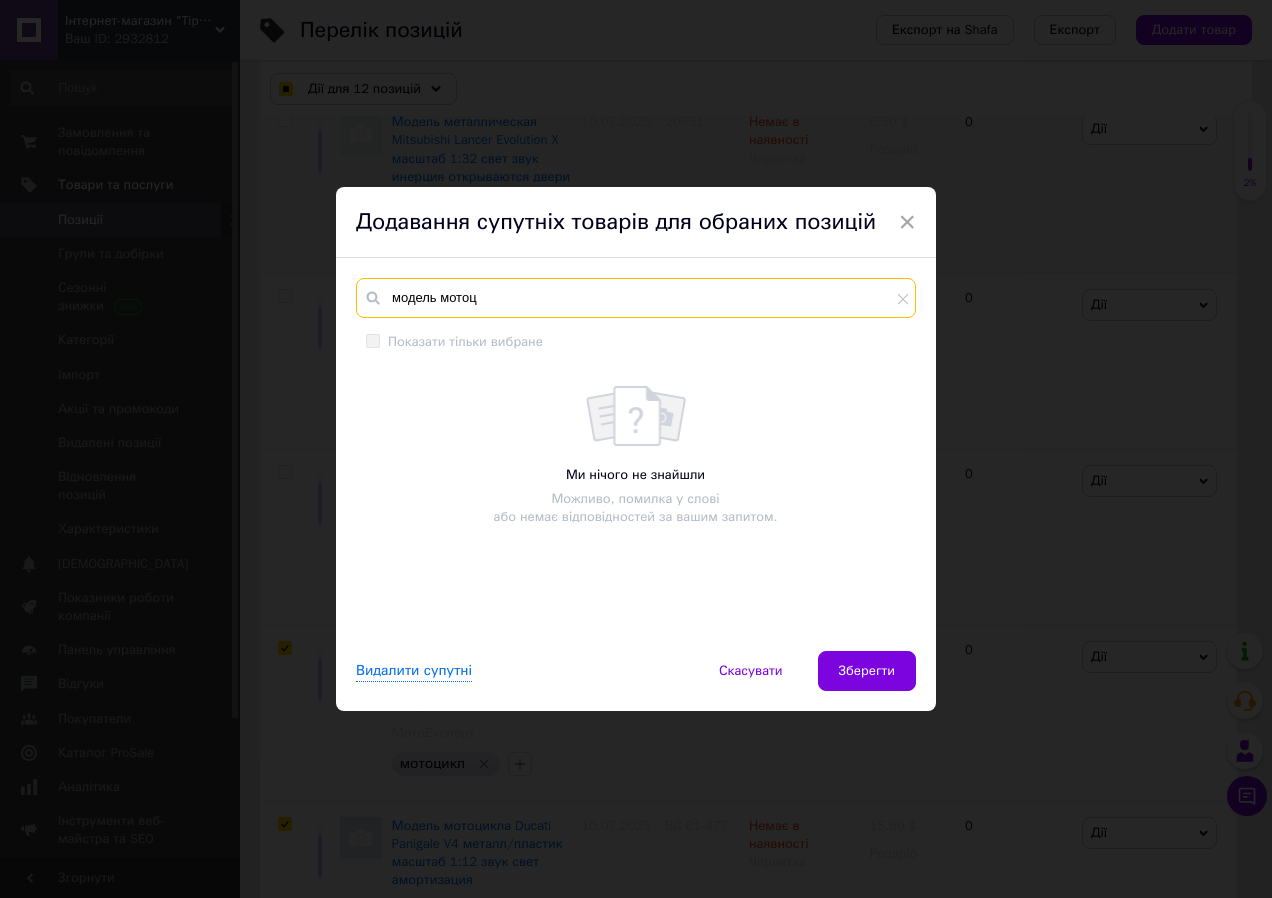 checkbox on "true" 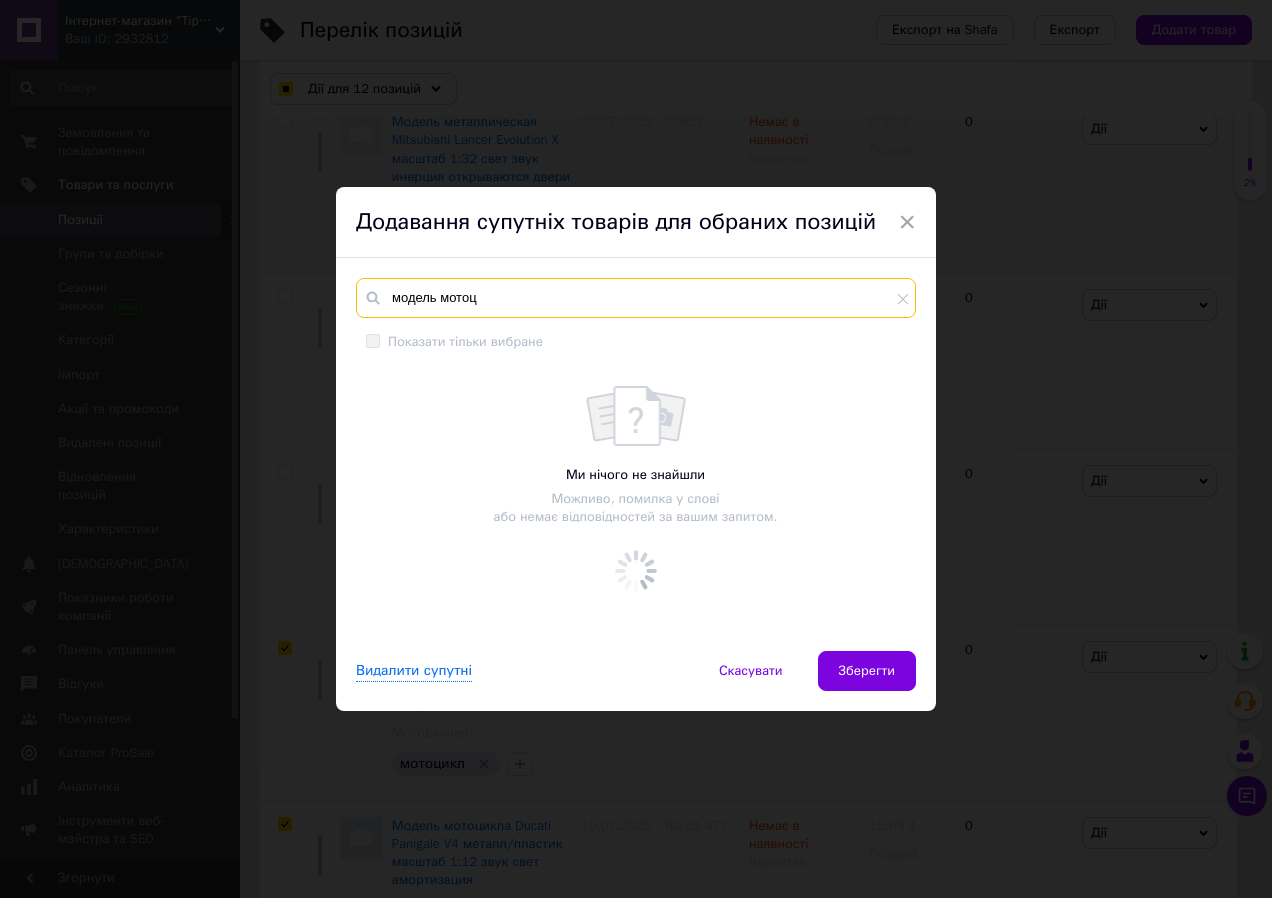 checkbox on "true" 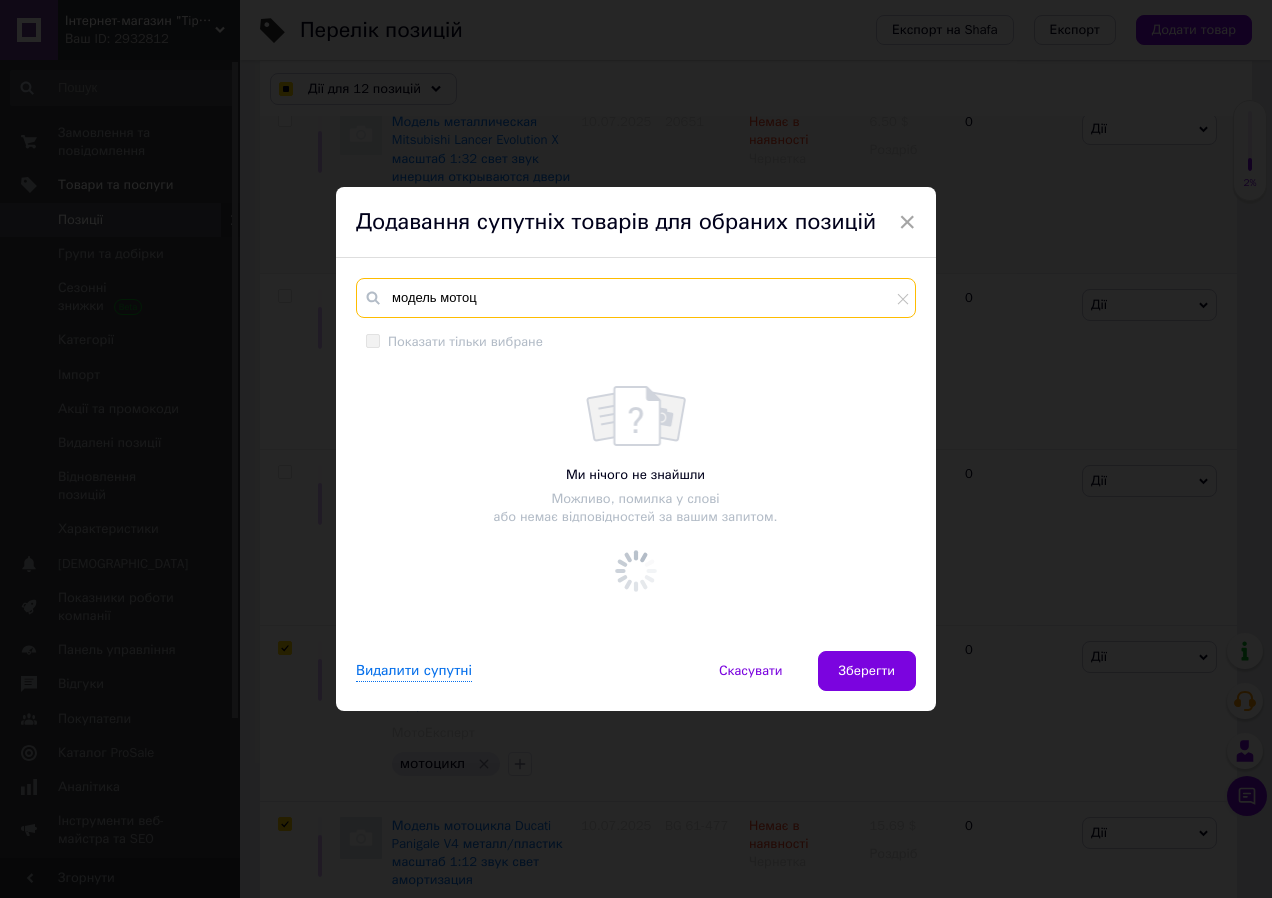 checkbox on "true" 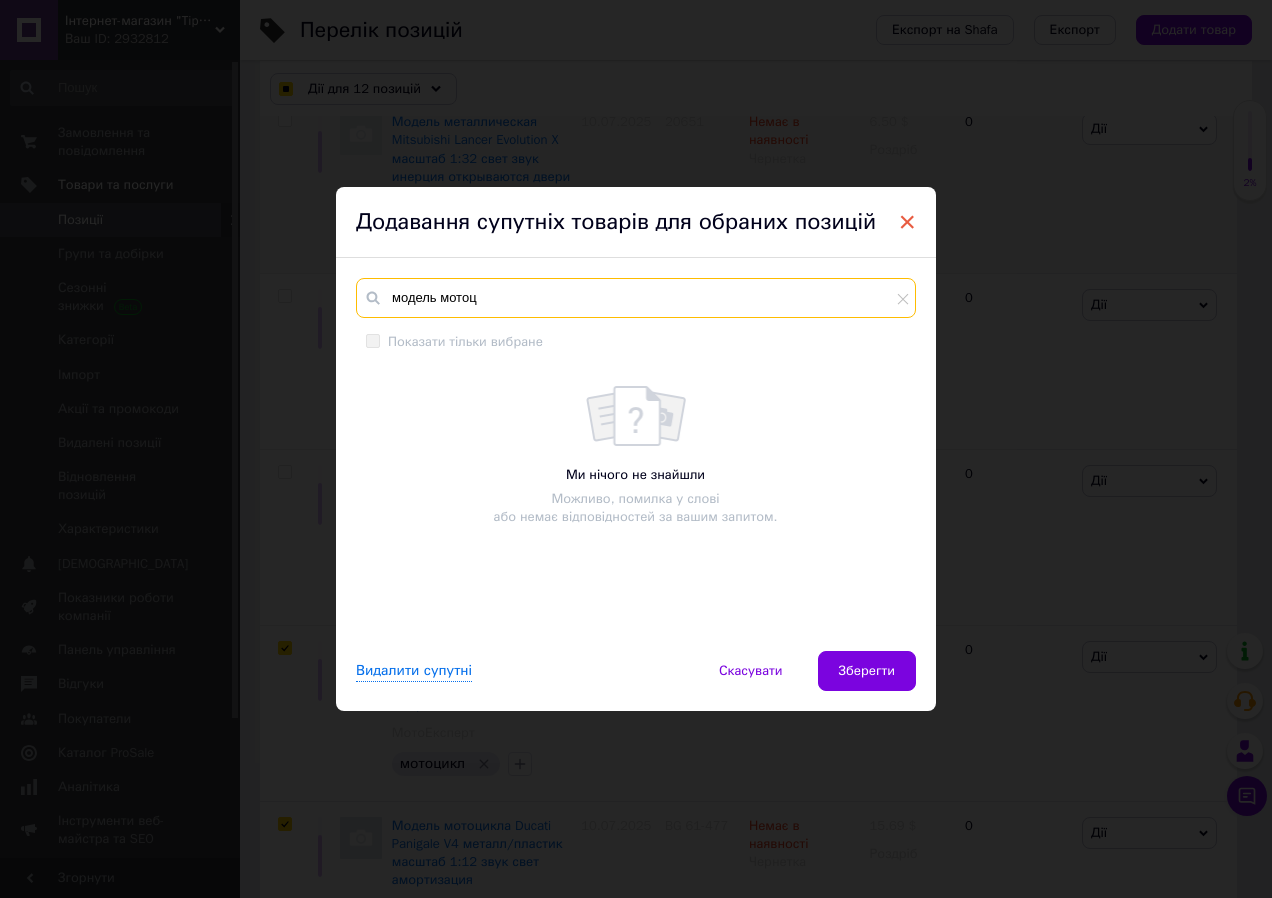 type on "модель мотоц" 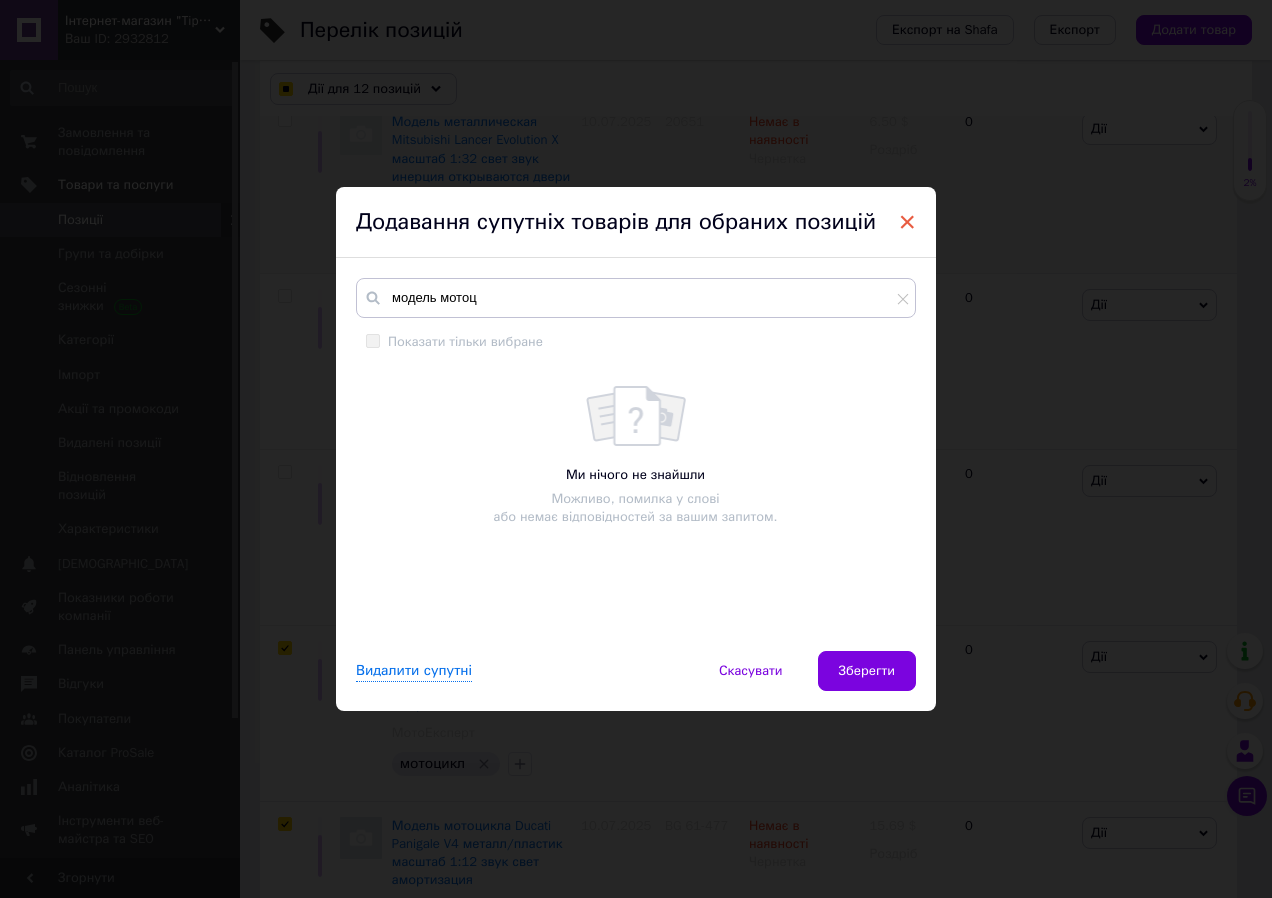click on "×" at bounding box center [907, 222] 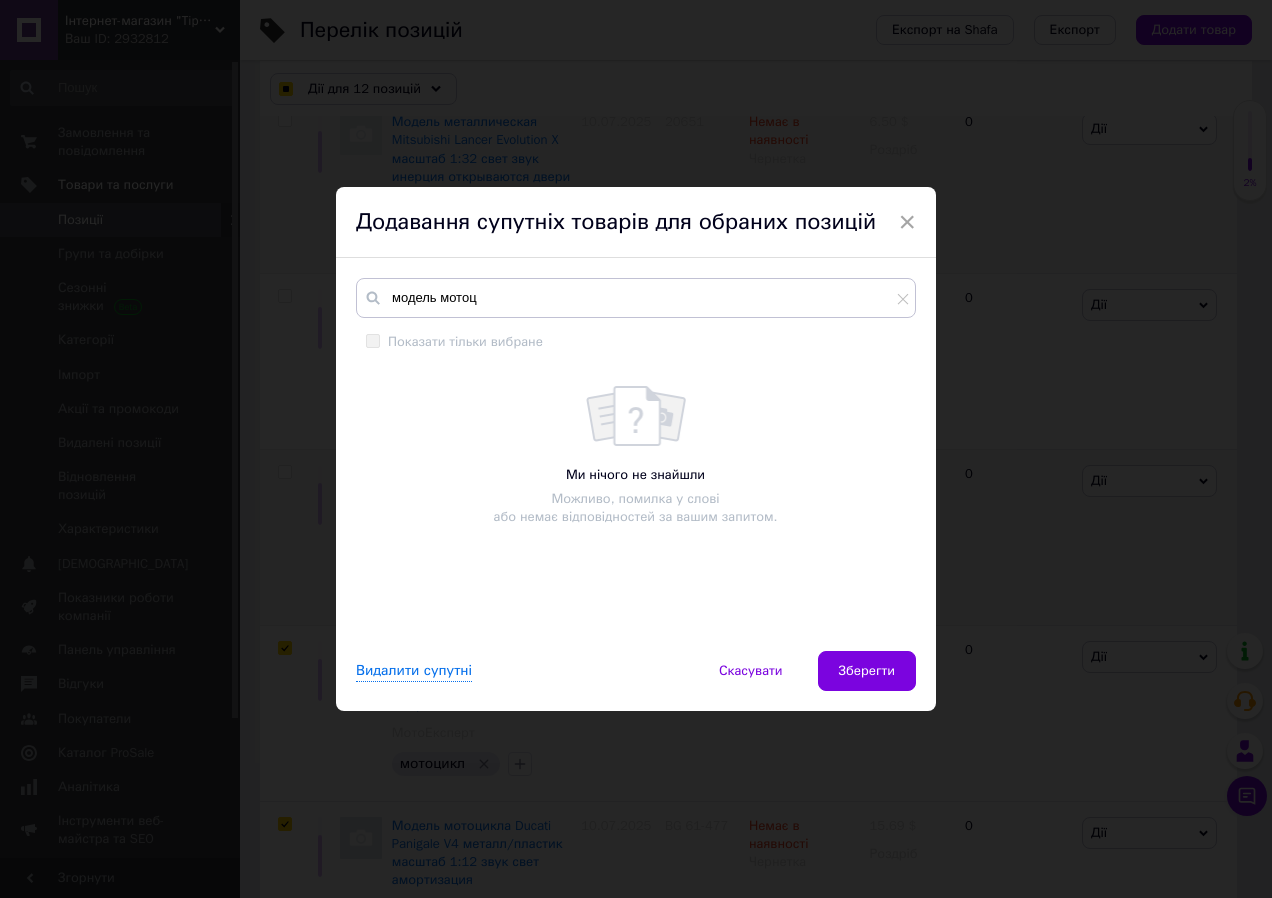 checkbox on "true" 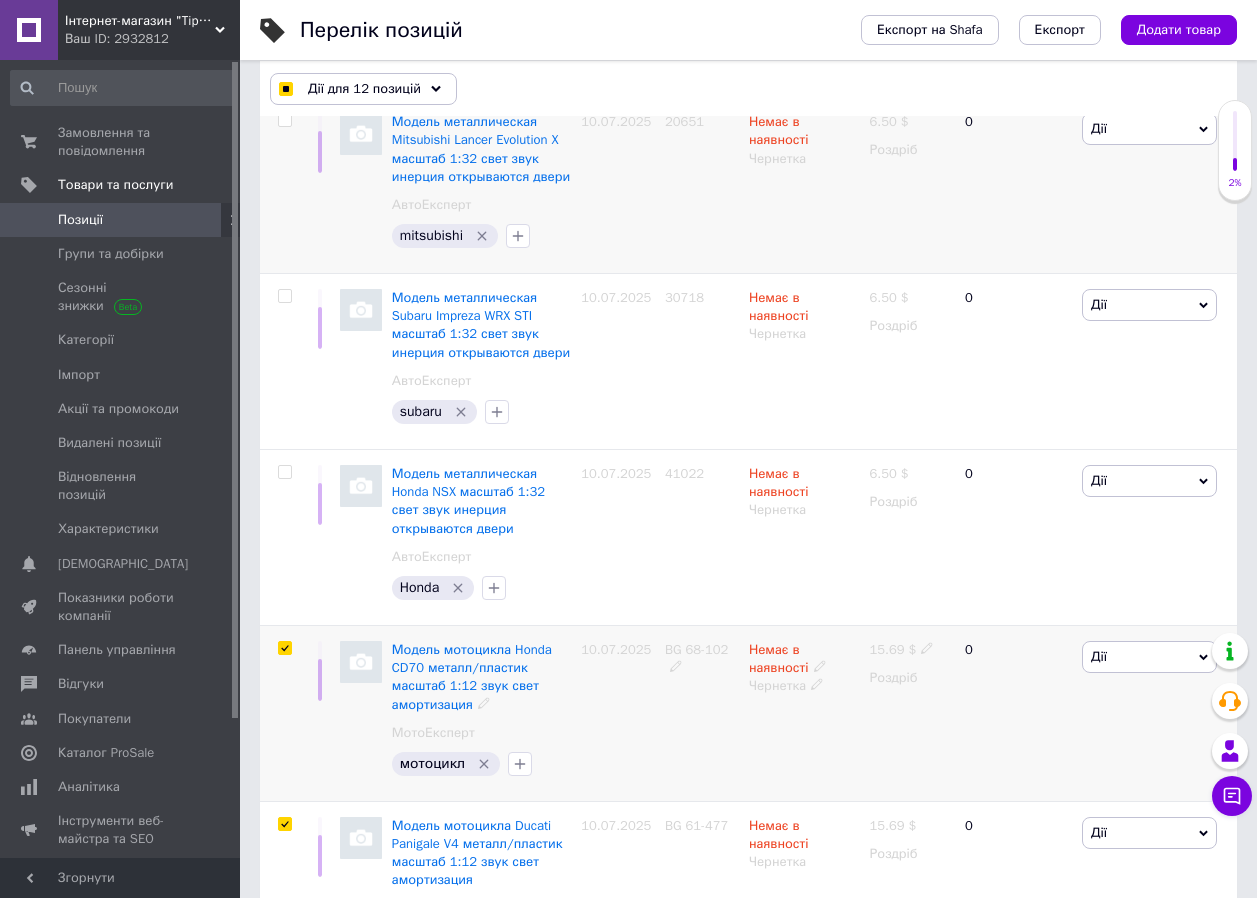 click on "BG 68-102" at bounding box center [702, 713] 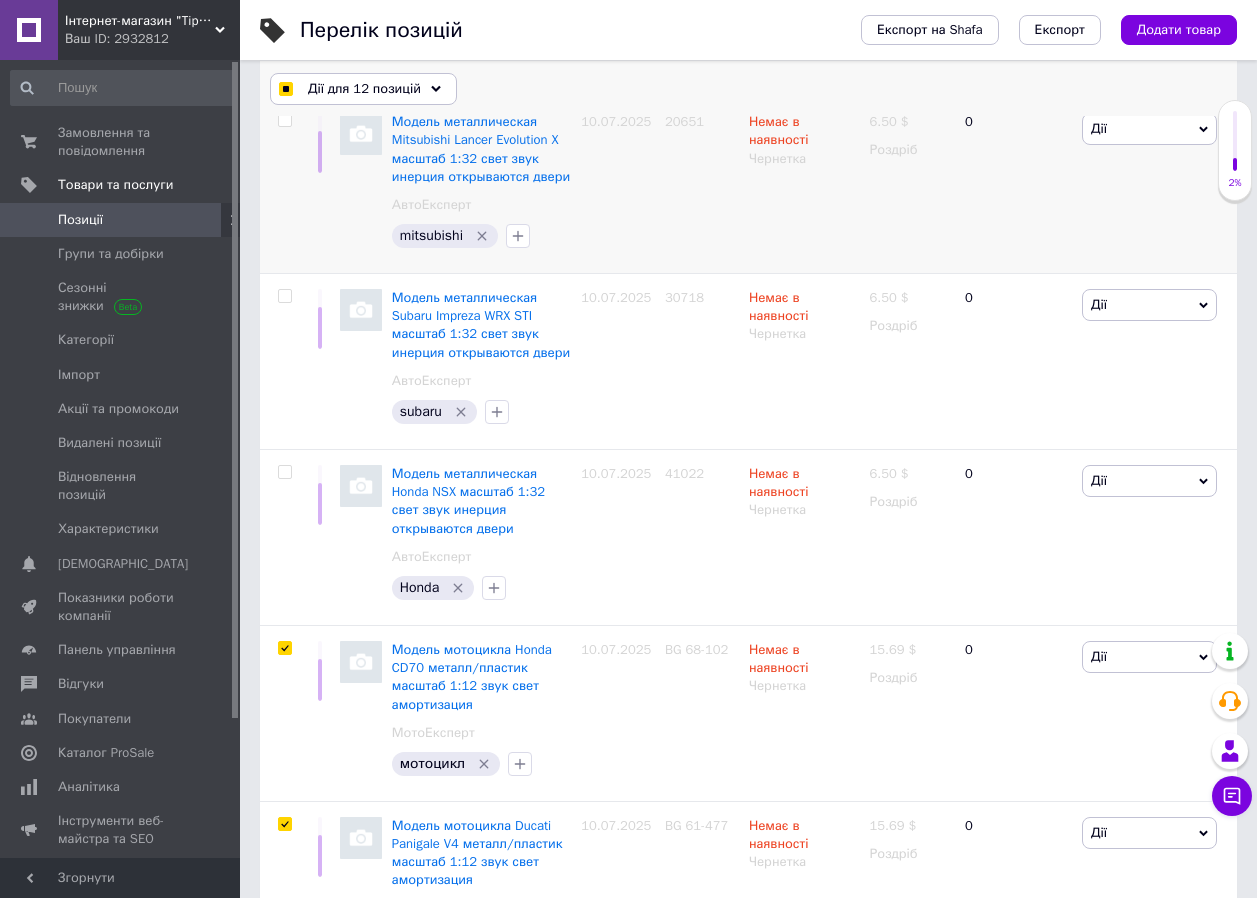 click on "Дії для 12 позицій" at bounding box center [363, 89] 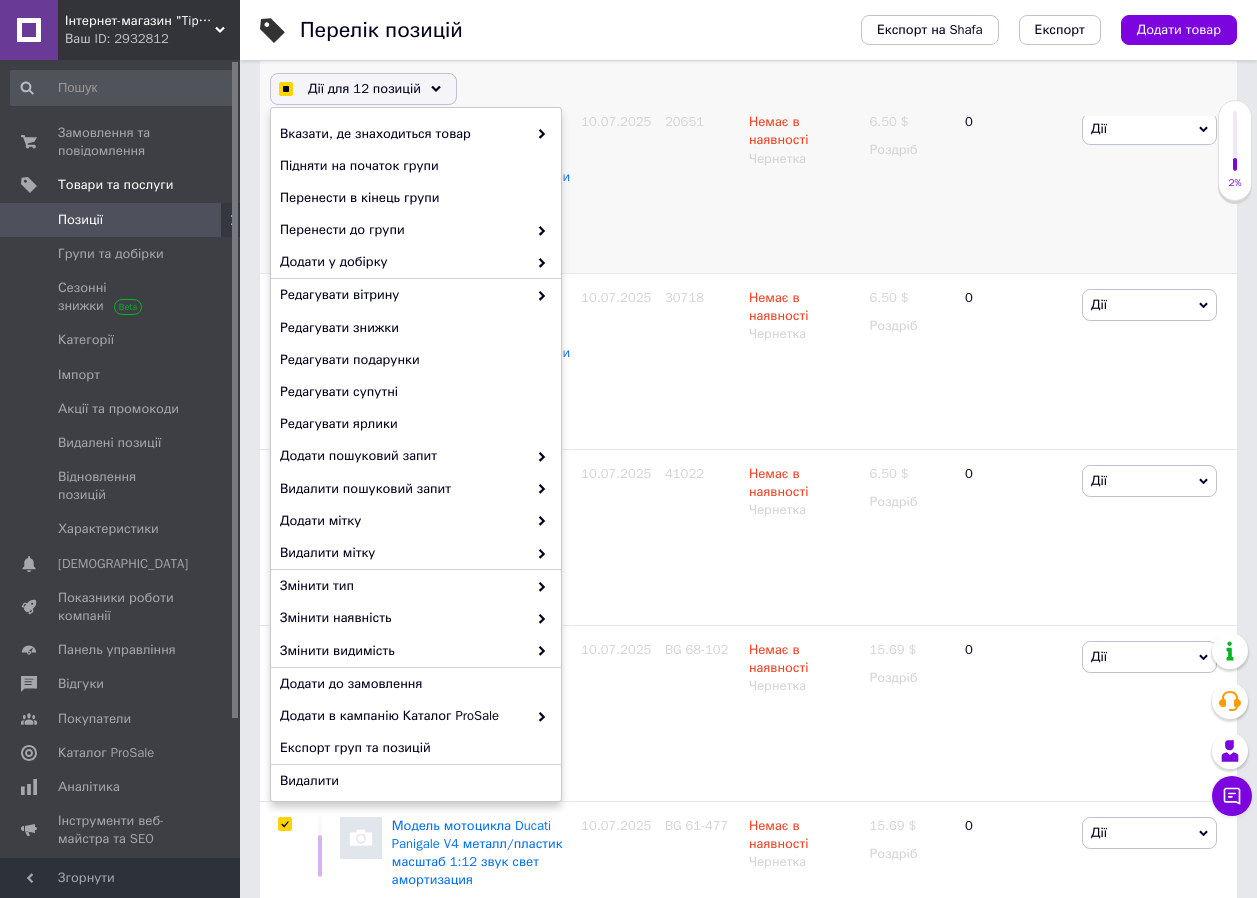 click at bounding box center [285, 89] 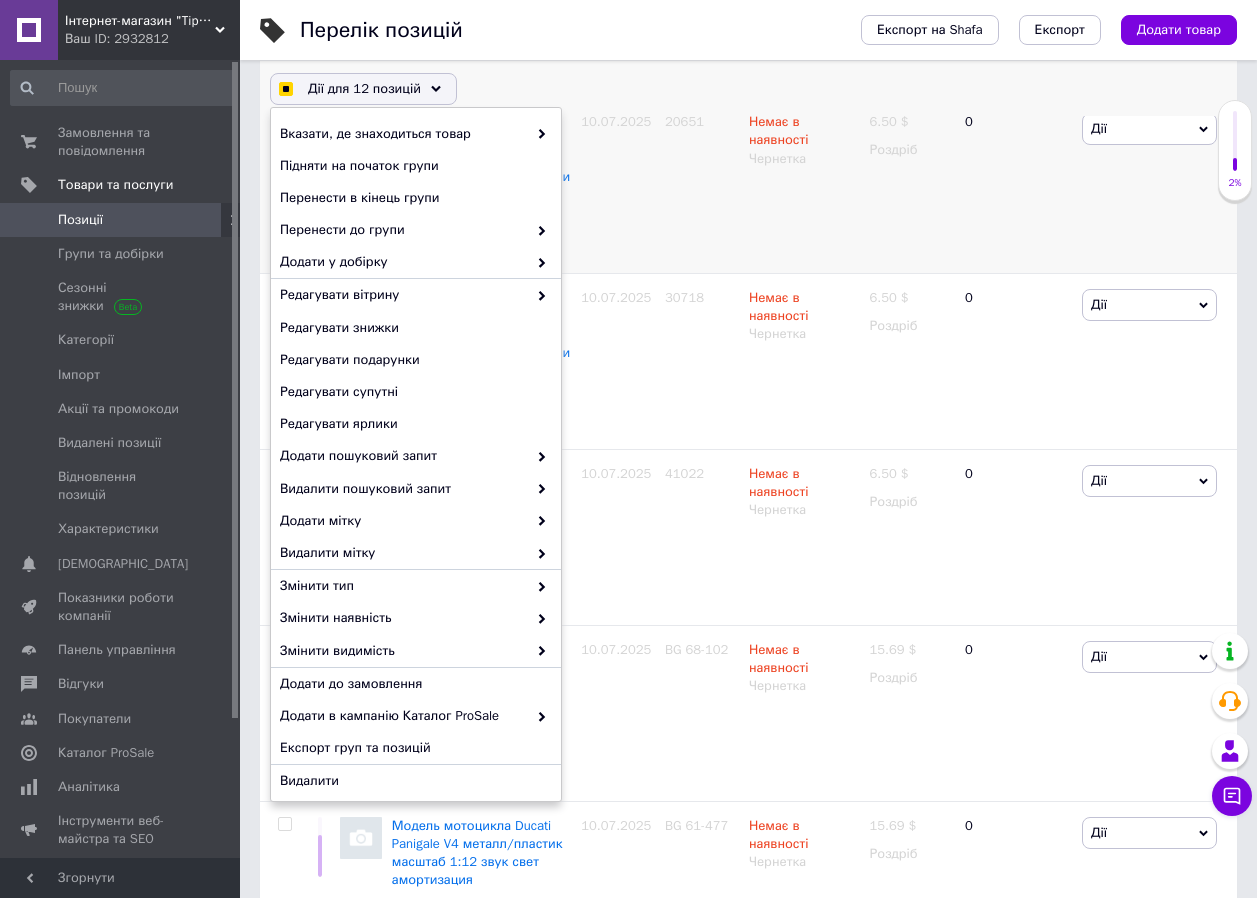checkbox on "false" 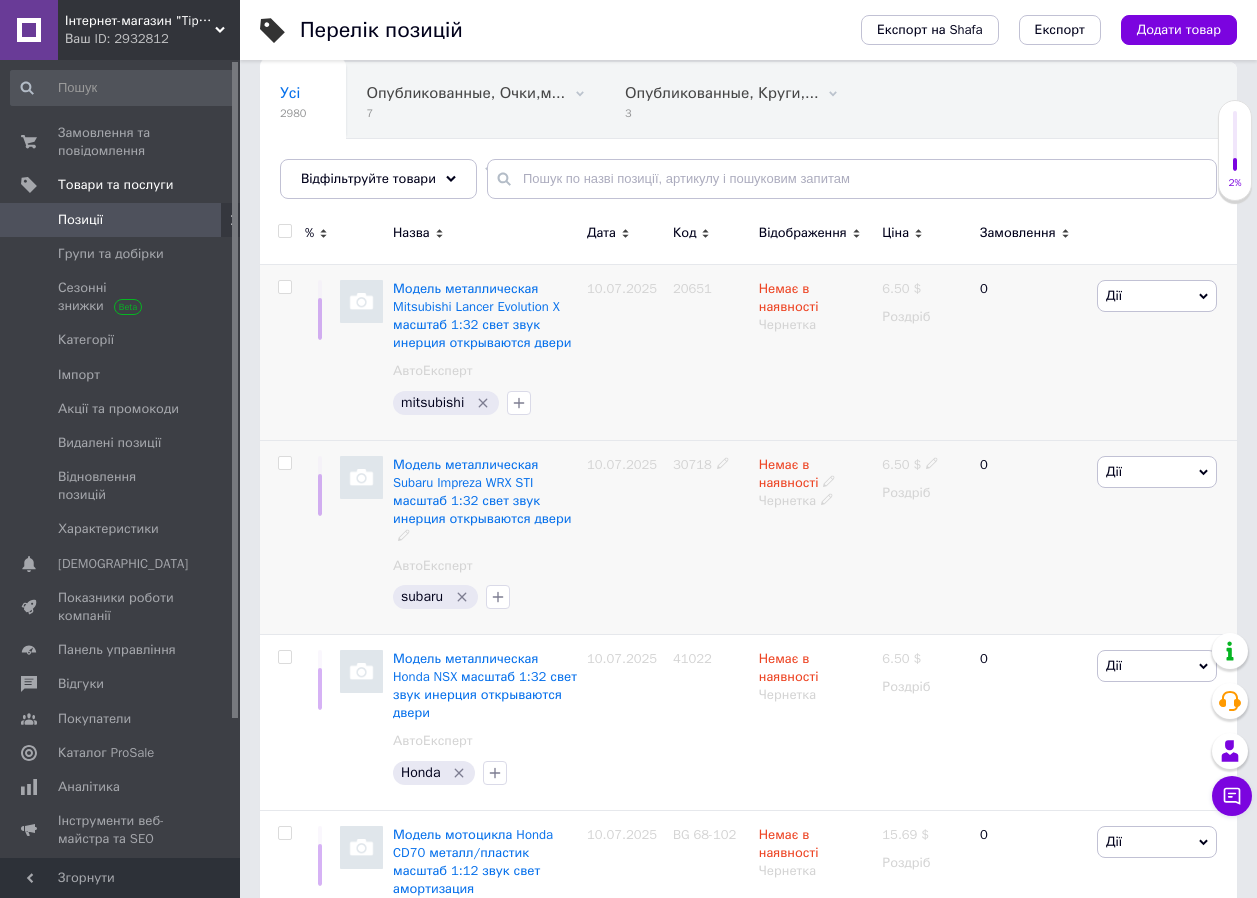 scroll, scrollTop: 0, scrollLeft: 0, axis: both 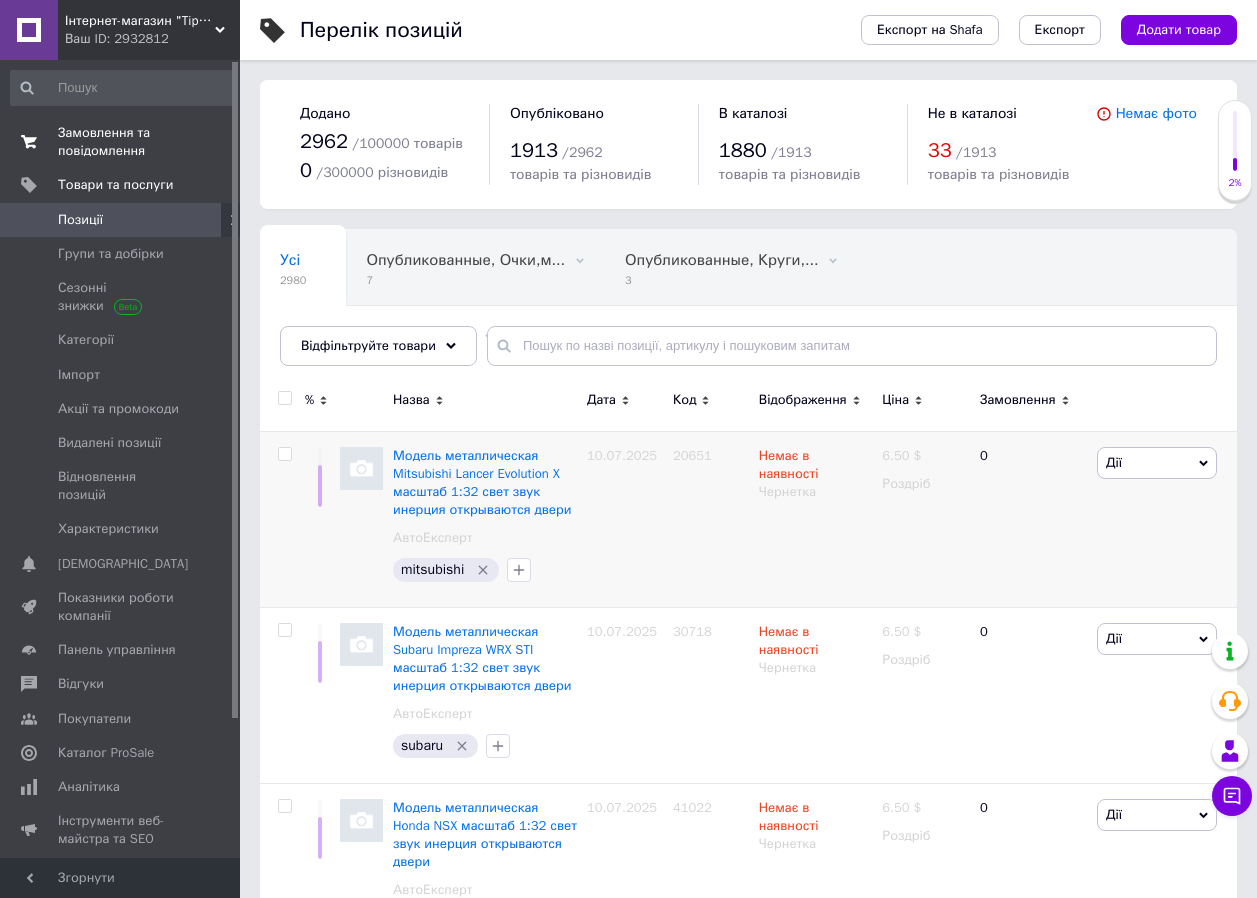 click on "Замовлення та повідомлення" at bounding box center (121, 142) 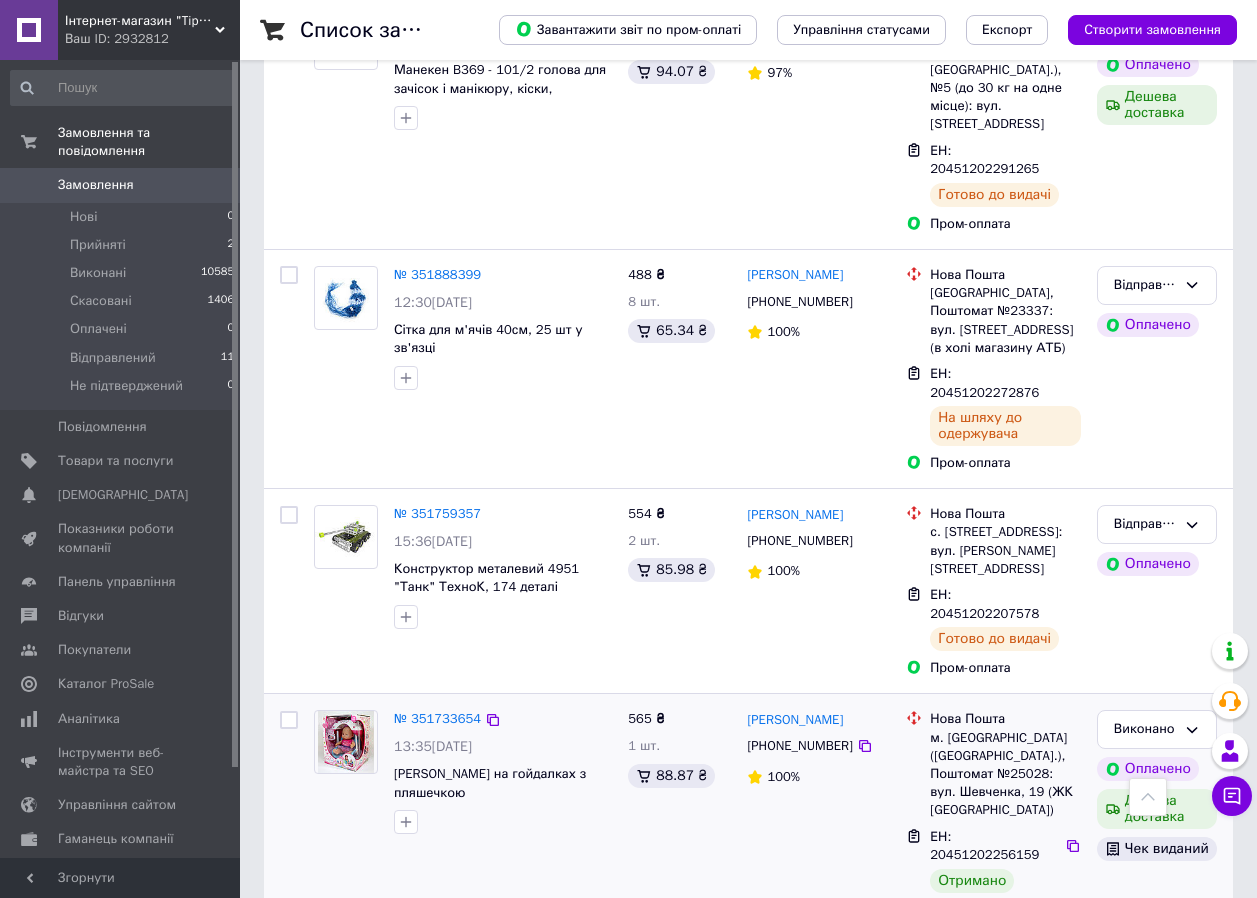scroll, scrollTop: 0, scrollLeft: 0, axis: both 